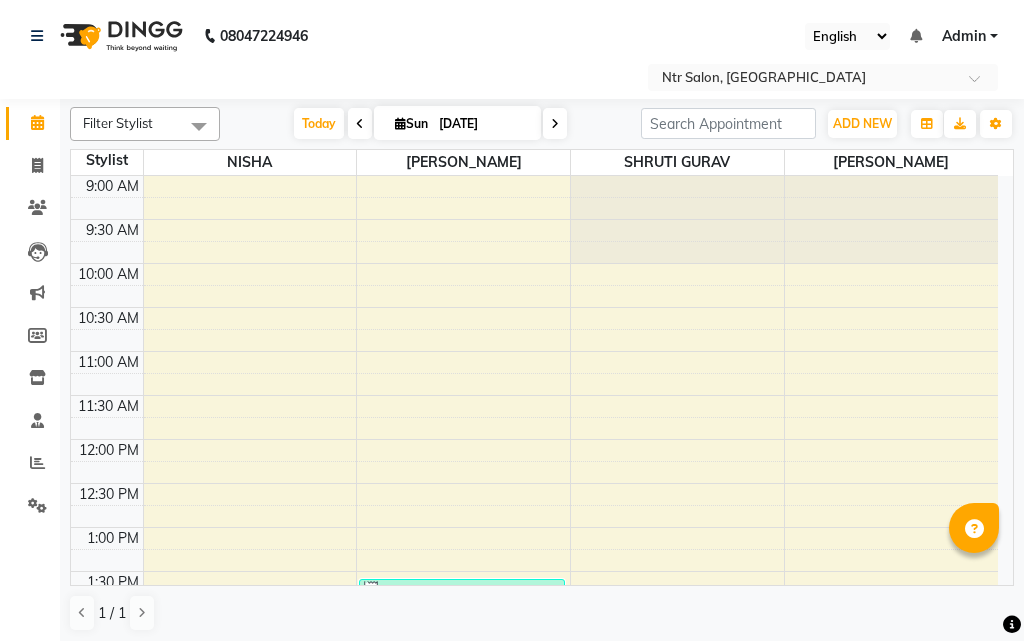 scroll, scrollTop: 0, scrollLeft: 0, axis: both 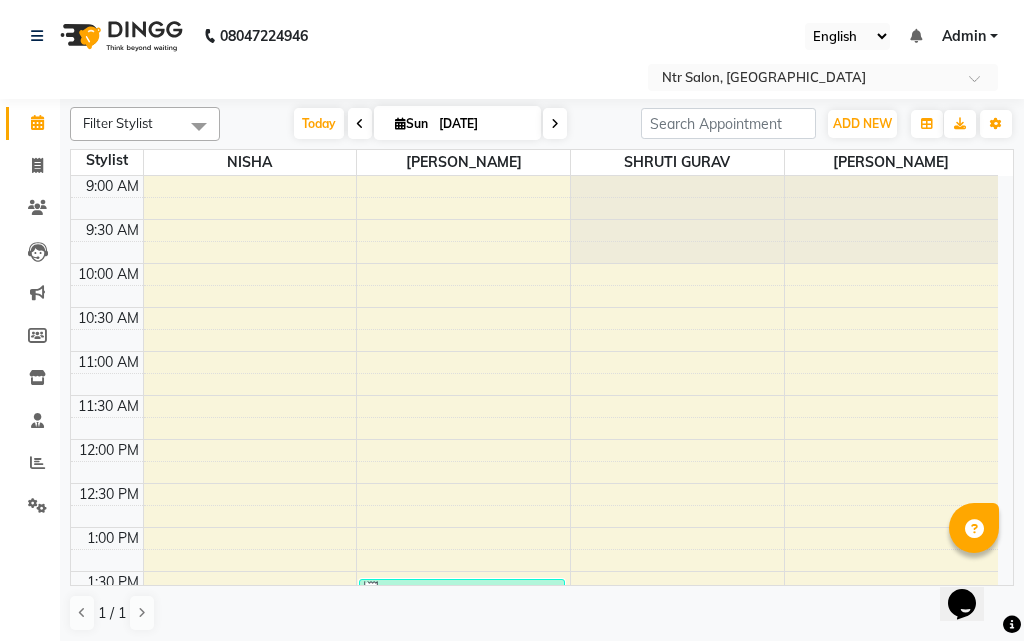 click on "Calendar" 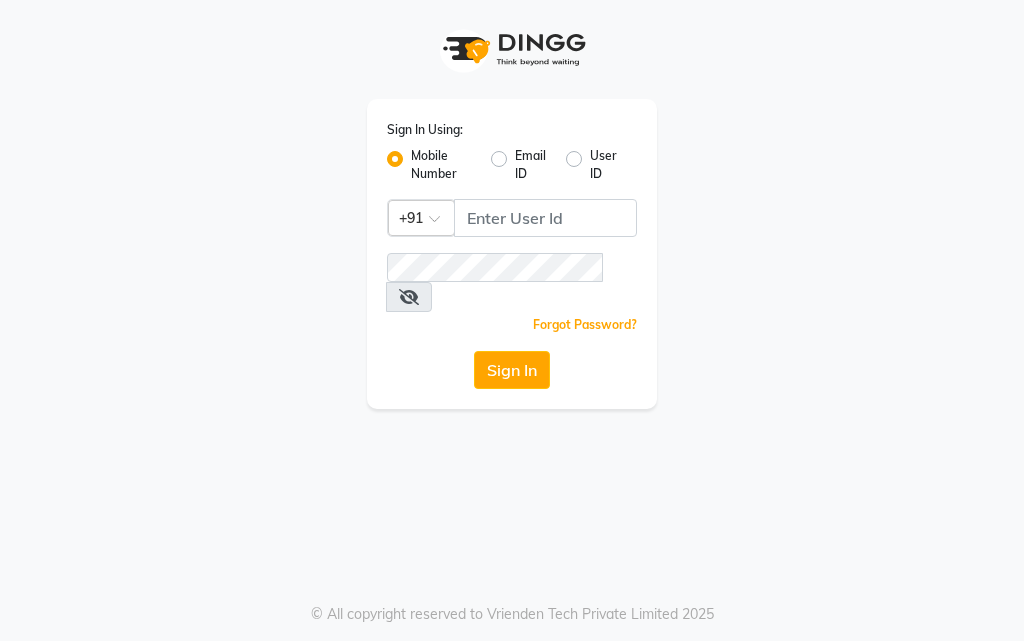 scroll, scrollTop: 0, scrollLeft: 0, axis: both 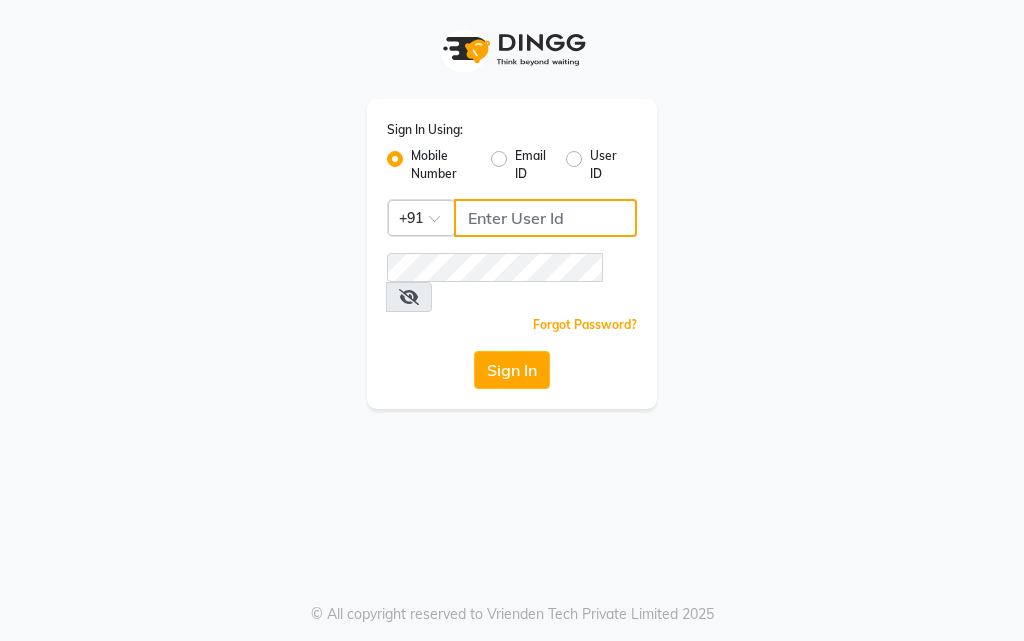 click 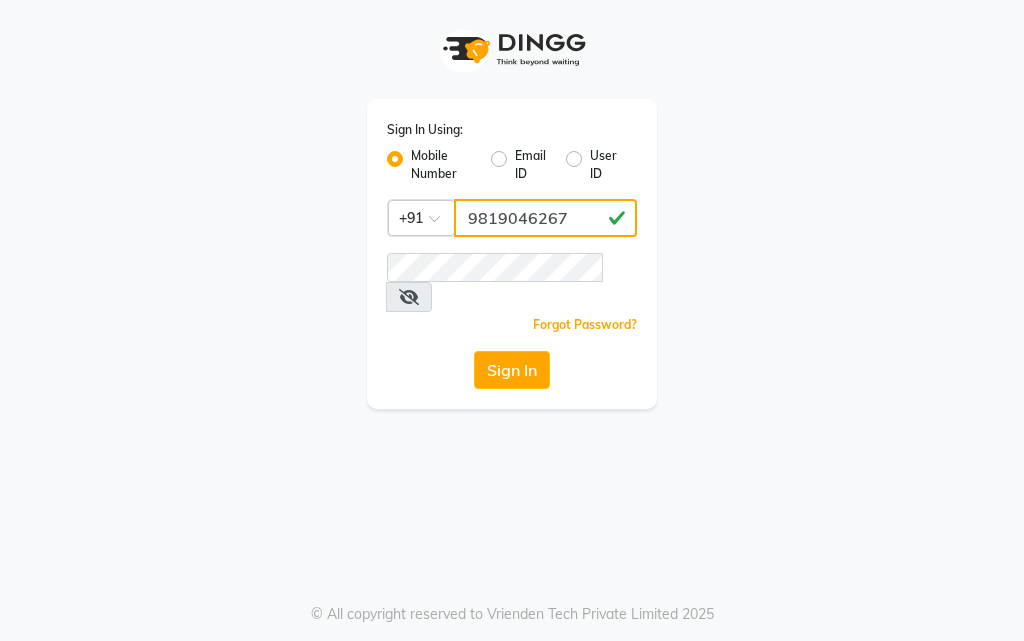 type on "9819046267" 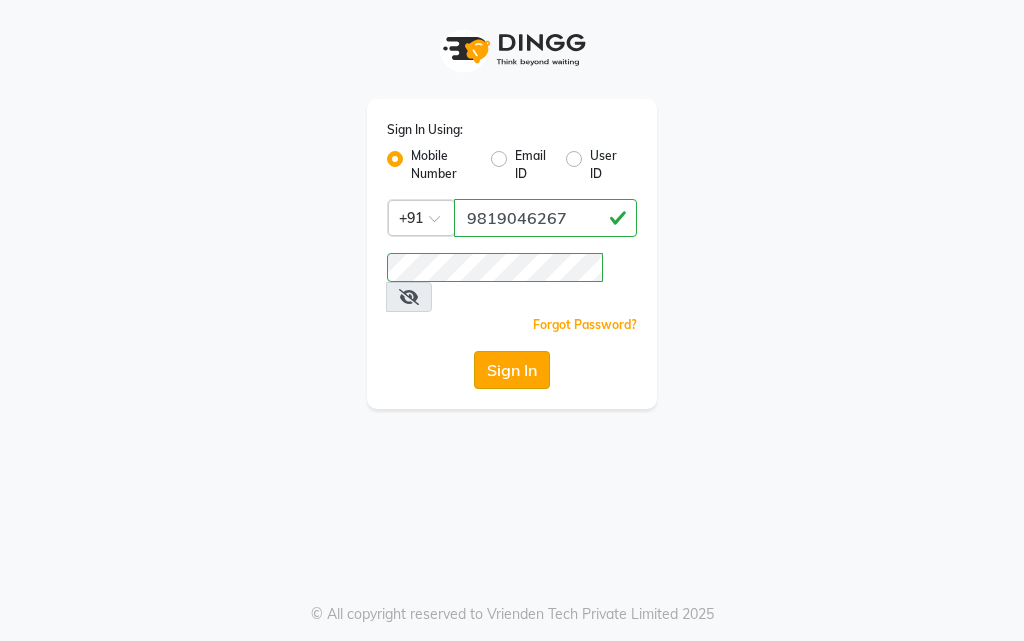 click on "Sign In" 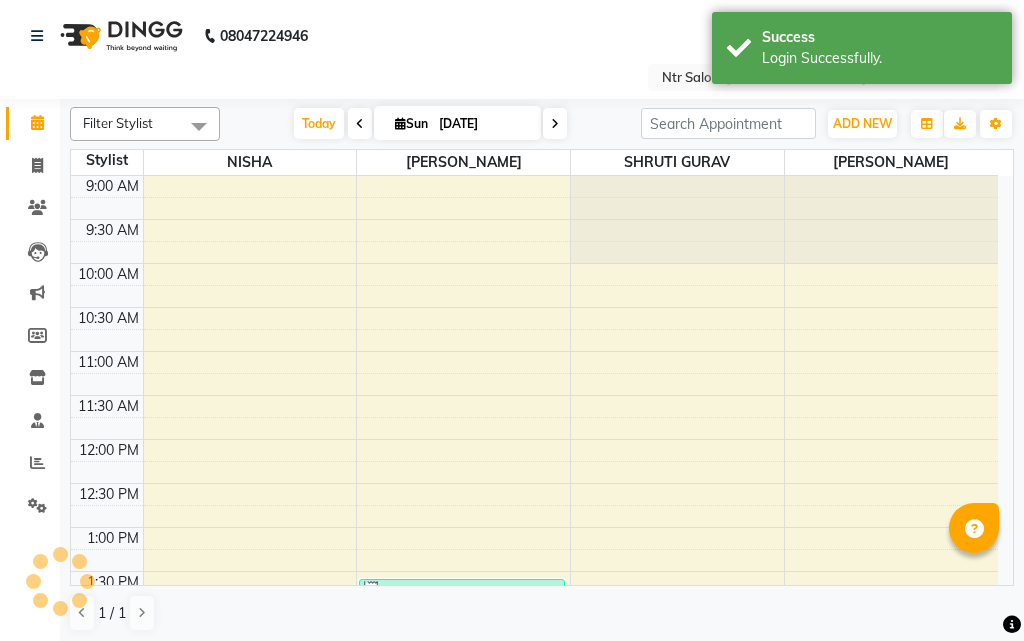 scroll, scrollTop: 0, scrollLeft: 0, axis: both 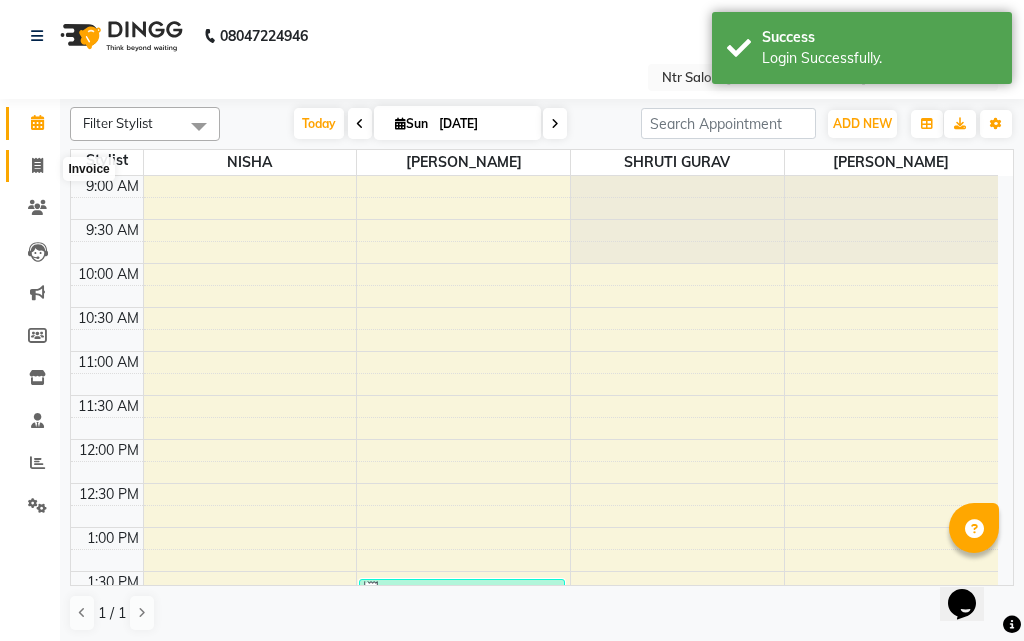 click 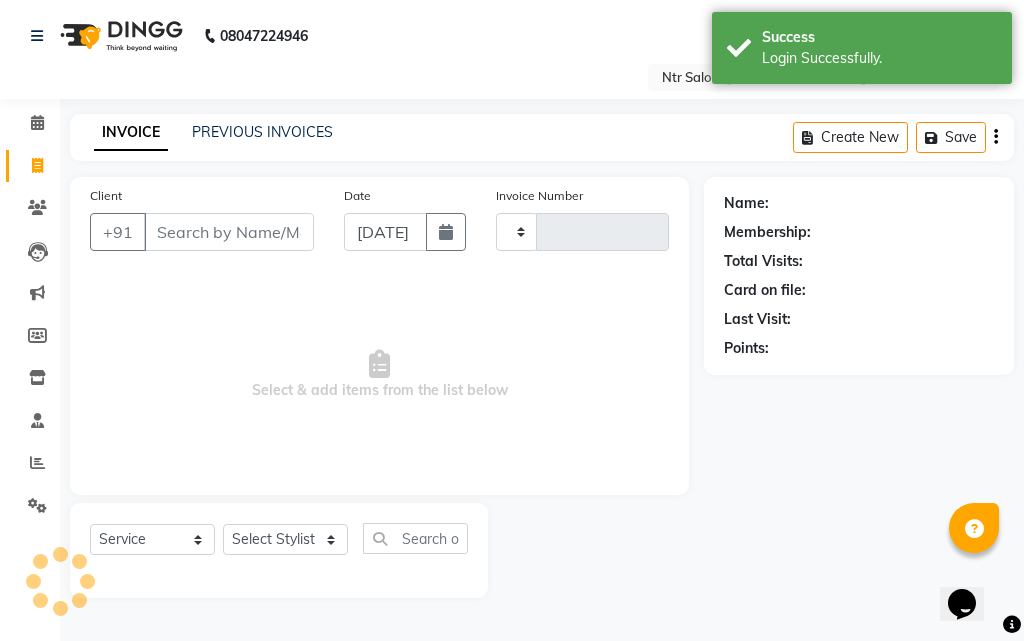 type on "0221" 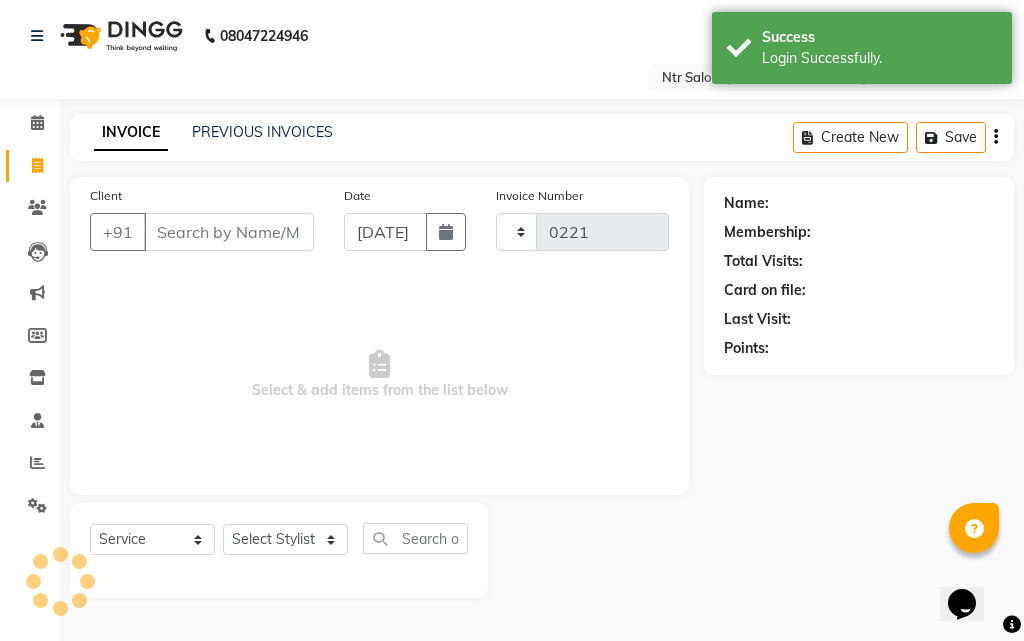 select on "5173" 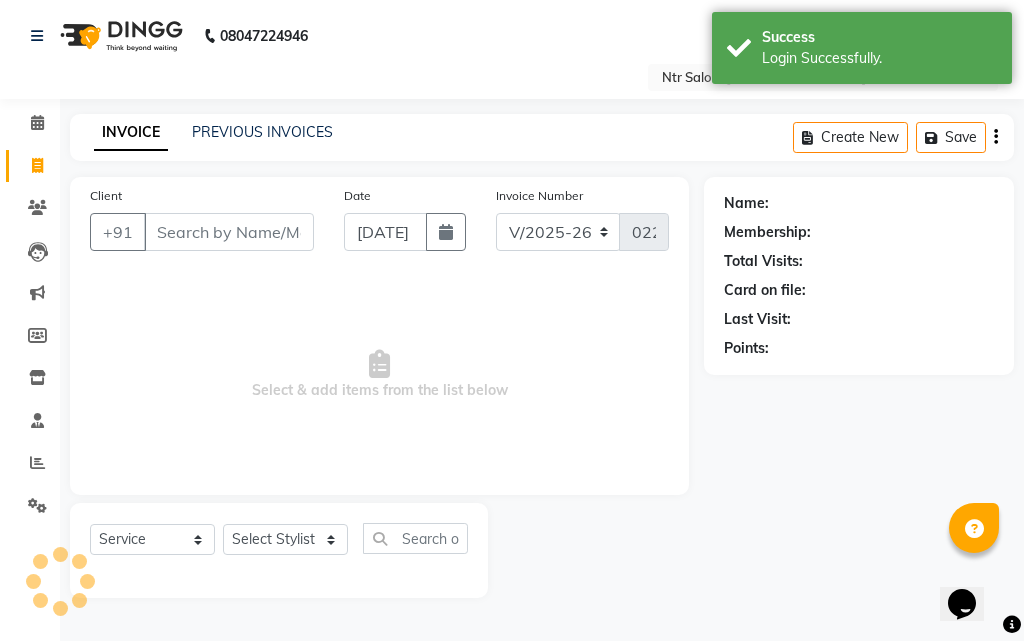 click on "Client" at bounding box center [229, 232] 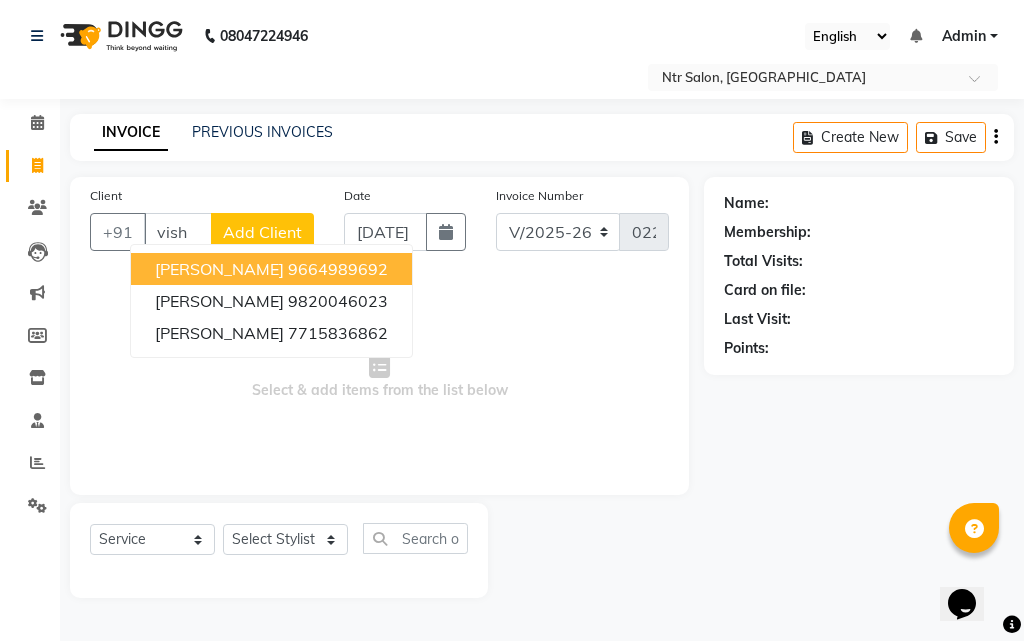 click on "9664989692" at bounding box center (338, 269) 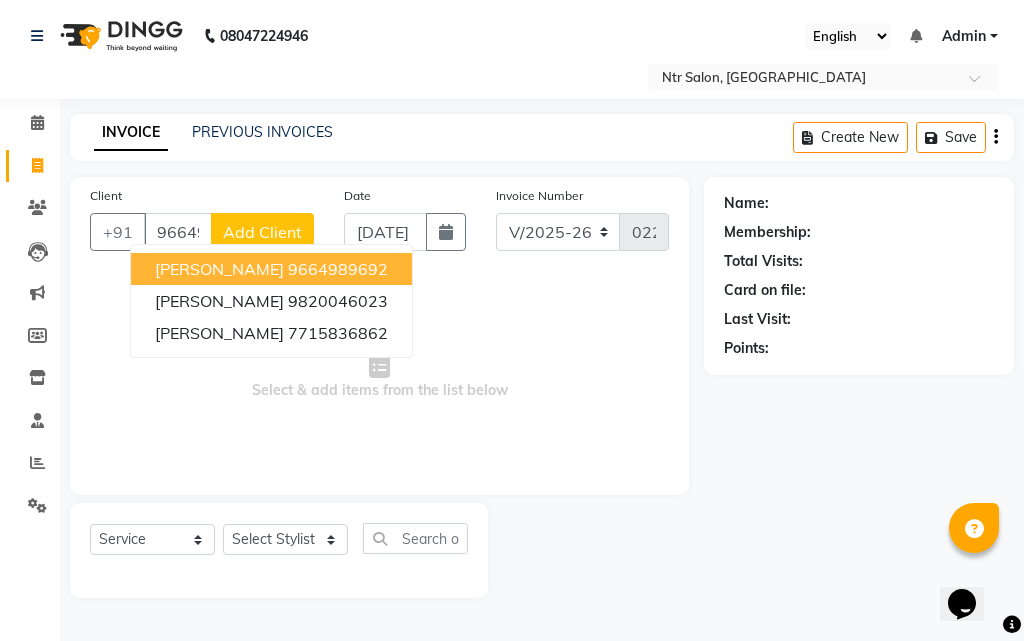 type on "9664989692" 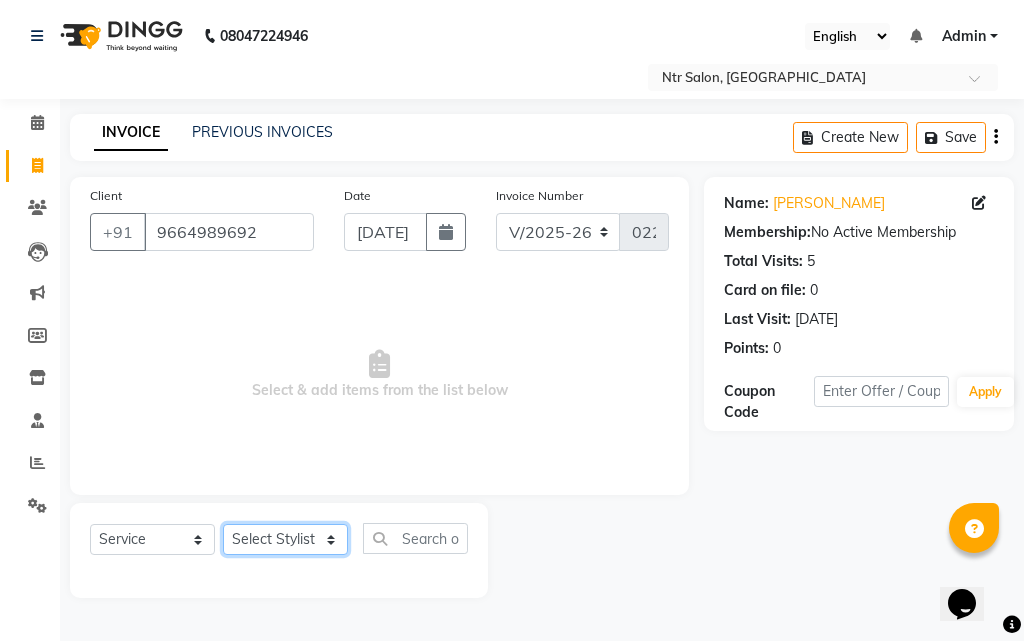 click on "Select Stylist [PERSON_NAME] NISHA [PERSON_NAME] SHRUTI GURAV" 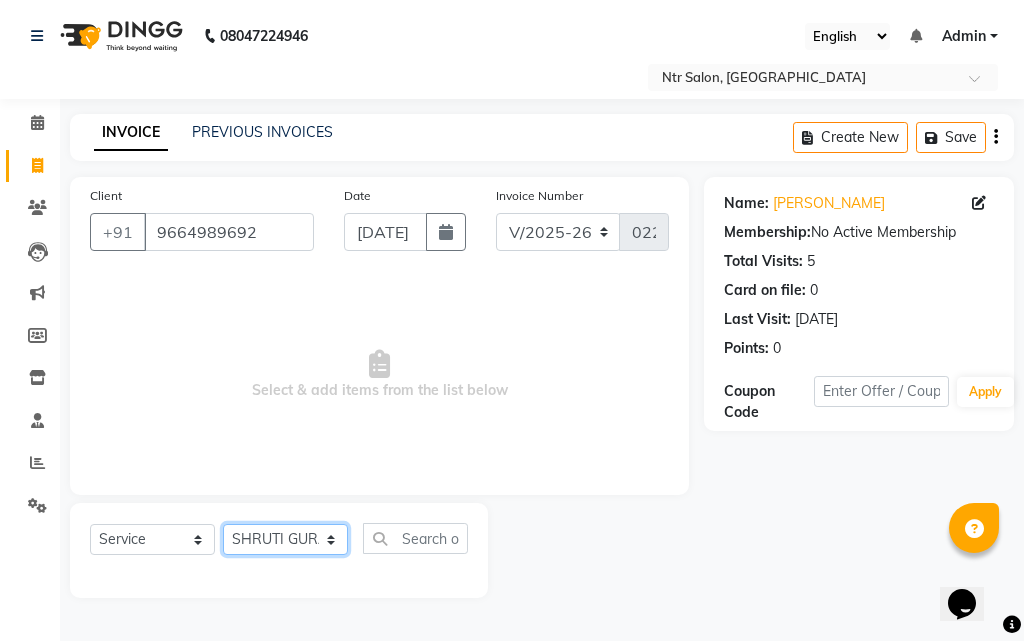 click on "Select Stylist [PERSON_NAME] NISHA [PERSON_NAME] SHRUTI GURAV" 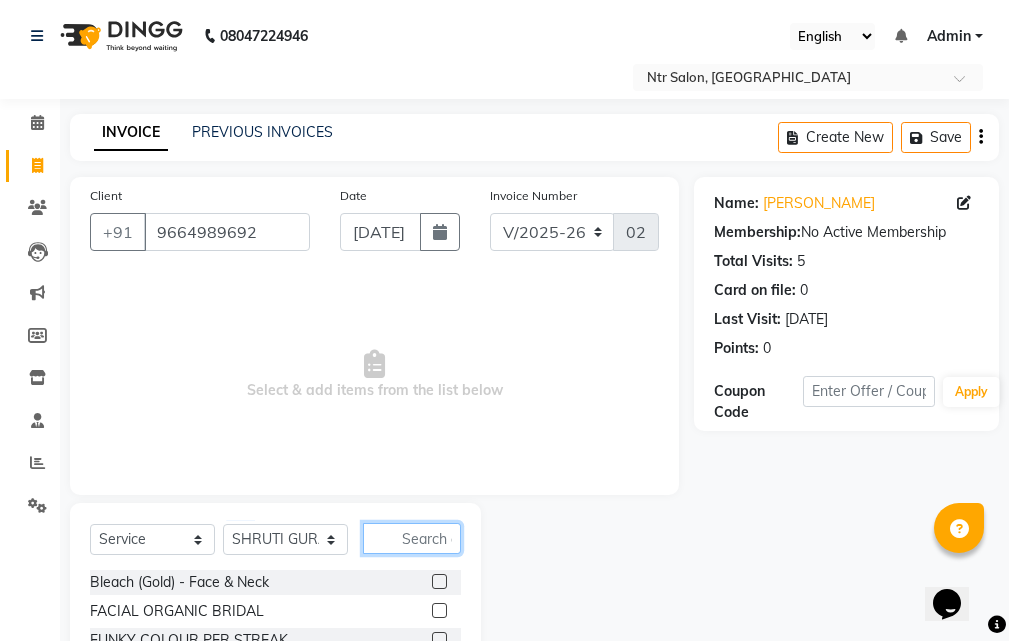 click 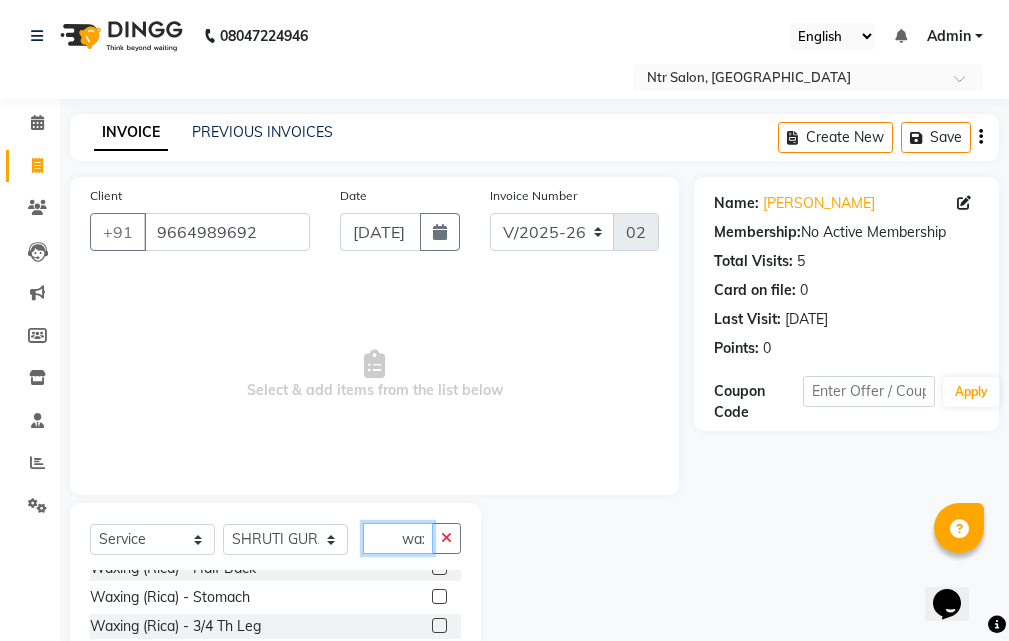 scroll, scrollTop: 618, scrollLeft: 0, axis: vertical 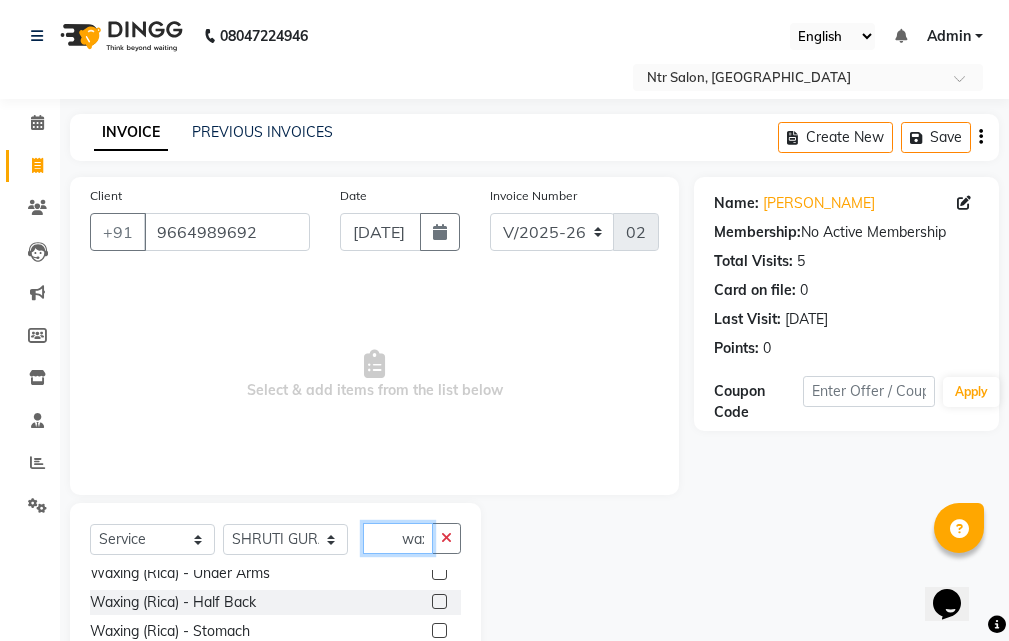 type on "waxing" 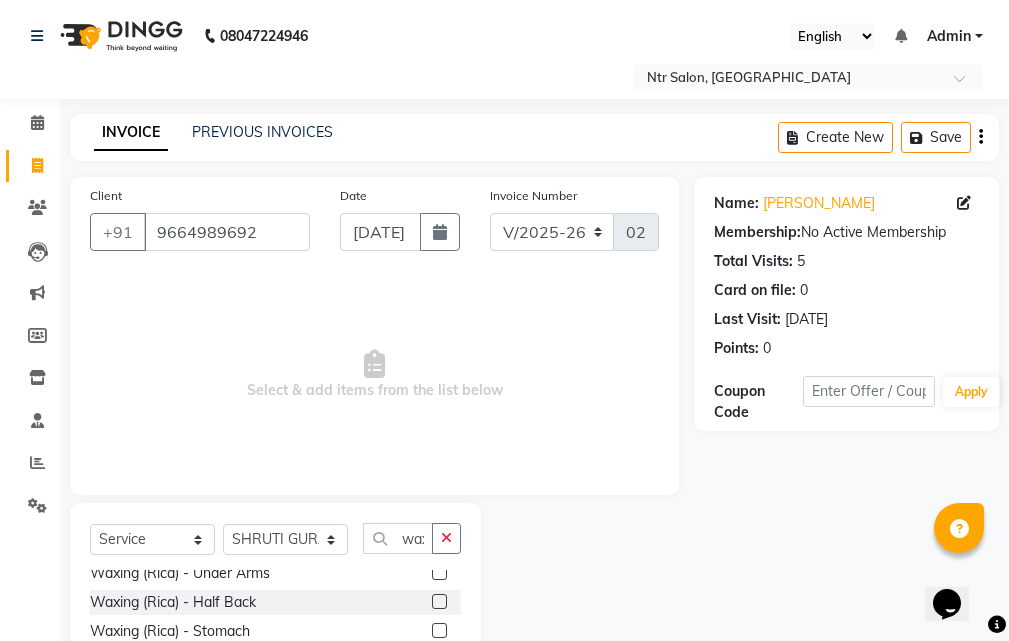 click 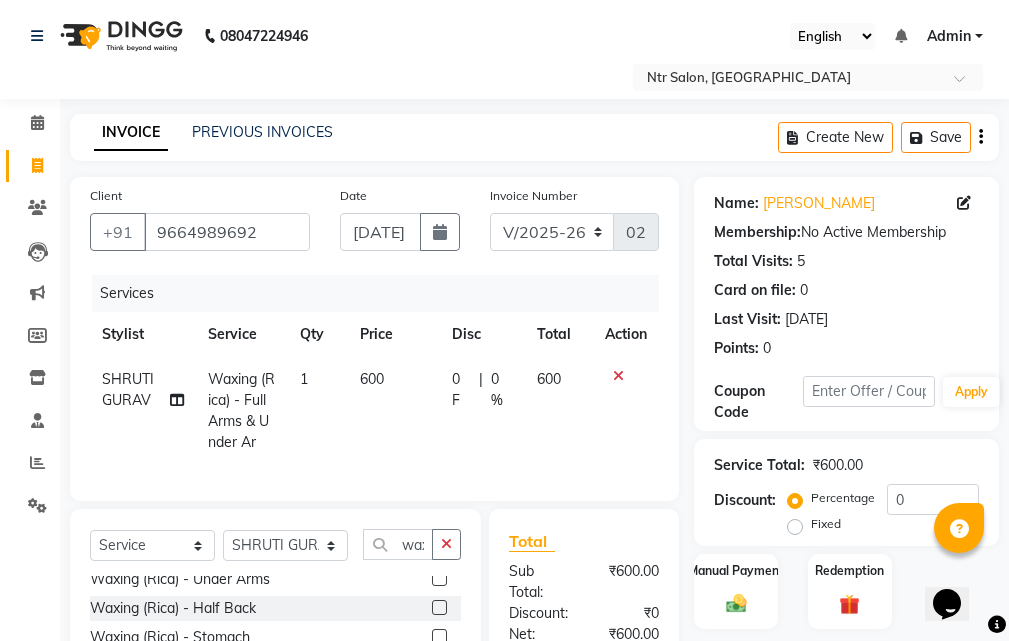 checkbox on "false" 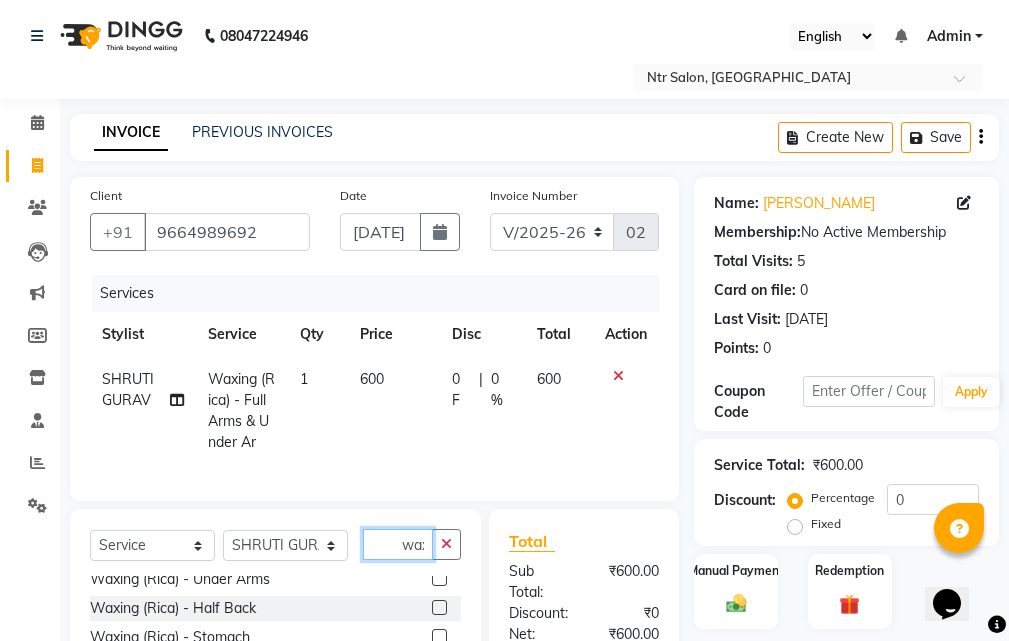 click on "waxing" 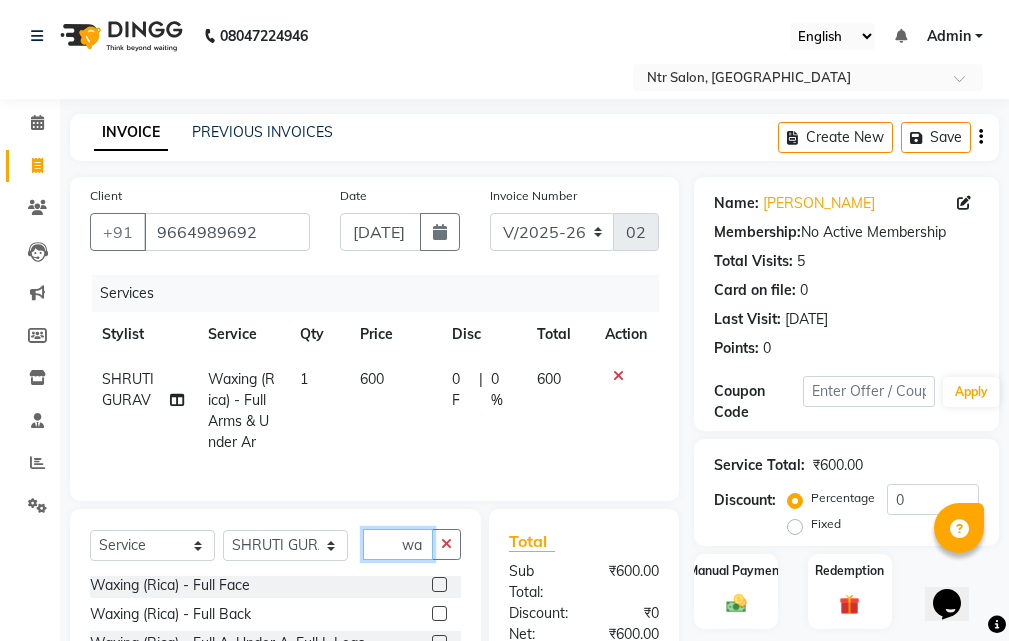 type on "w" 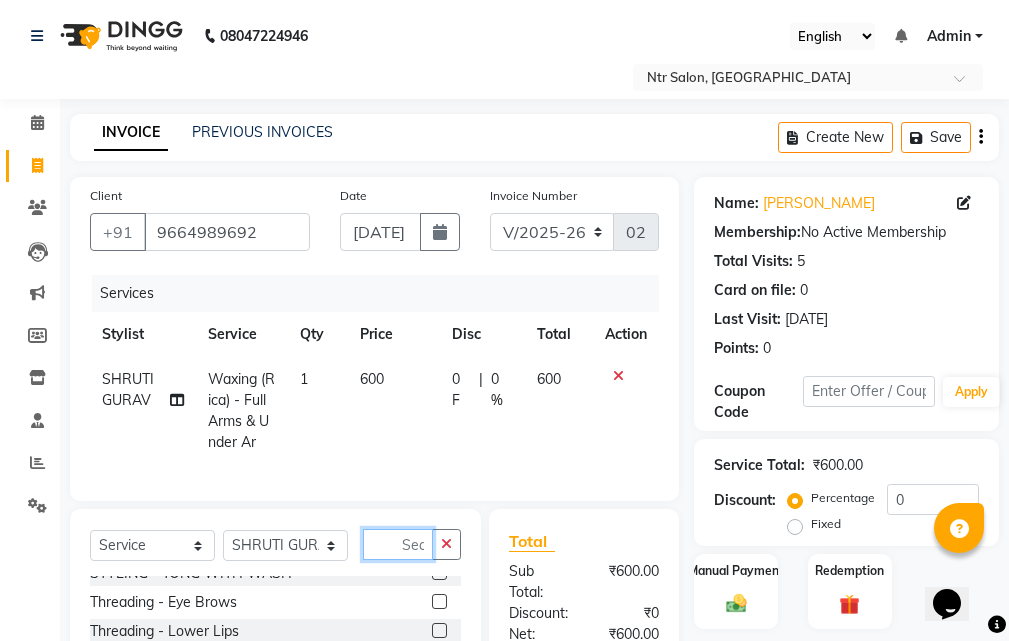 scroll, scrollTop: 1150, scrollLeft: 0, axis: vertical 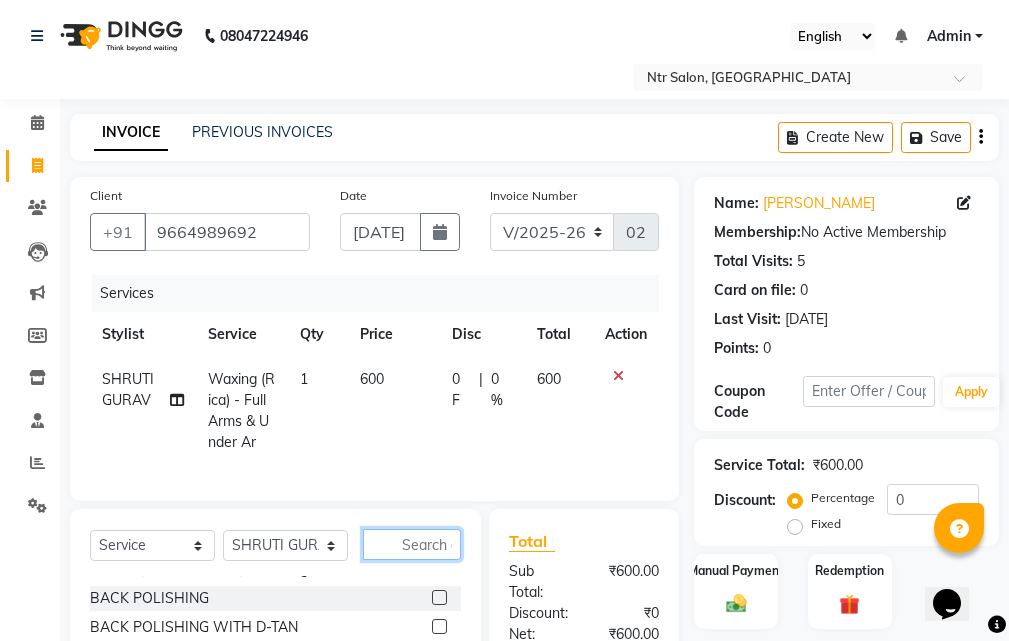 type 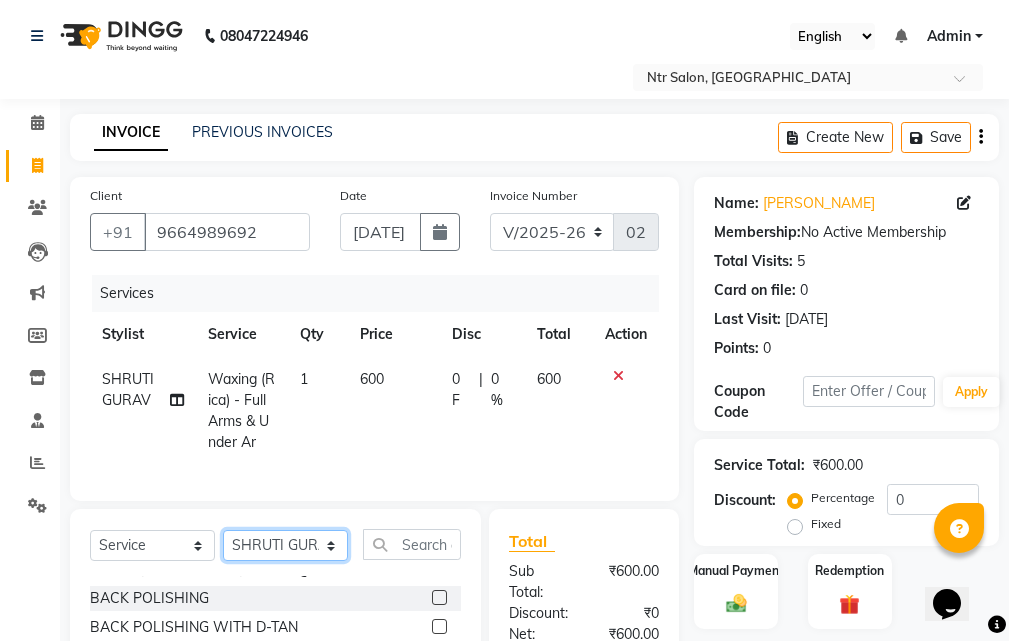 click on "Select Stylist [PERSON_NAME] NISHA [PERSON_NAME] SHRUTI GURAV" 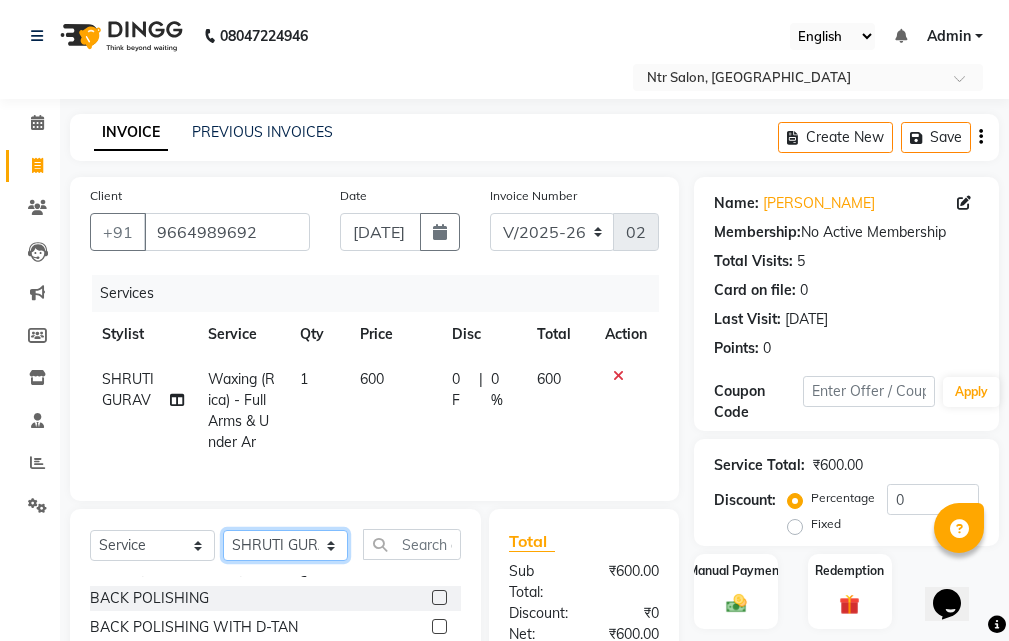 select on "35511" 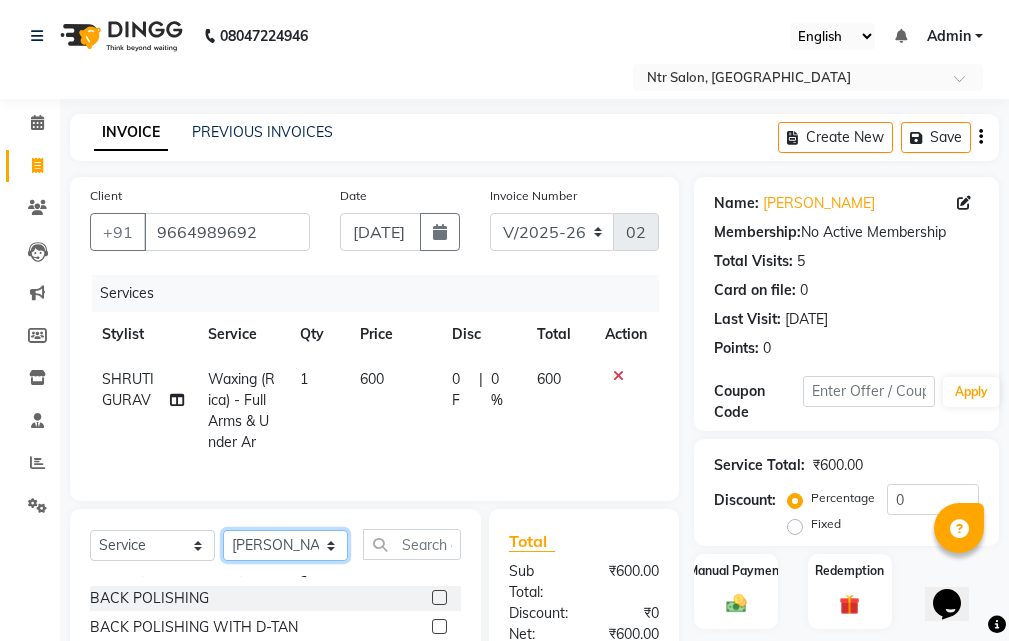 click on "Select Stylist [PERSON_NAME] NISHA [PERSON_NAME] SHRUTI GURAV" 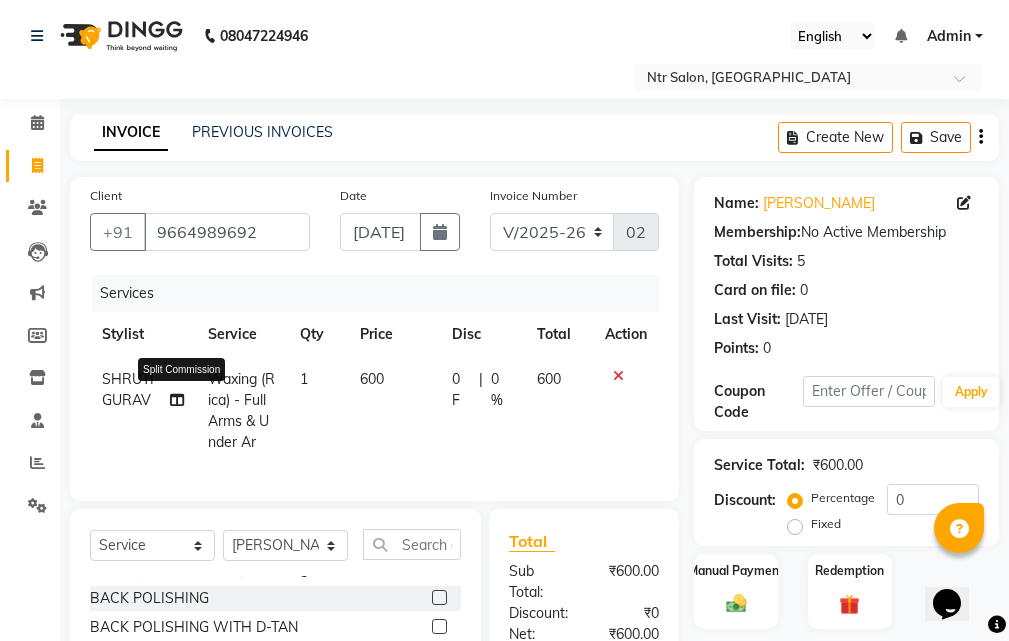 click 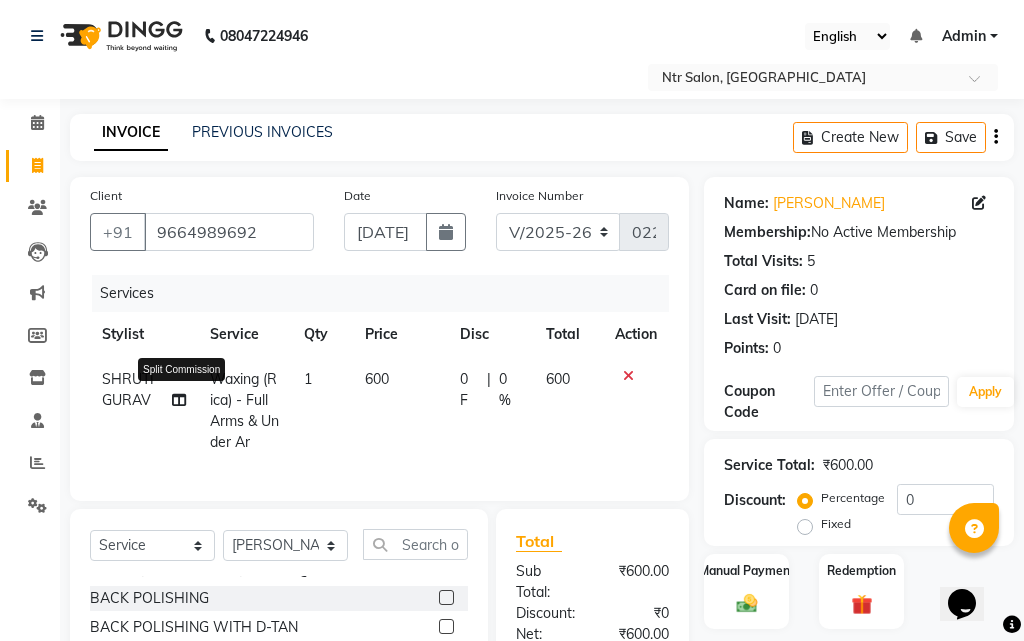 select on "41229" 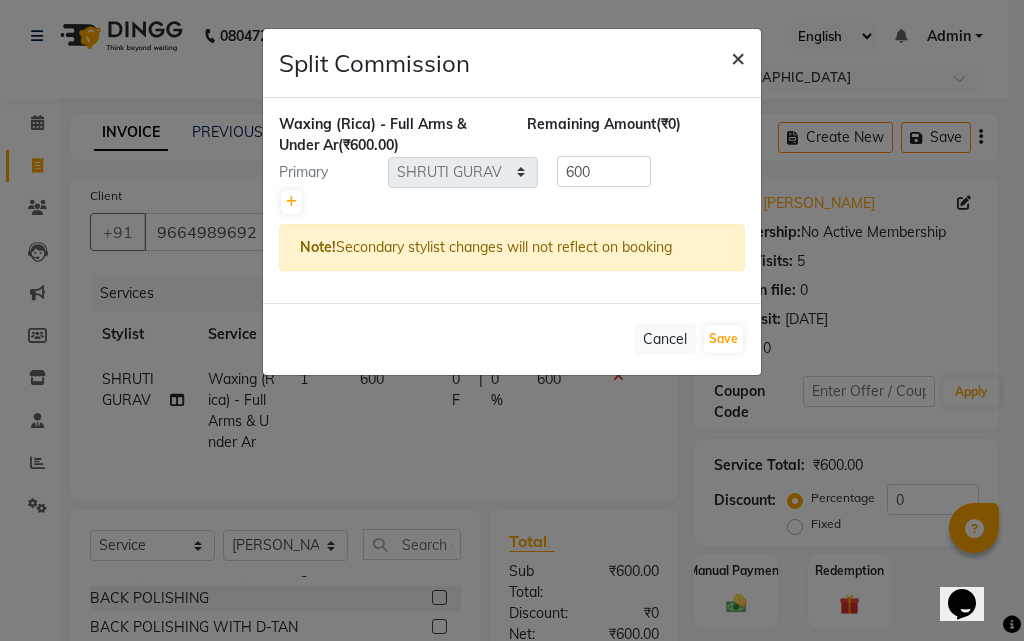 click on "×" 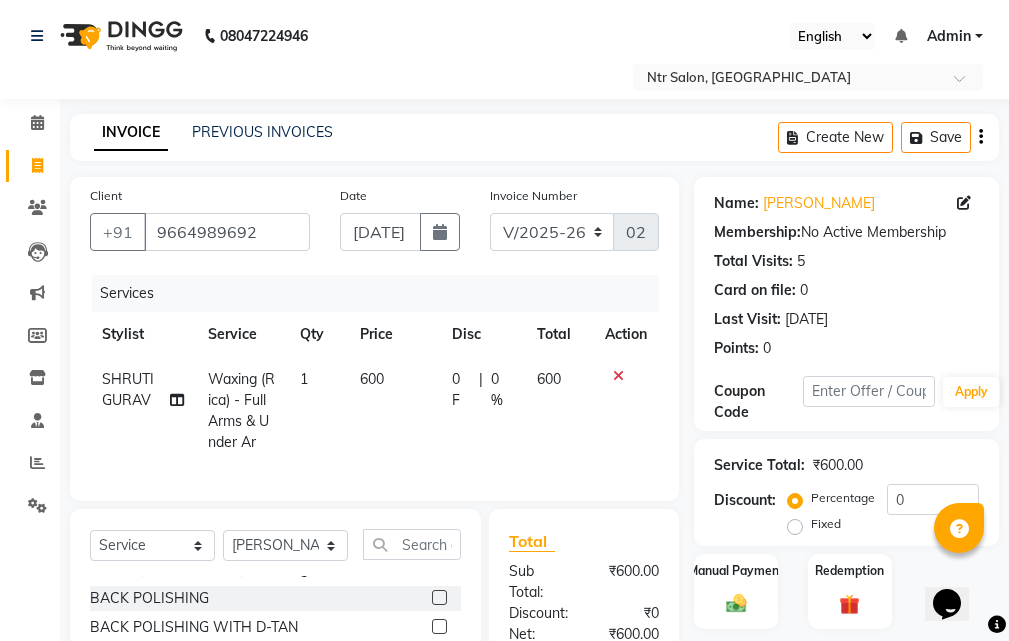click 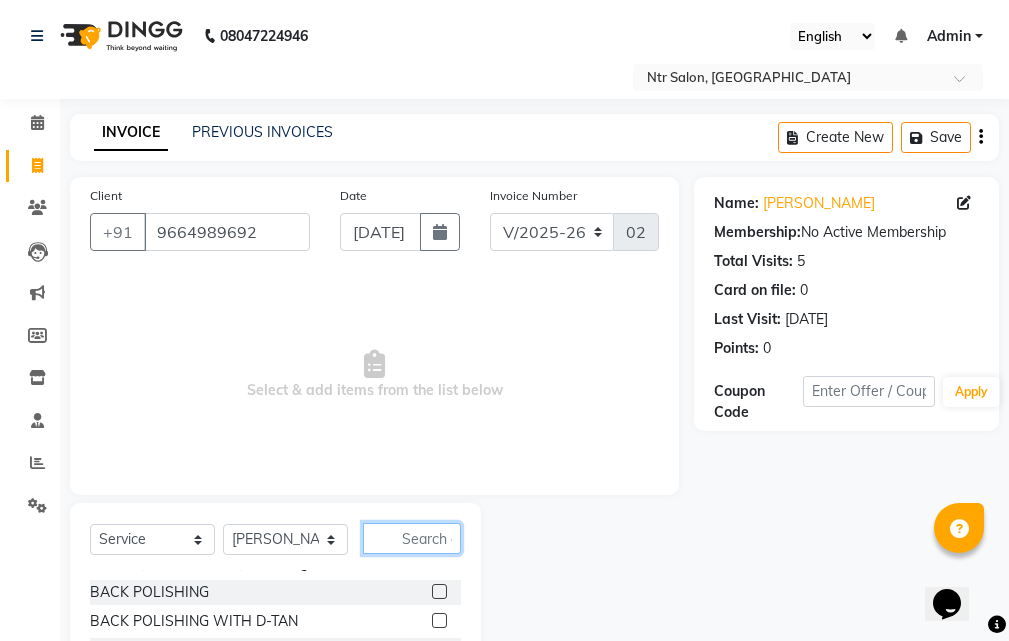 click 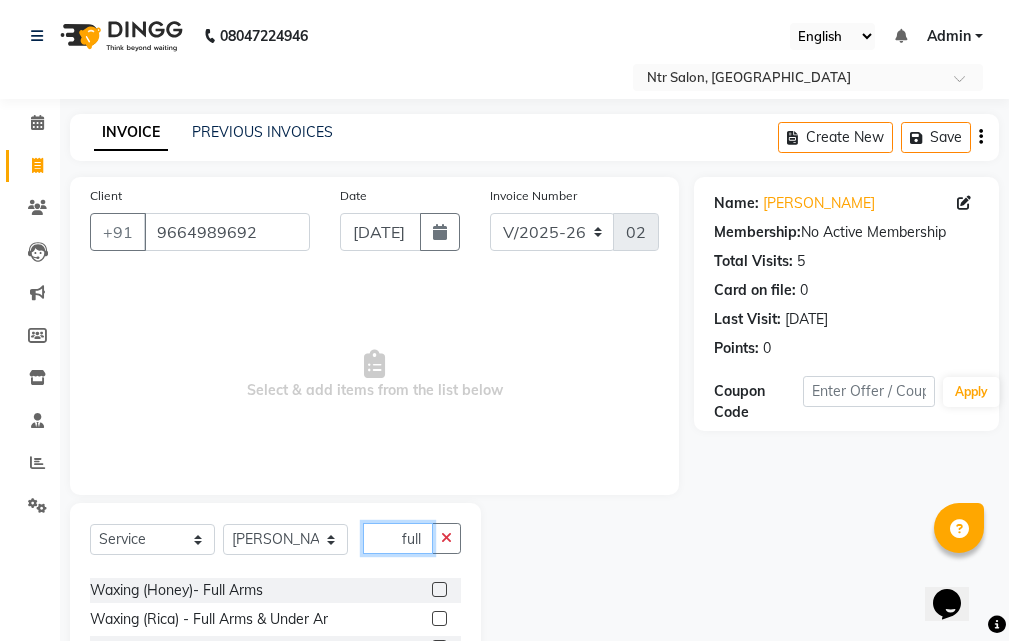 scroll, scrollTop: 313, scrollLeft: 0, axis: vertical 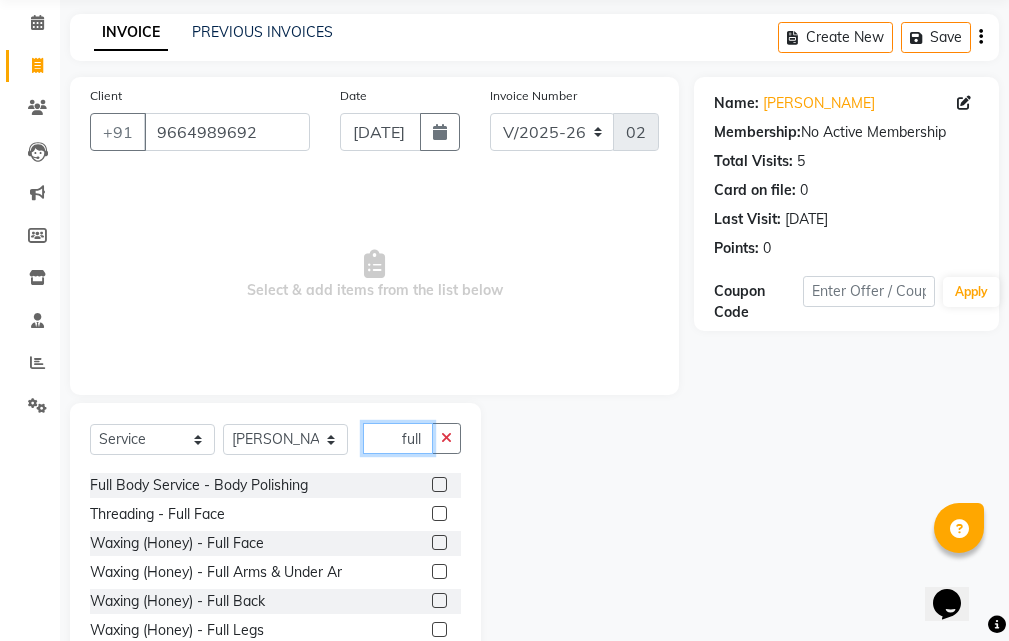 type on "full" 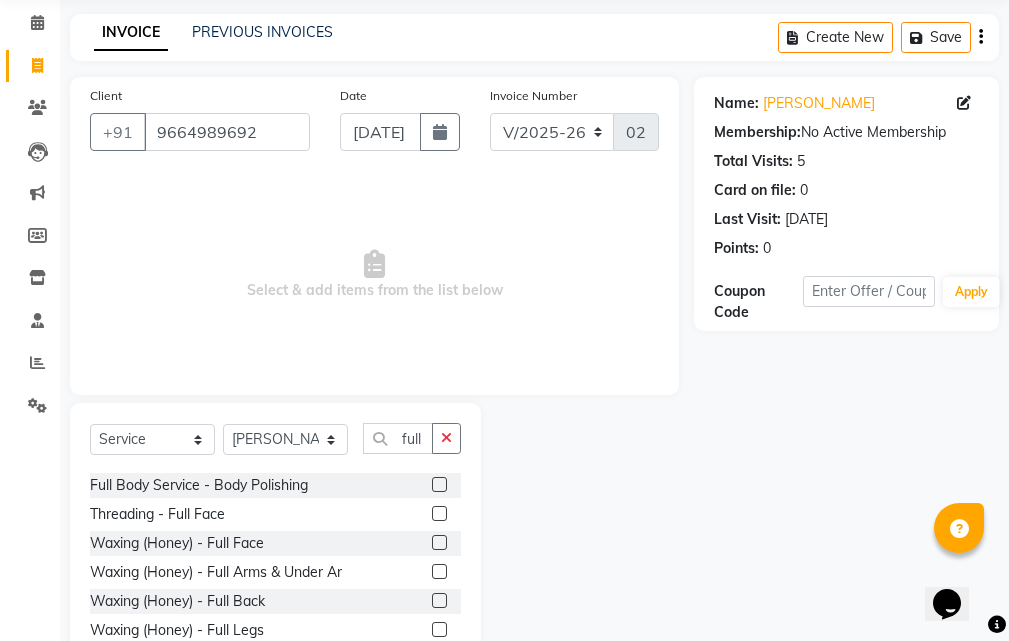 click 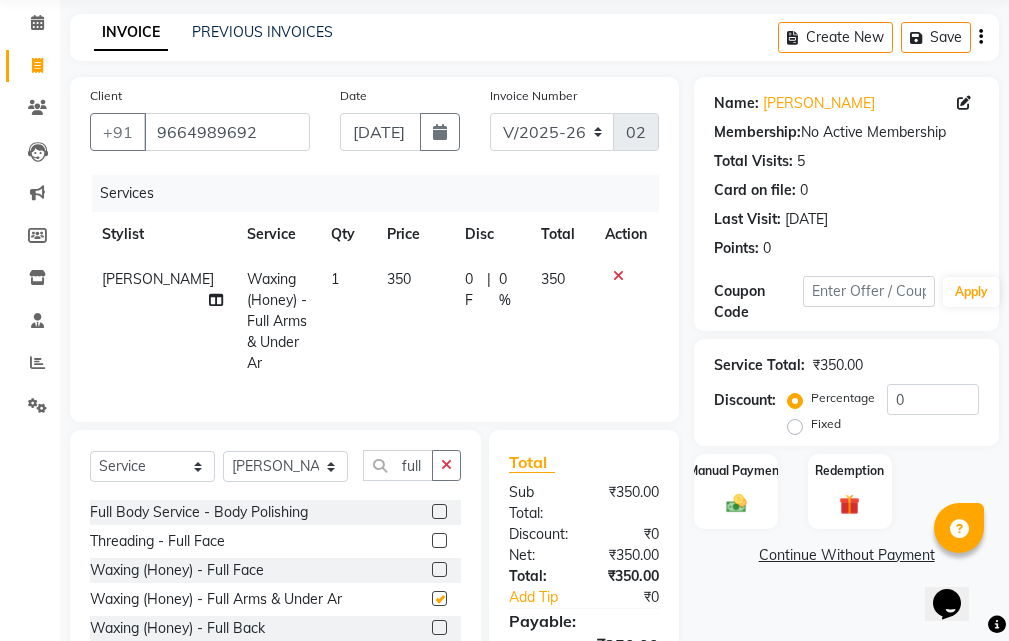 checkbox on "false" 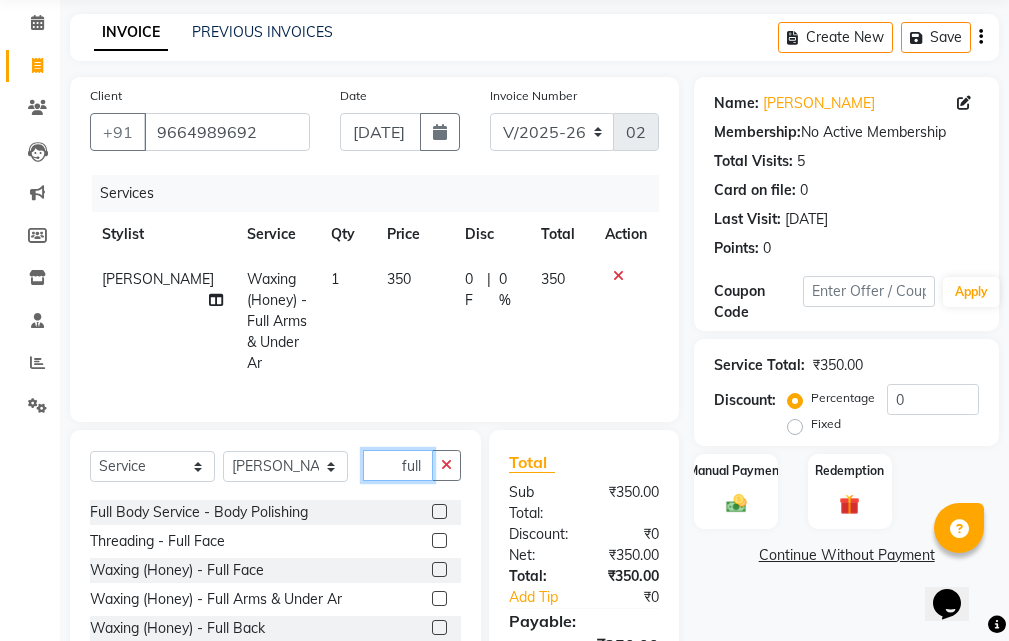 click on "full" 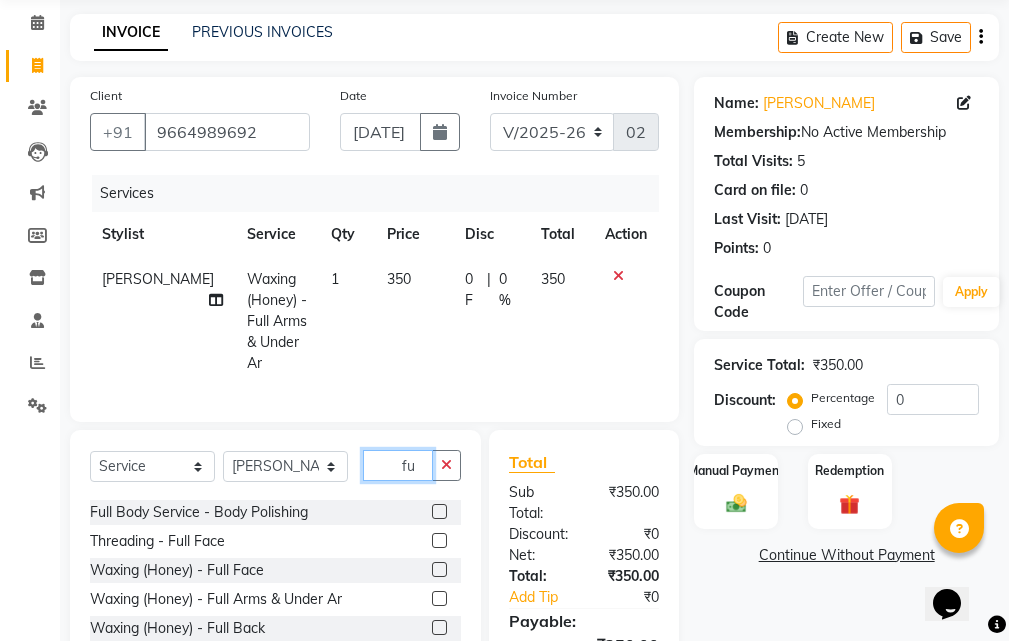 scroll, scrollTop: 140, scrollLeft: 0, axis: vertical 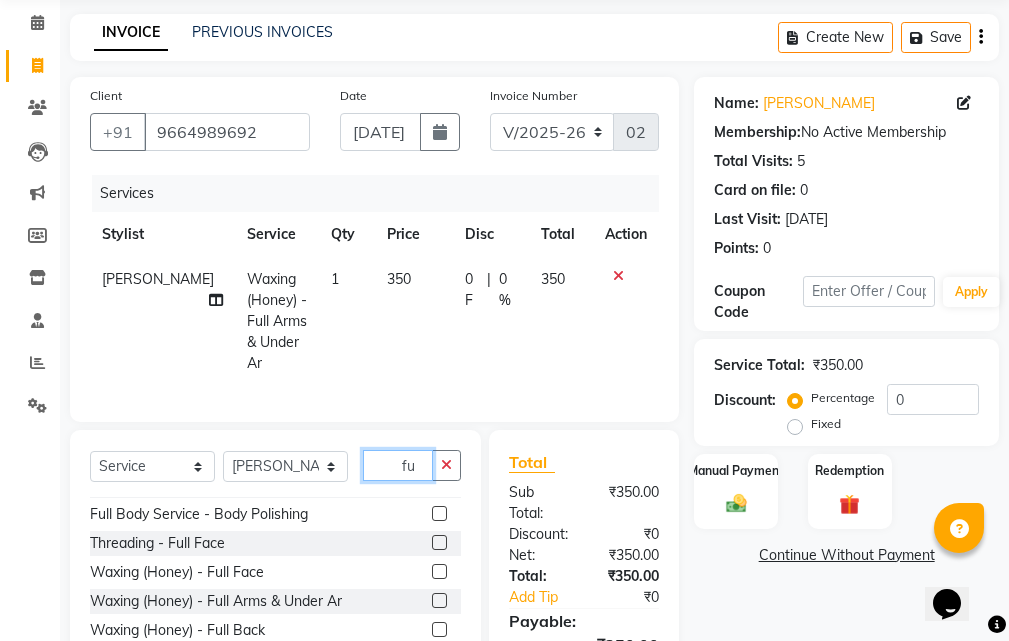 type on "fu" 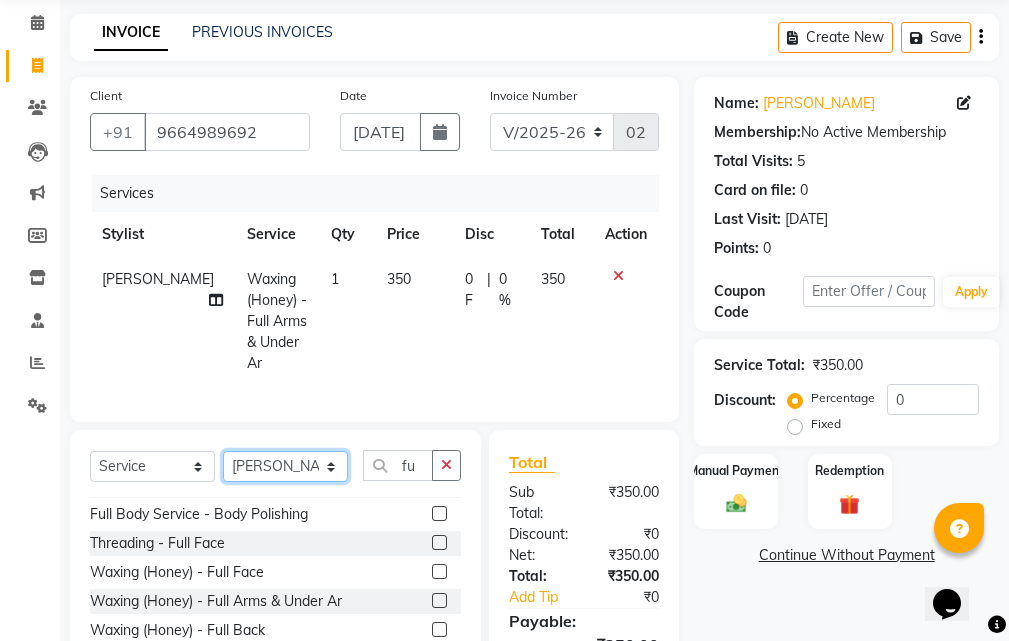 click on "Select Stylist [PERSON_NAME] NISHA [PERSON_NAME] SHRUTI GURAV" 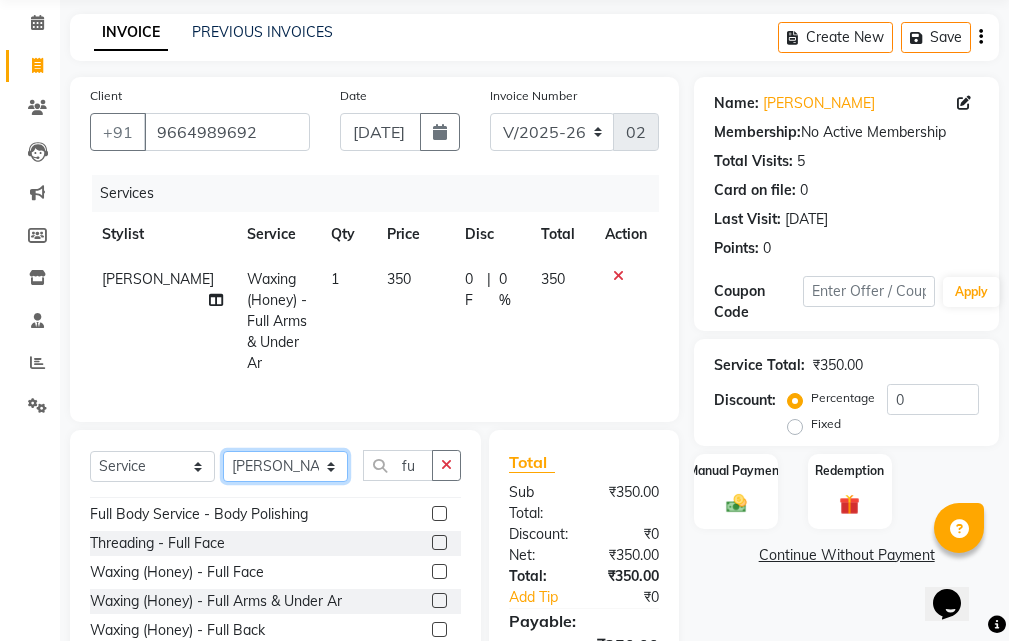 select on "34856" 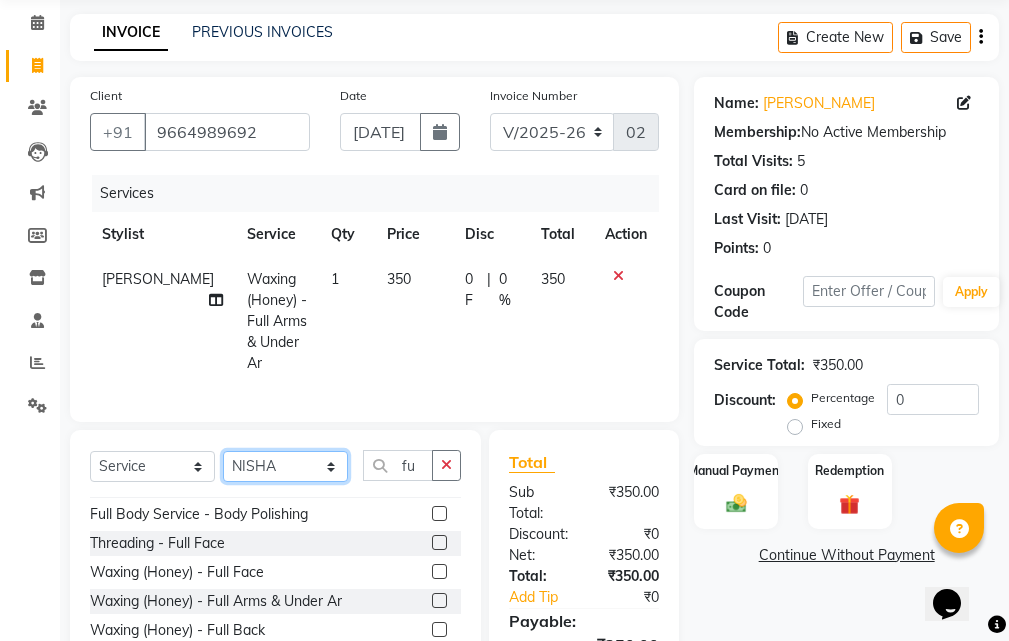 click on "Select Stylist [PERSON_NAME] NISHA [PERSON_NAME] SHRUTI GURAV" 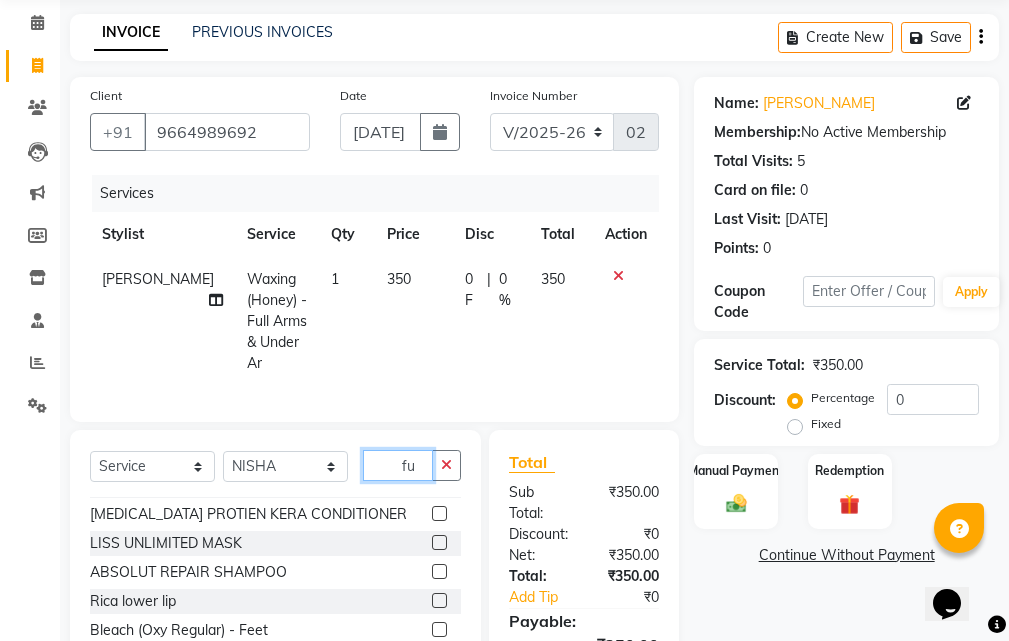 click on "fu" 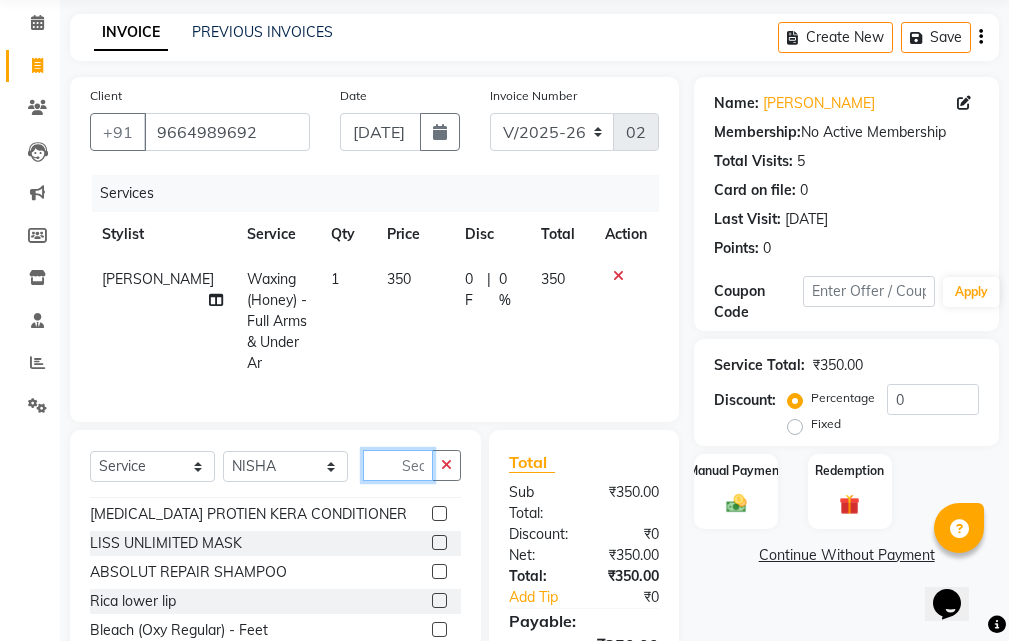 scroll, scrollTop: 0, scrollLeft: 0, axis: both 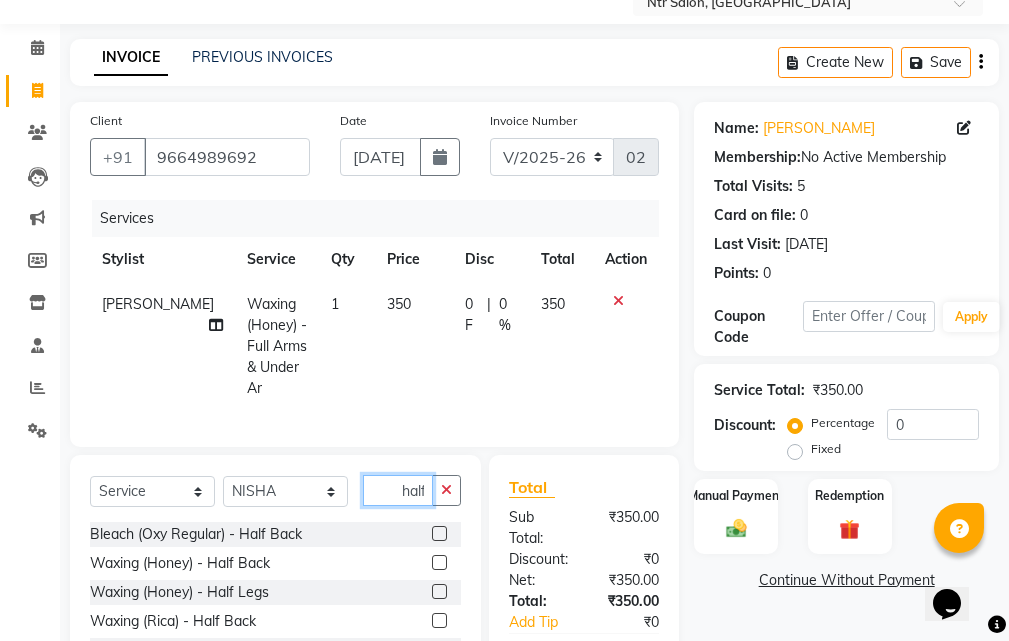 type on "half" 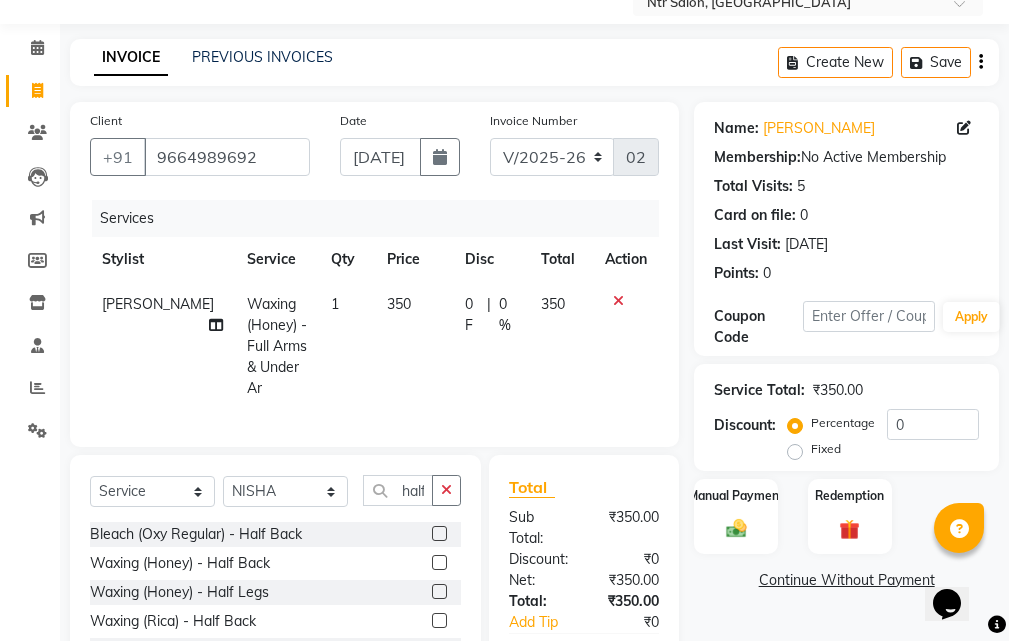 click 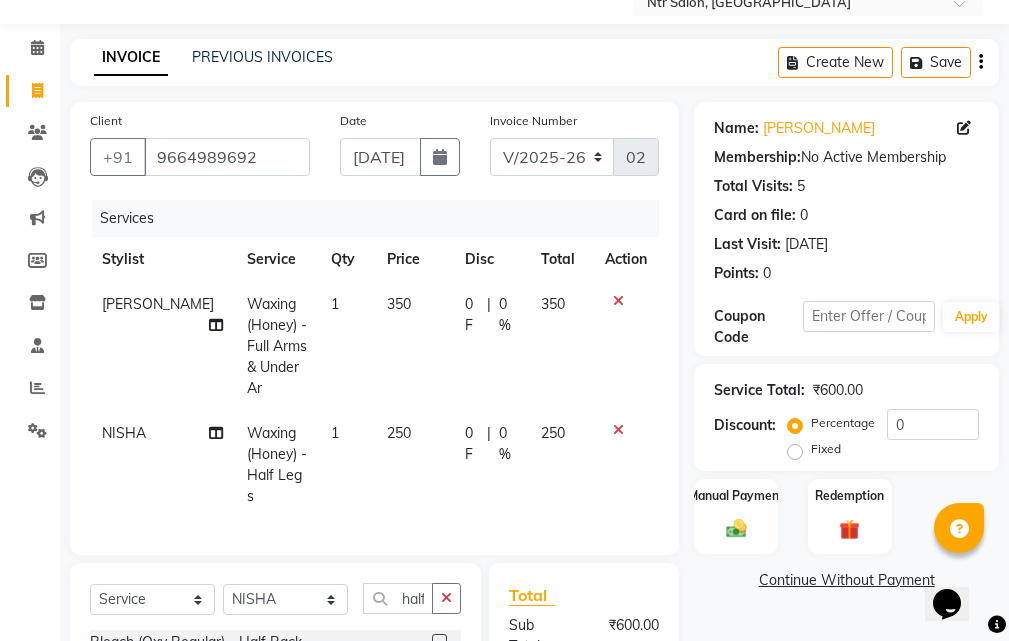 checkbox on "false" 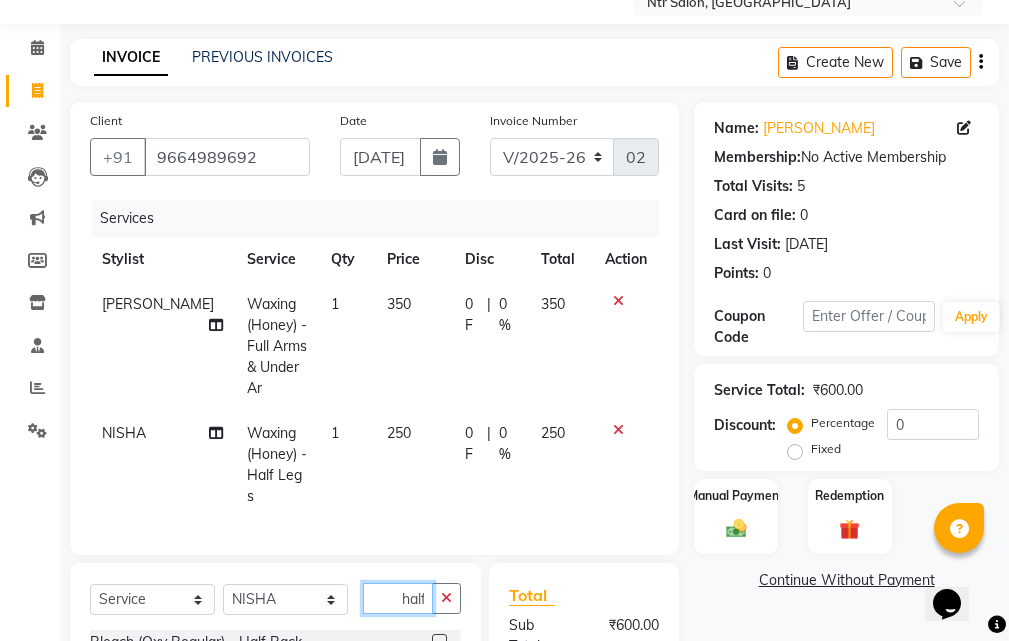 click on "half" 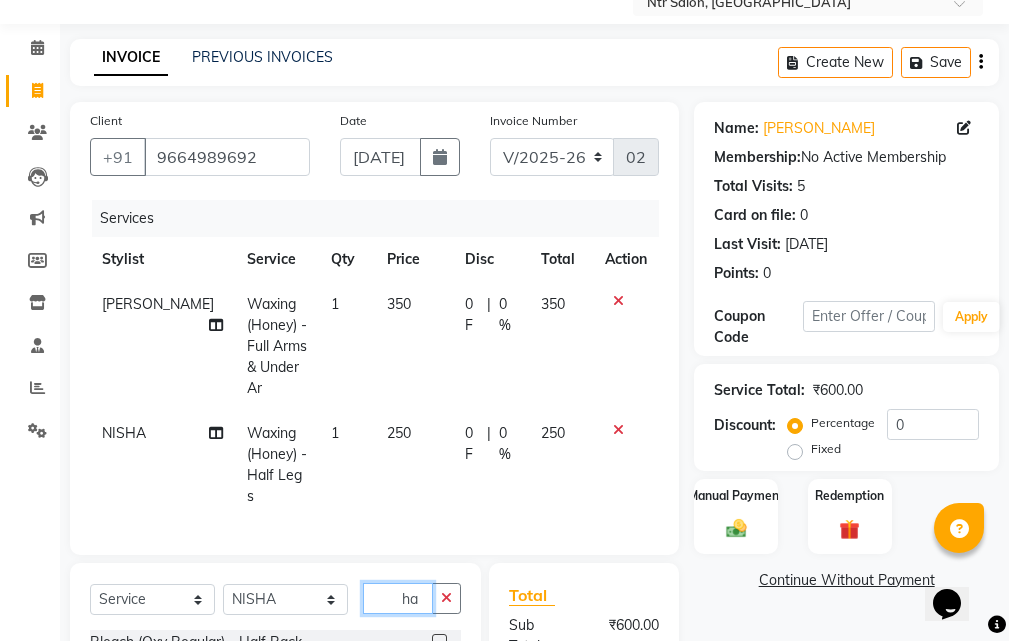 type on "h" 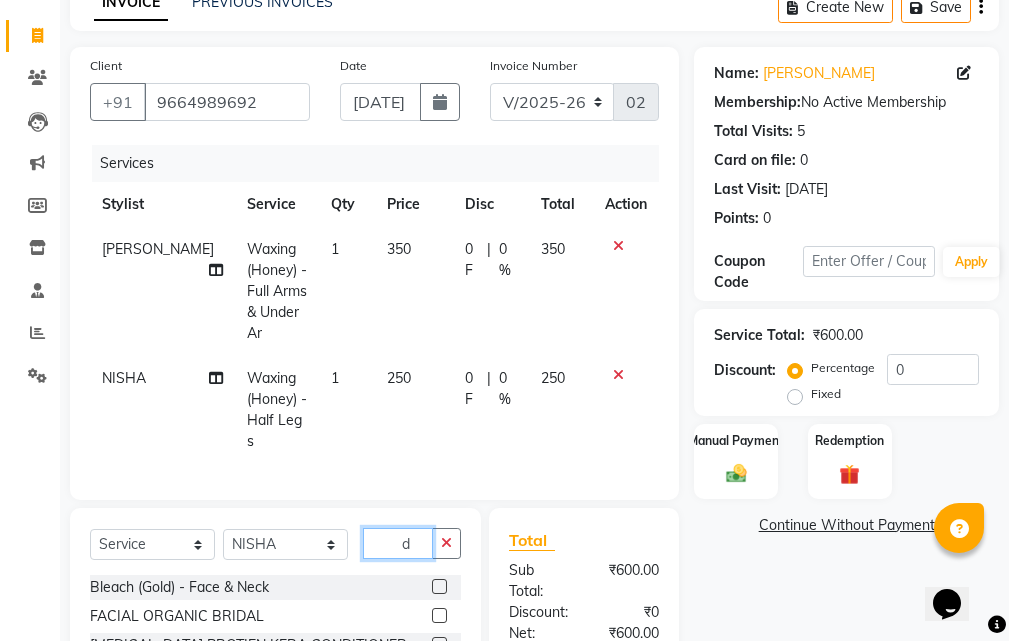 scroll, scrollTop: 175, scrollLeft: 0, axis: vertical 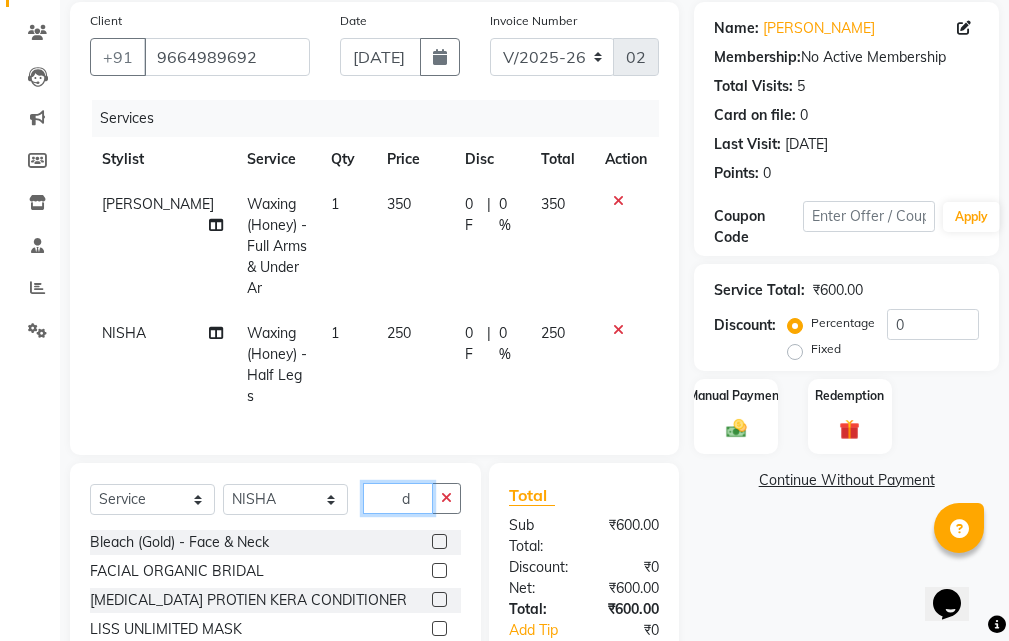type on "d" 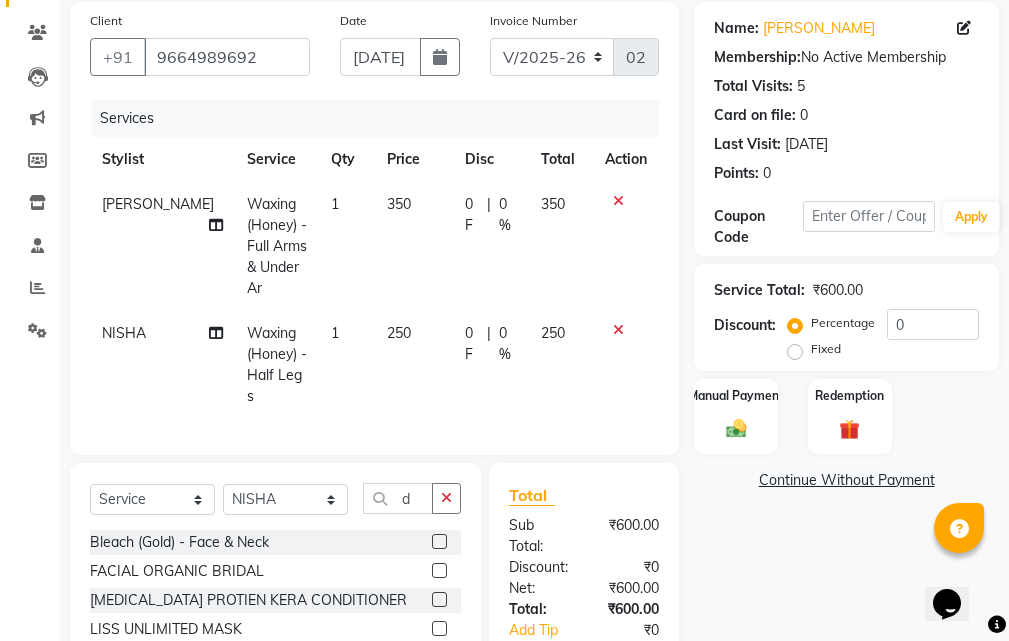 click 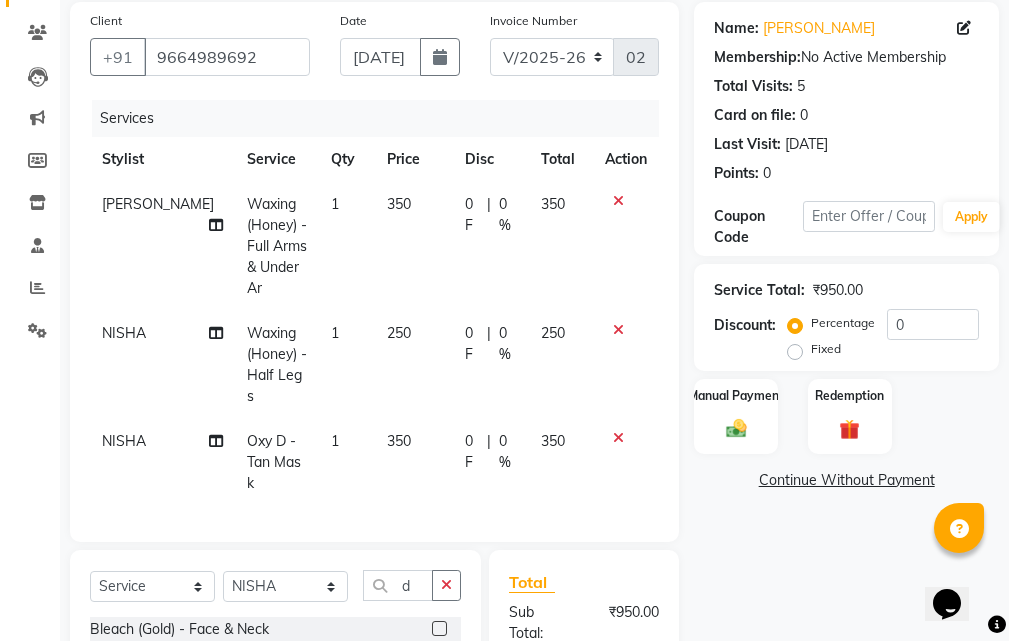 checkbox on "false" 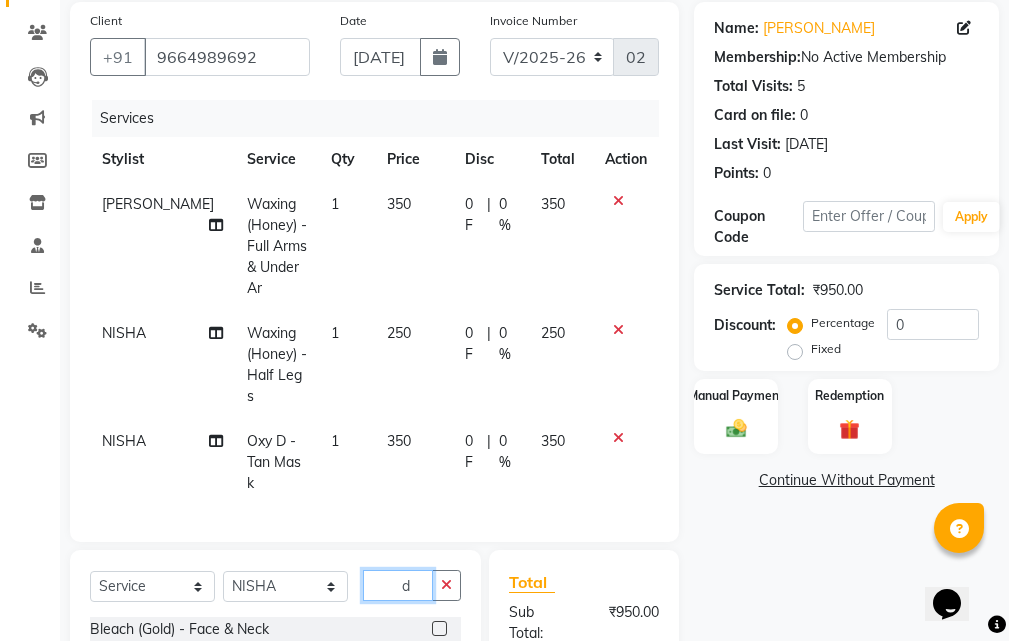 click on "d" 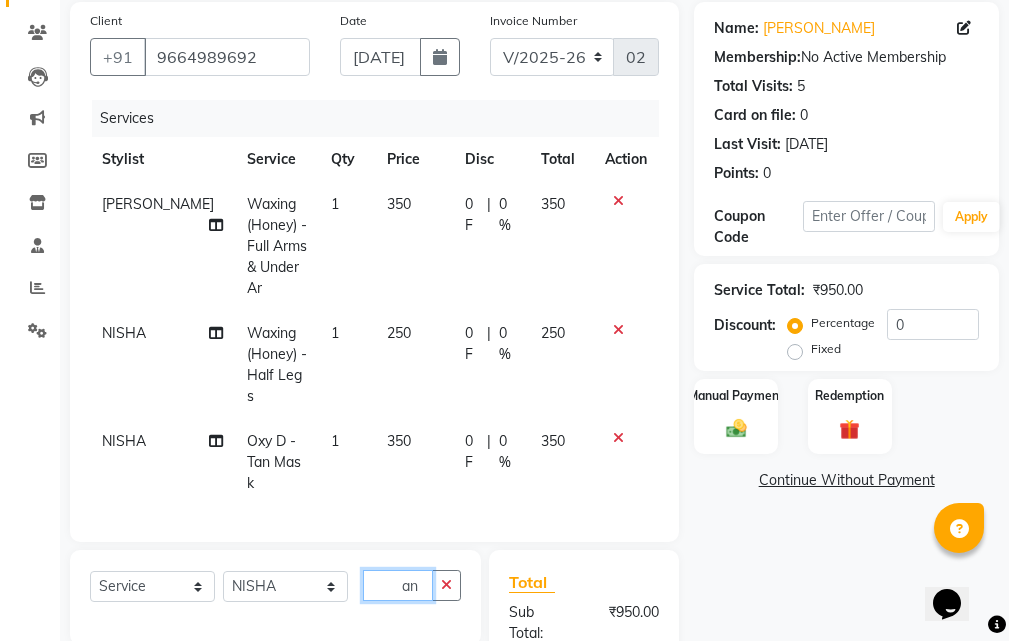 type on "a" 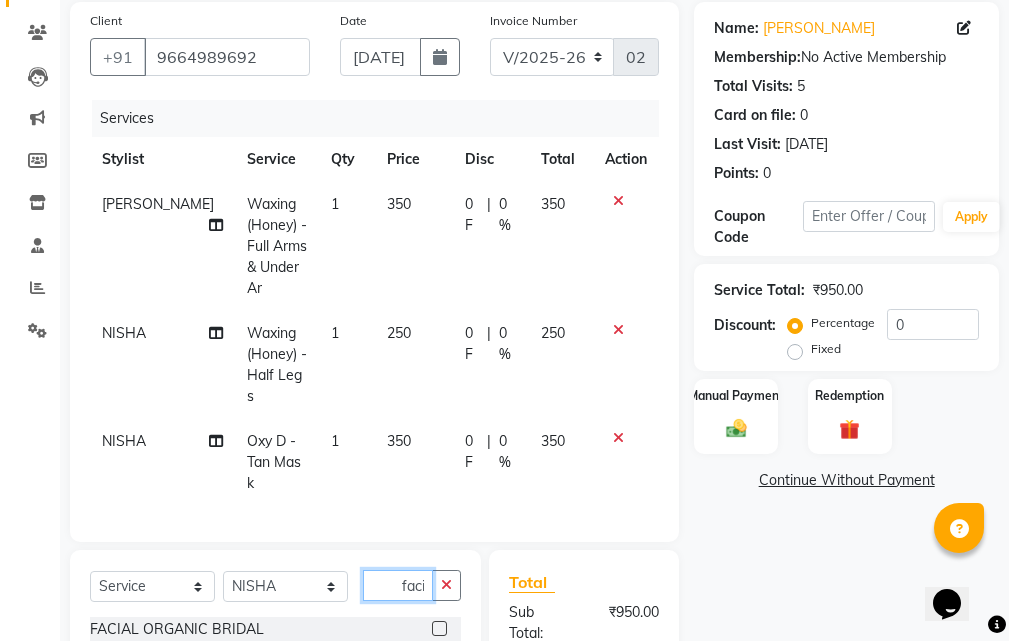 scroll, scrollTop: 261, scrollLeft: 0, axis: vertical 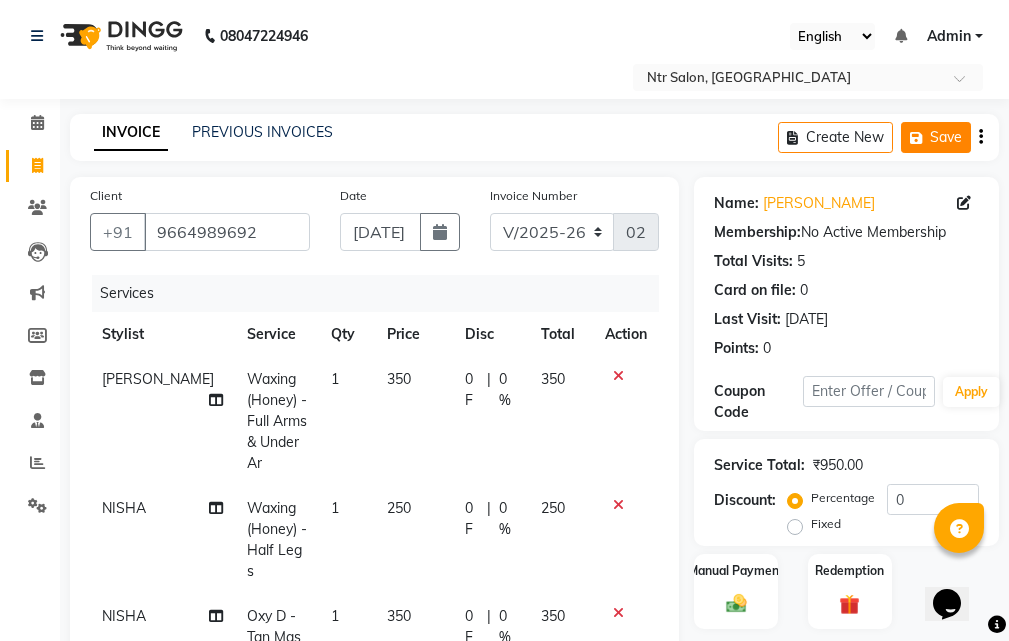 type on "facia" 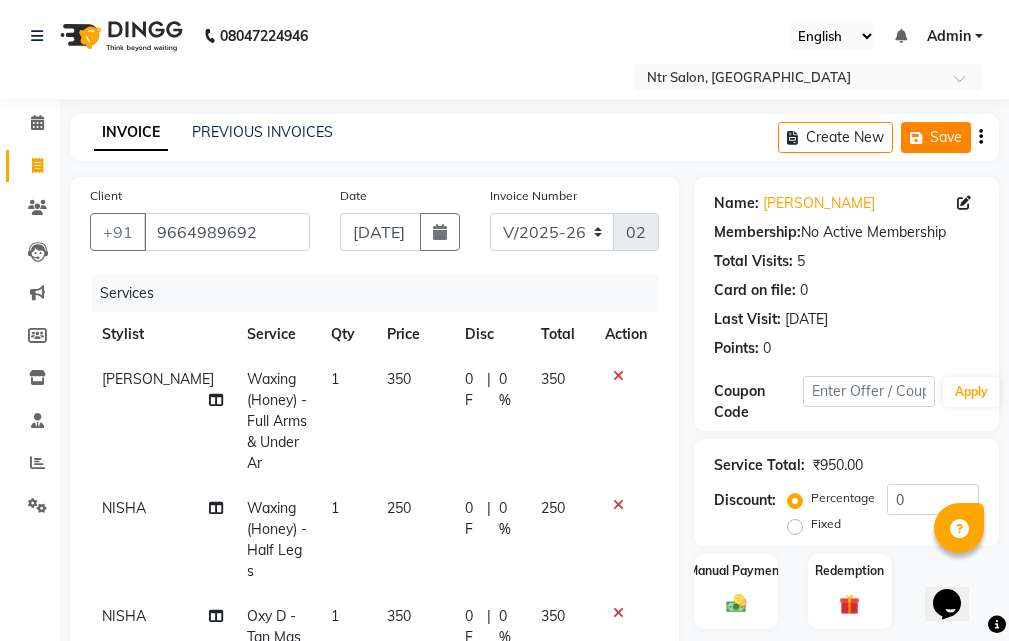 click on "Save" 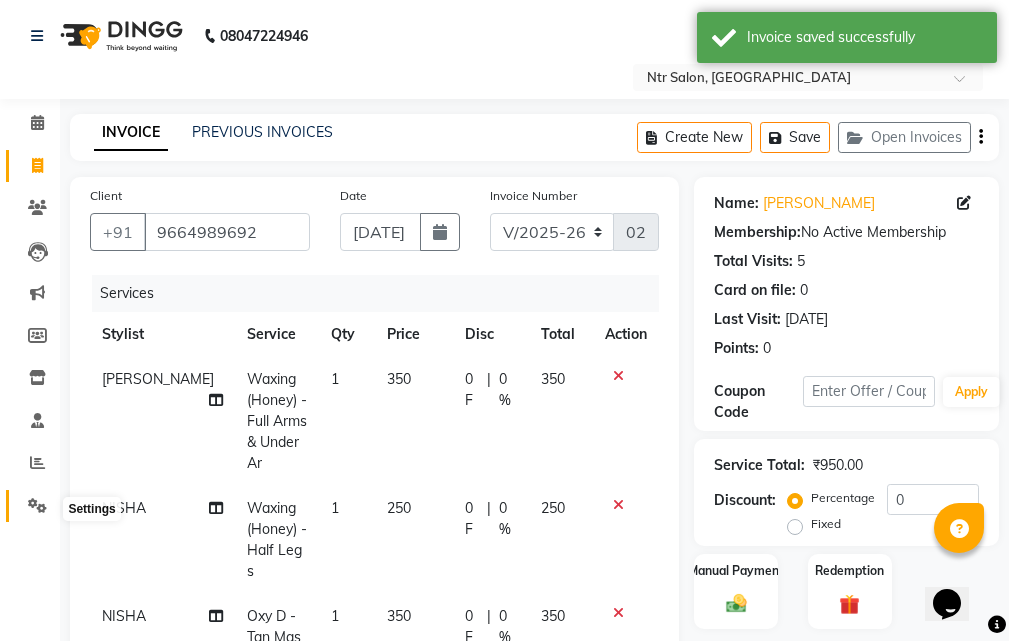 click 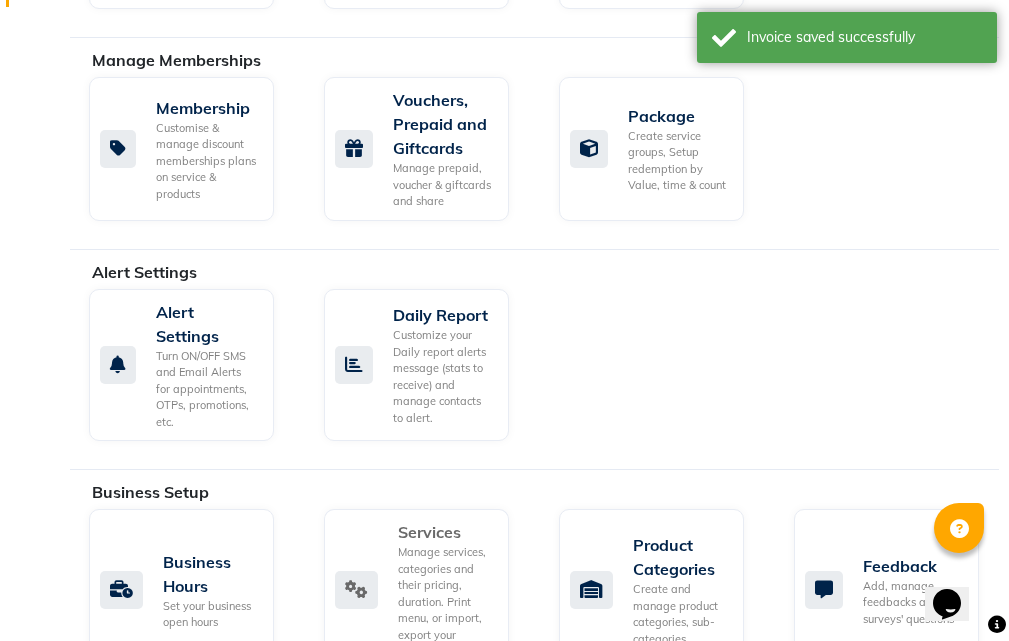scroll, scrollTop: 700, scrollLeft: 0, axis: vertical 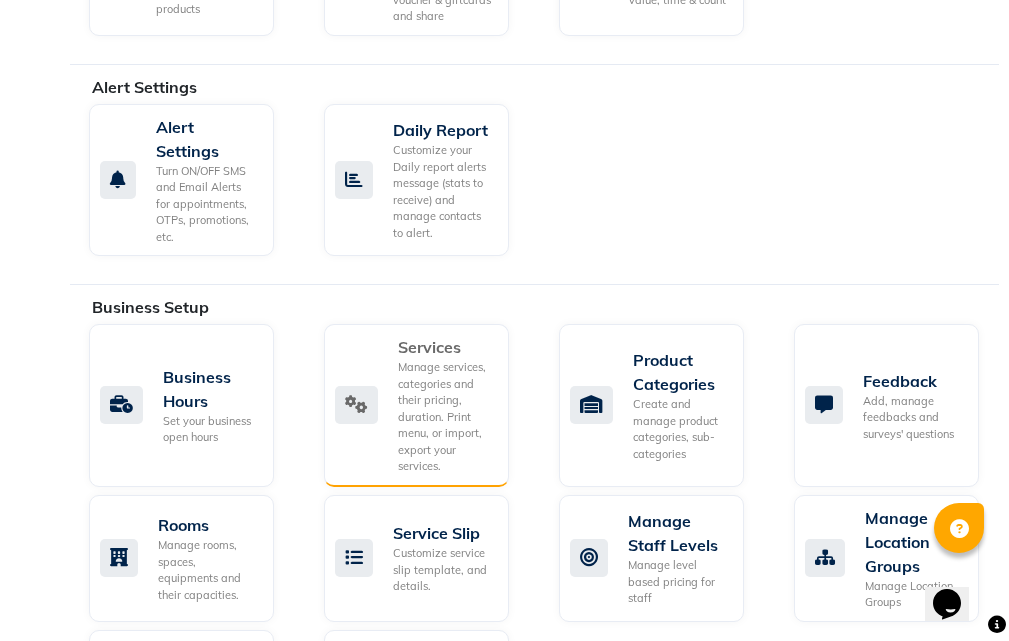 click on "Manage services, categories and their pricing, duration. Print menu, or import, export your services." 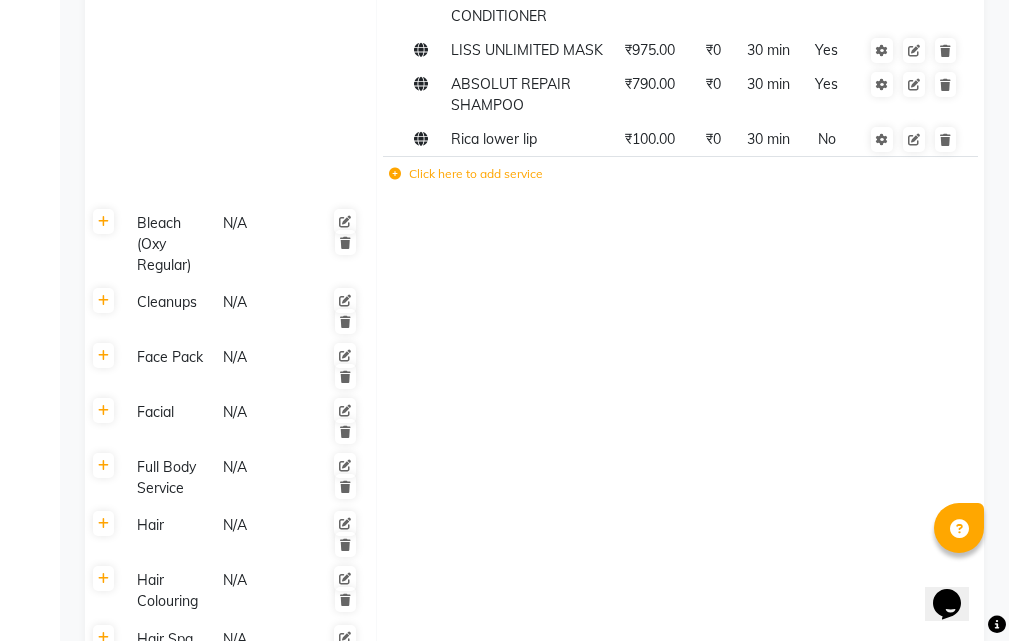 scroll, scrollTop: 669, scrollLeft: 0, axis: vertical 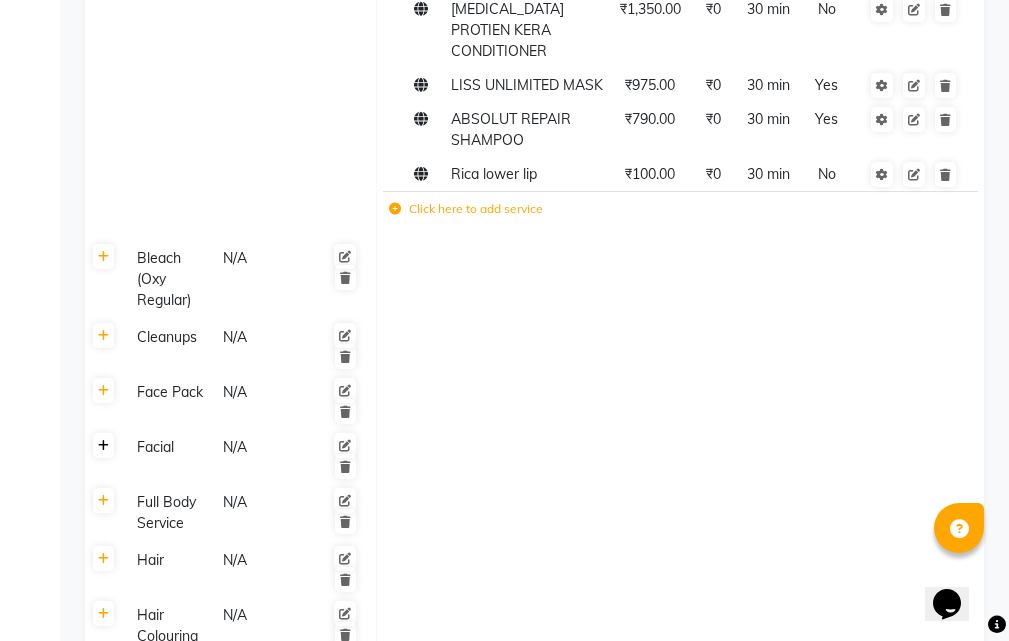 click 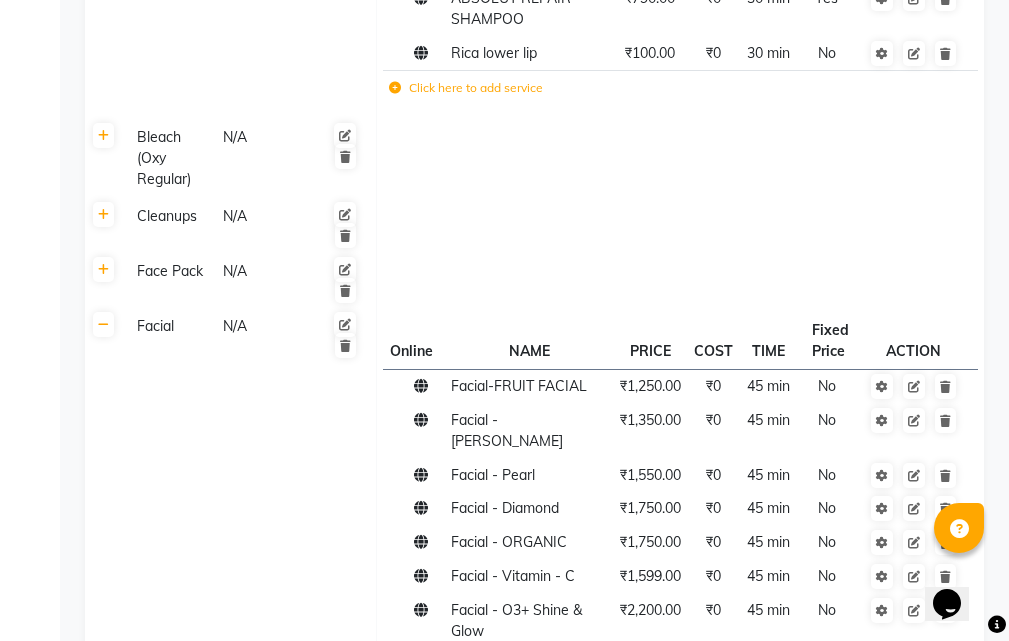 scroll, scrollTop: 1169, scrollLeft: 0, axis: vertical 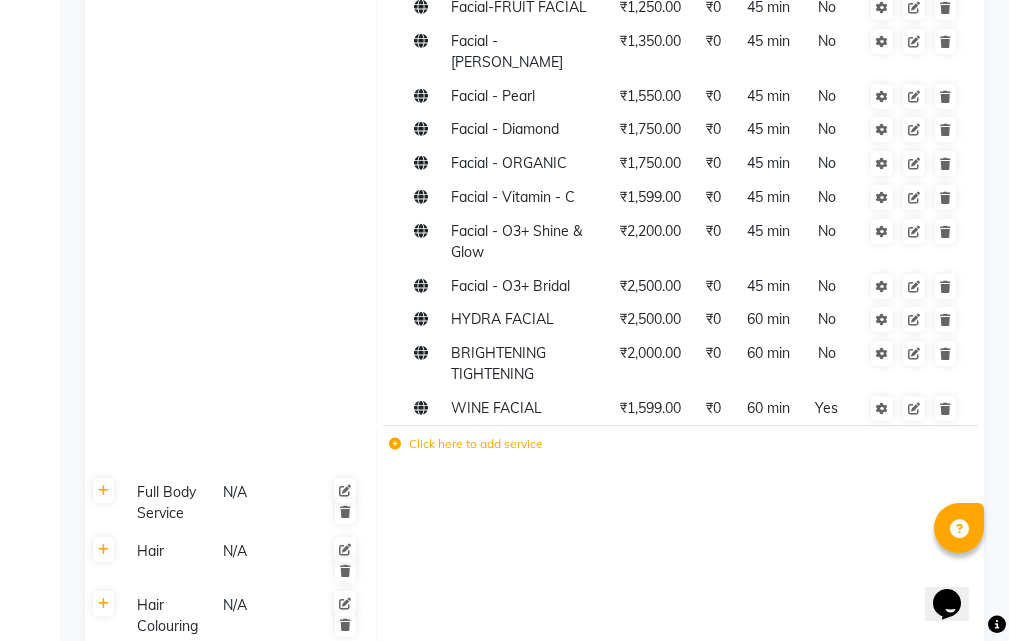 click 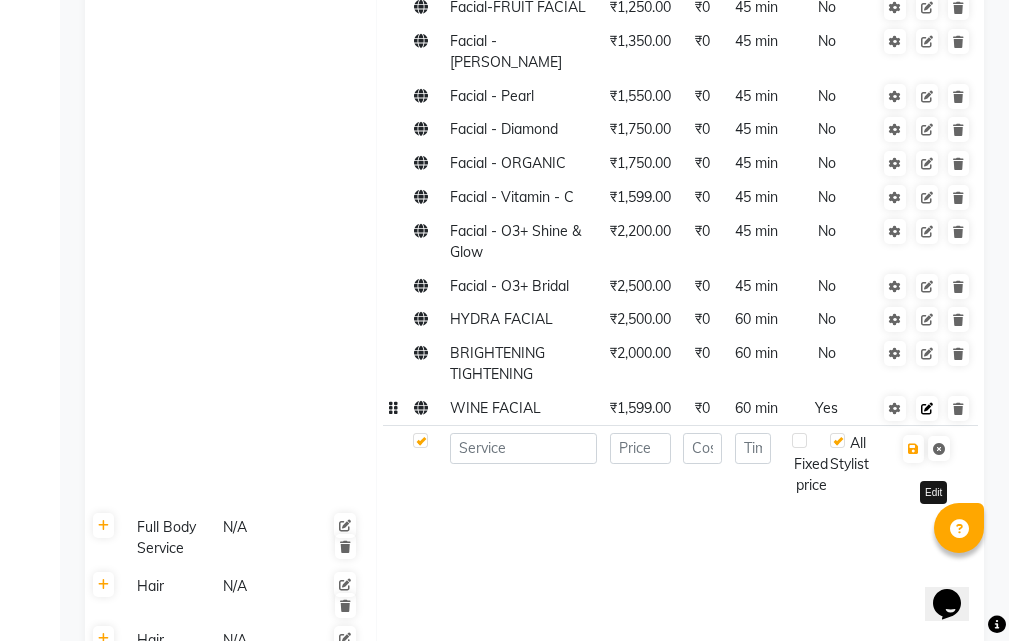 click 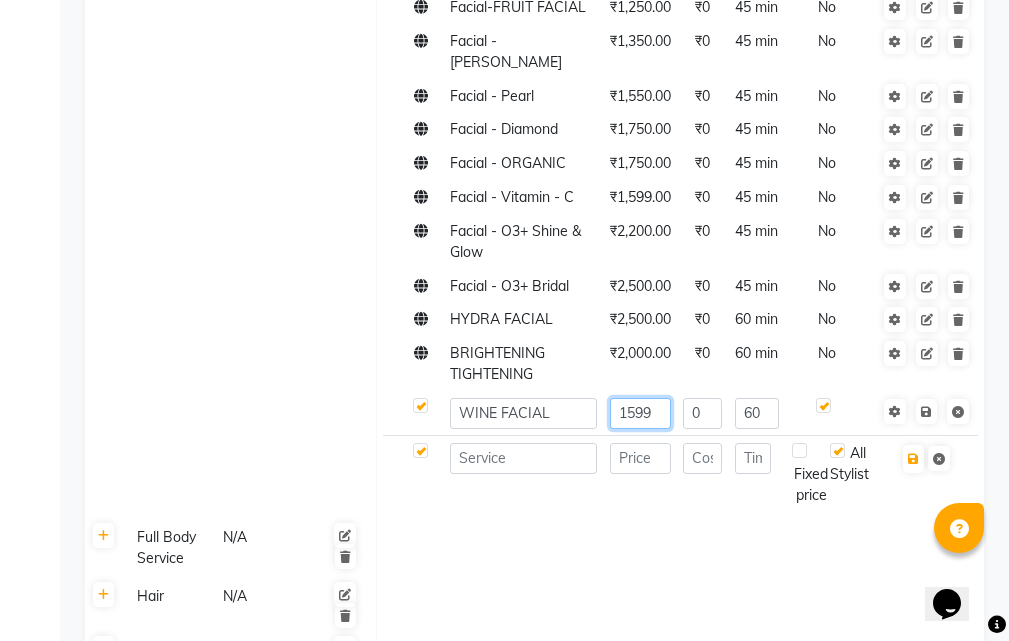 click on "1599" 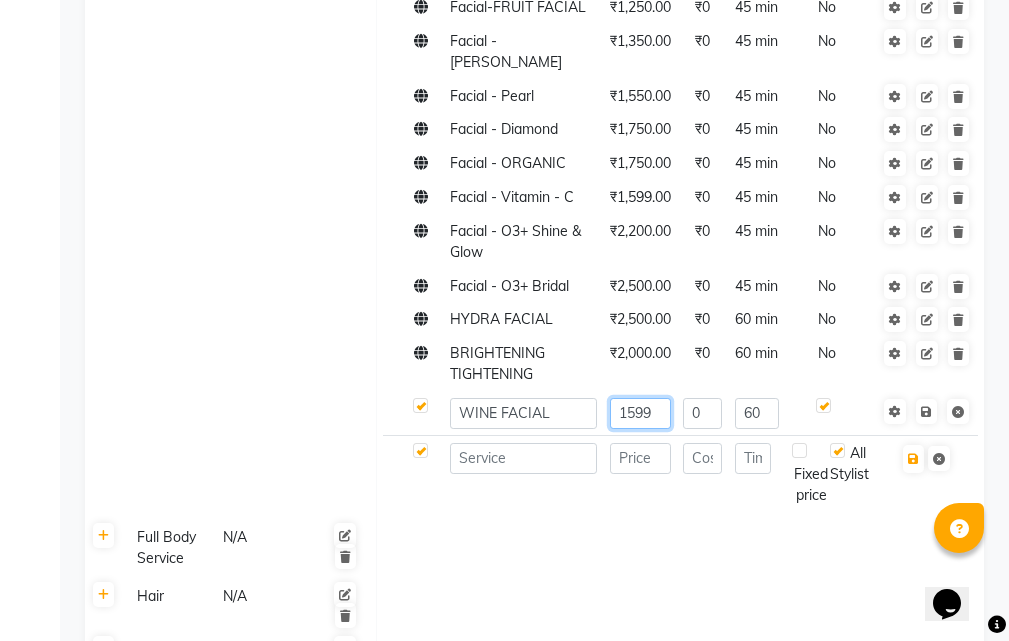 click on "1599" 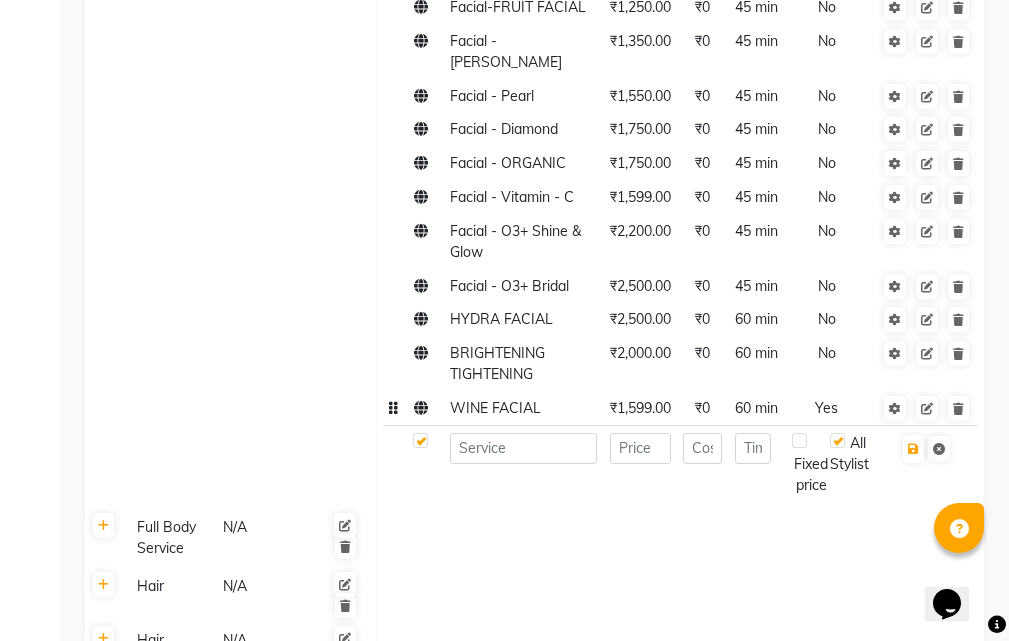 click on "WINE FACIAL" 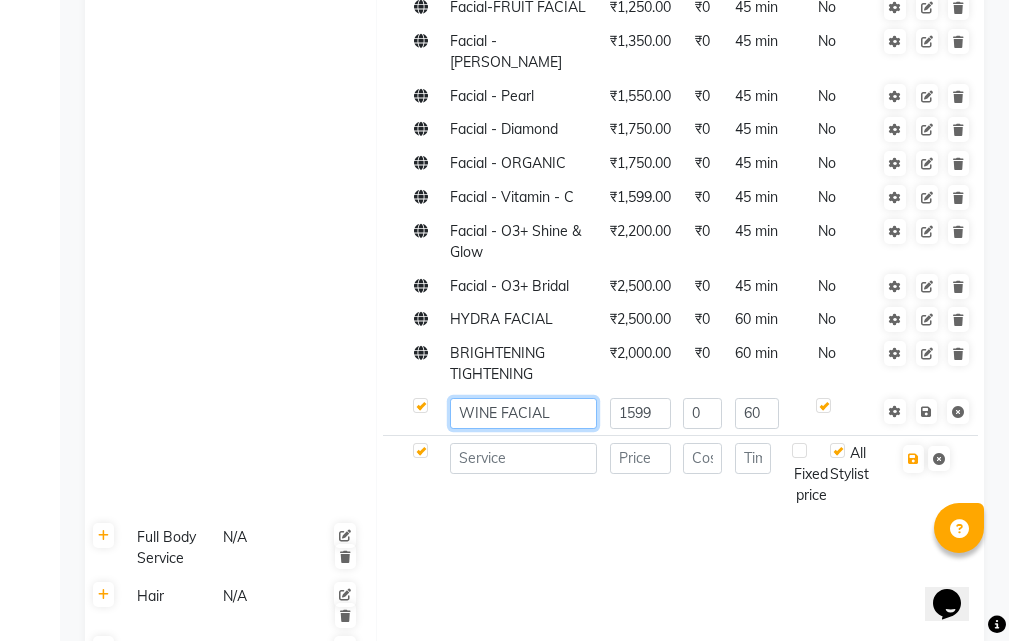 click on "WINE FACIAL" 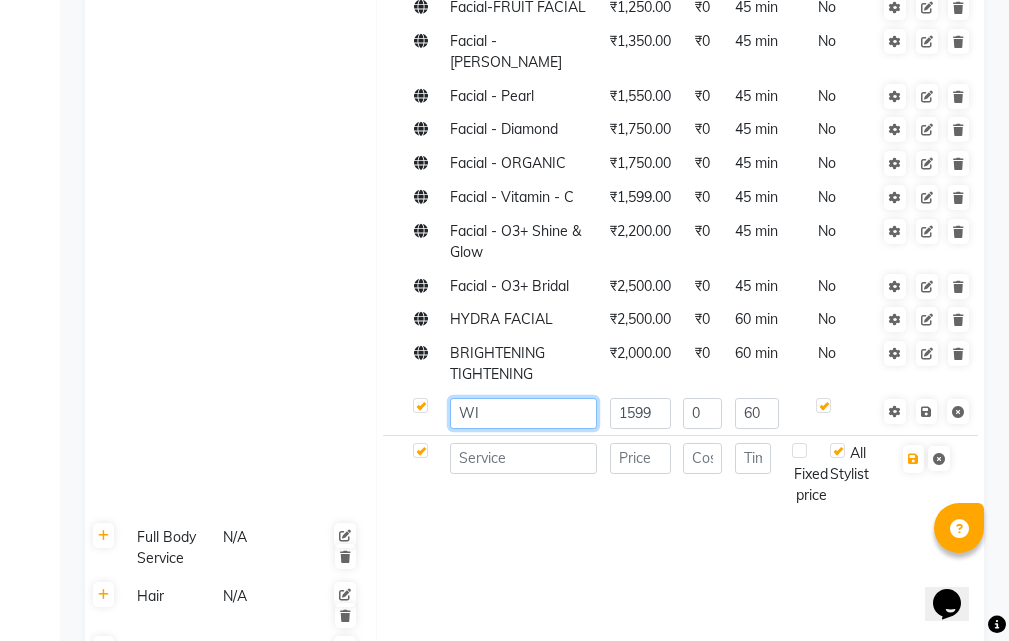 type on "W" 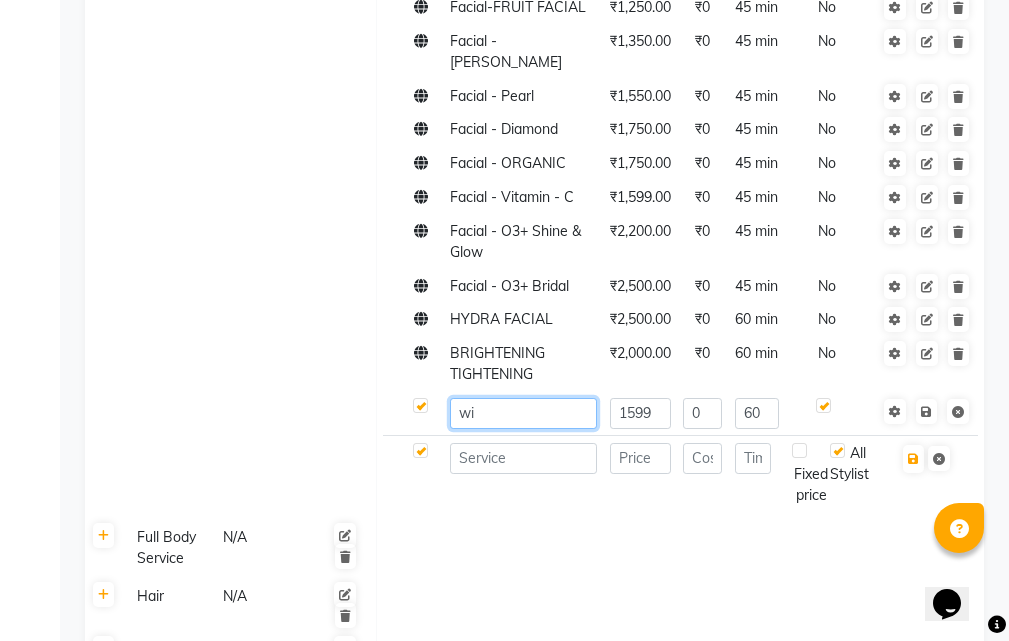 type on "w" 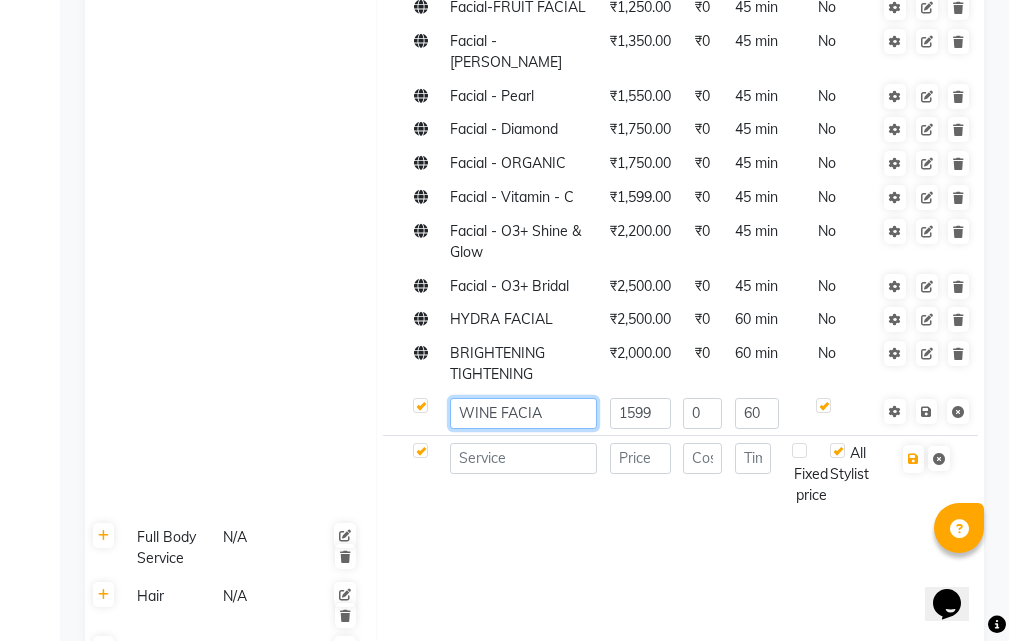 type on "WINE FACIAL" 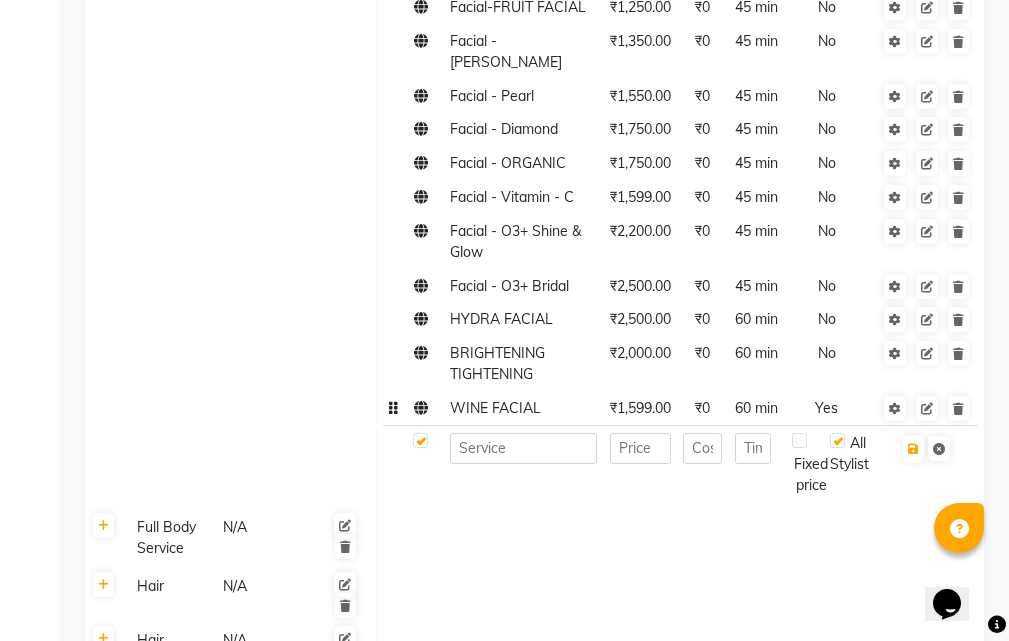 click 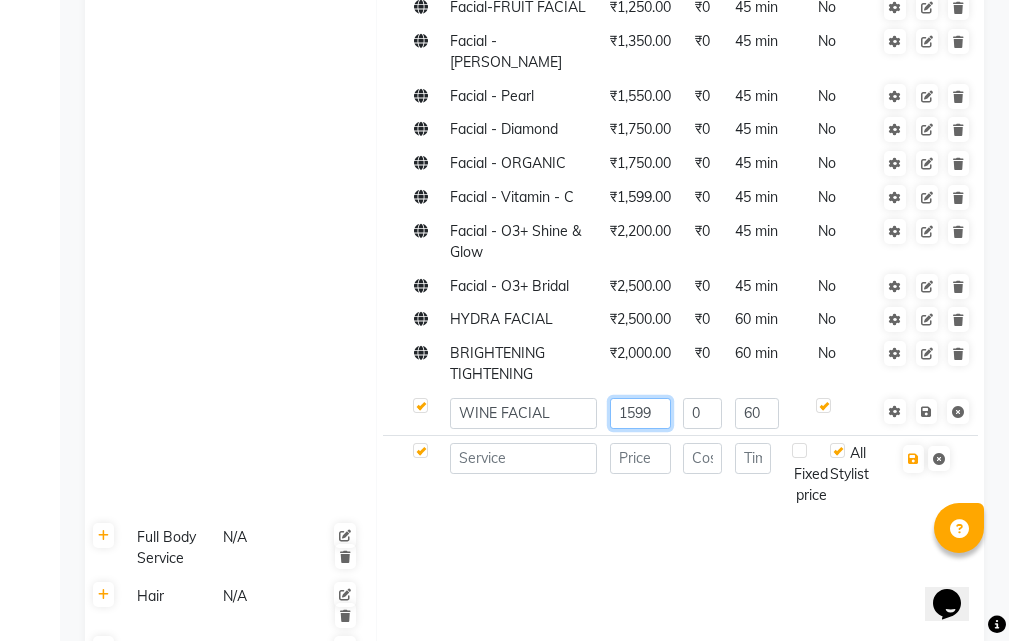click on "1599" 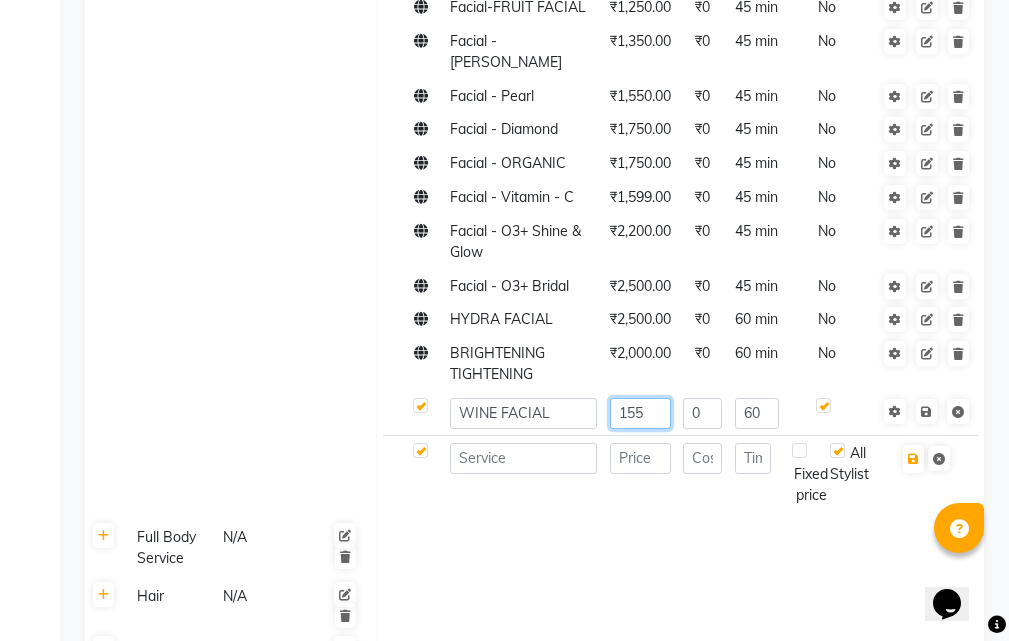 type on "1550" 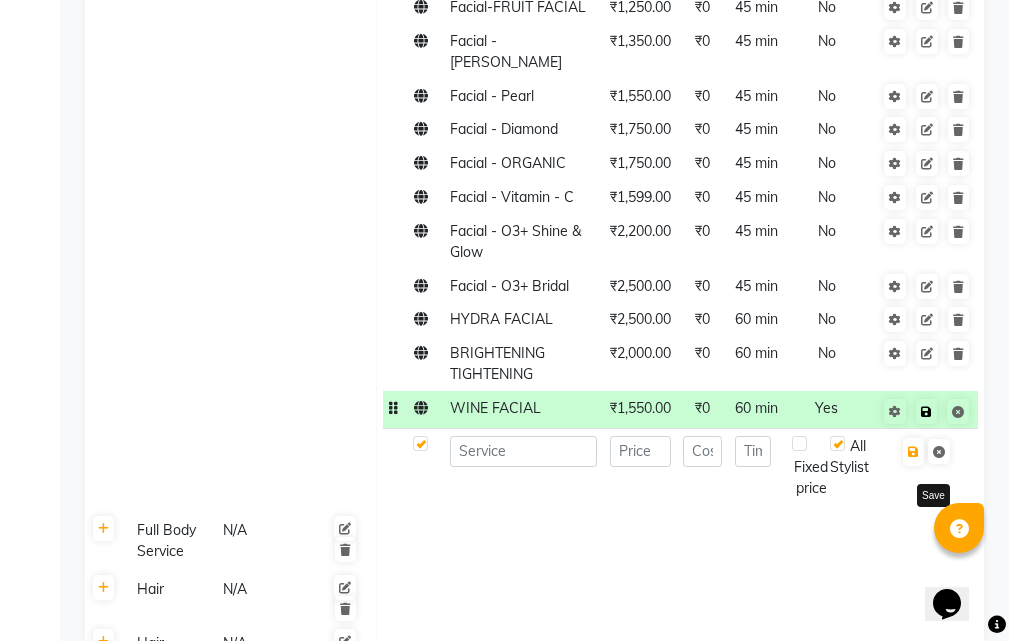 click 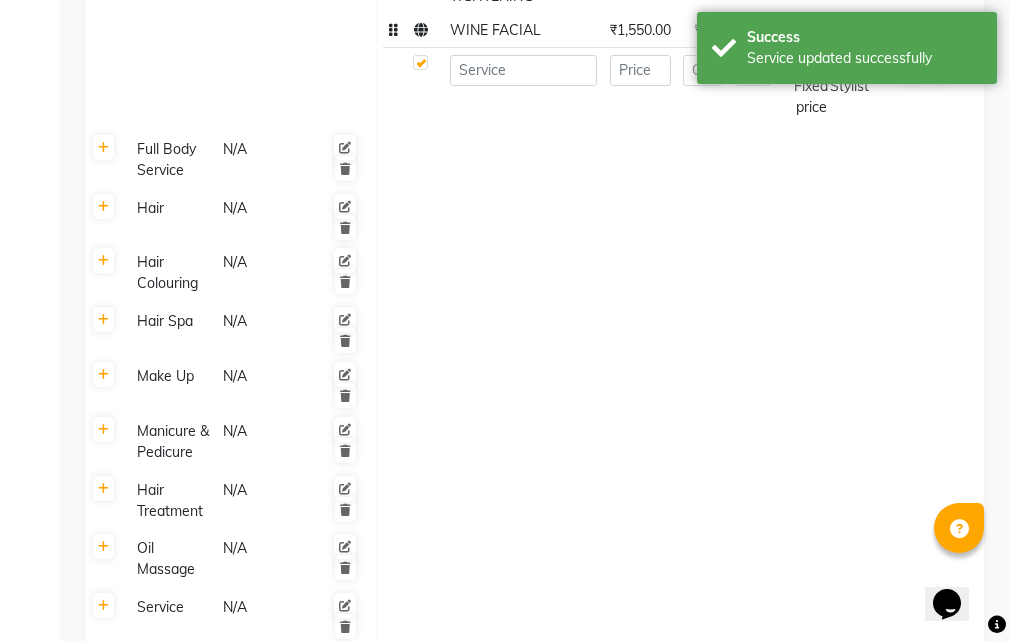scroll, scrollTop: 1590, scrollLeft: 0, axis: vertical 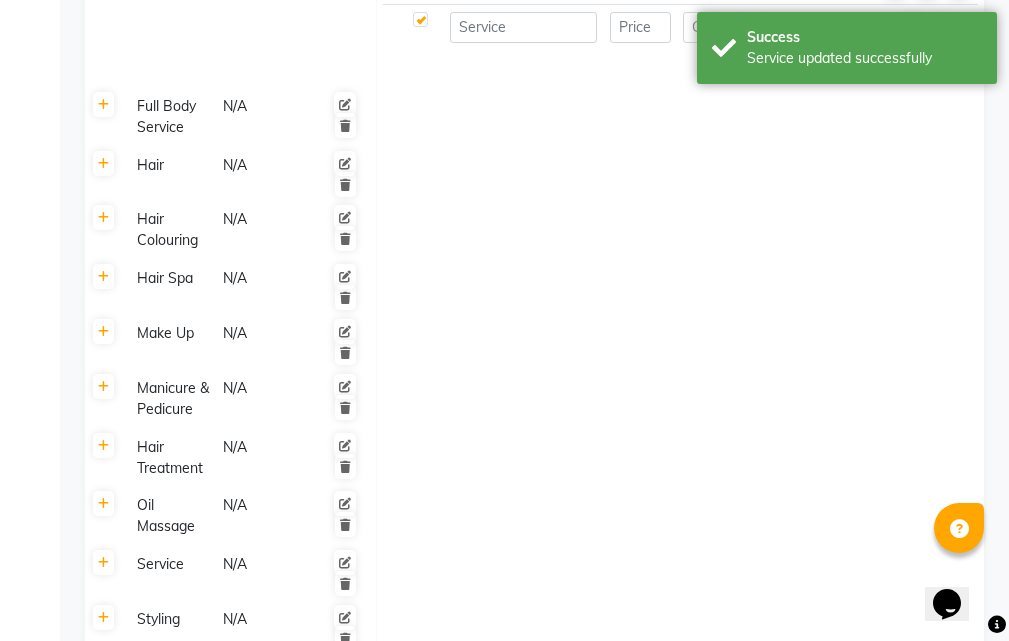 click on "Save Changes" 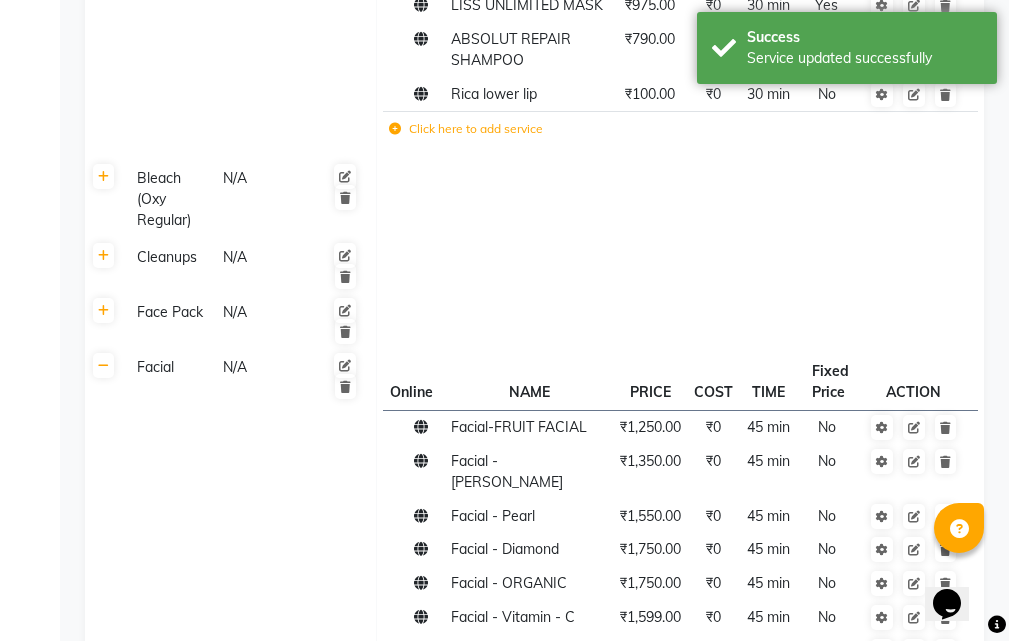scroll, scrollTop: 974, scrollLeft: 0, axis: vertical 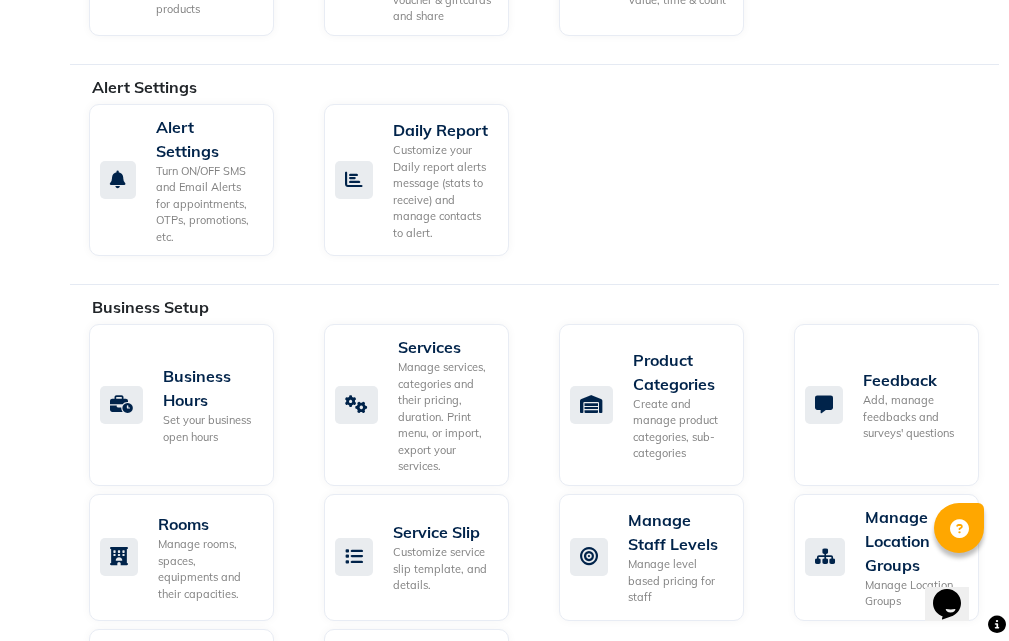 select on "service" 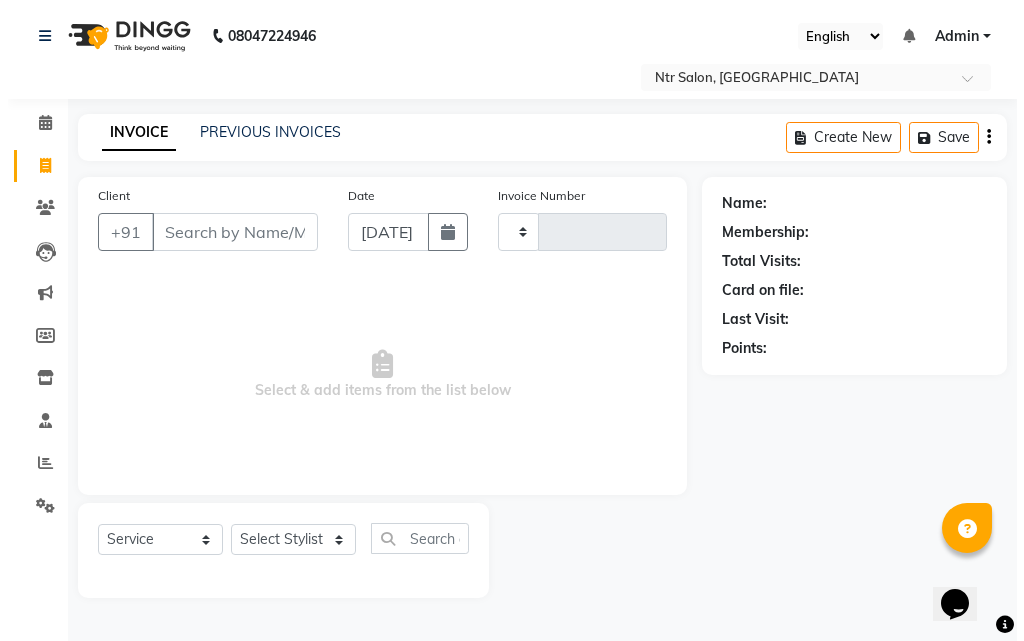 scroll, scrollTop: 0, scrollLeft: 0, axis: both 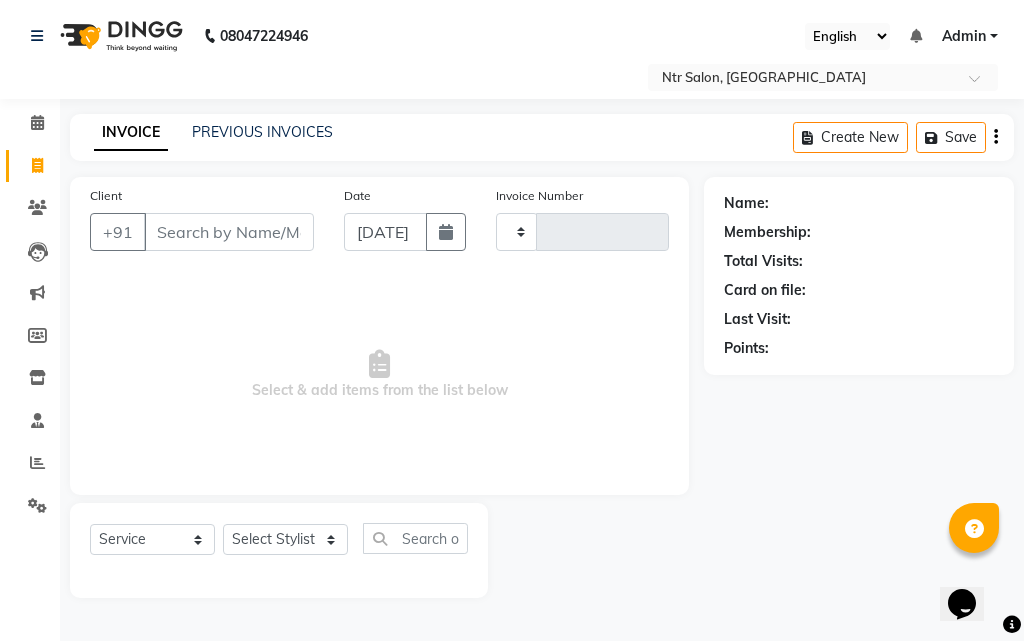 type on "0221" 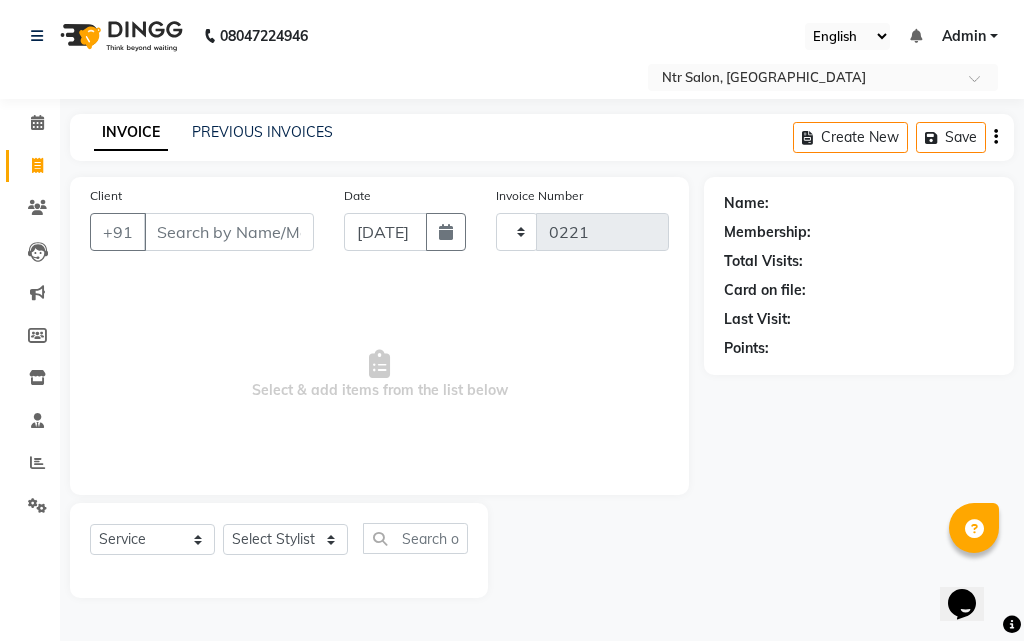 select on "5173" 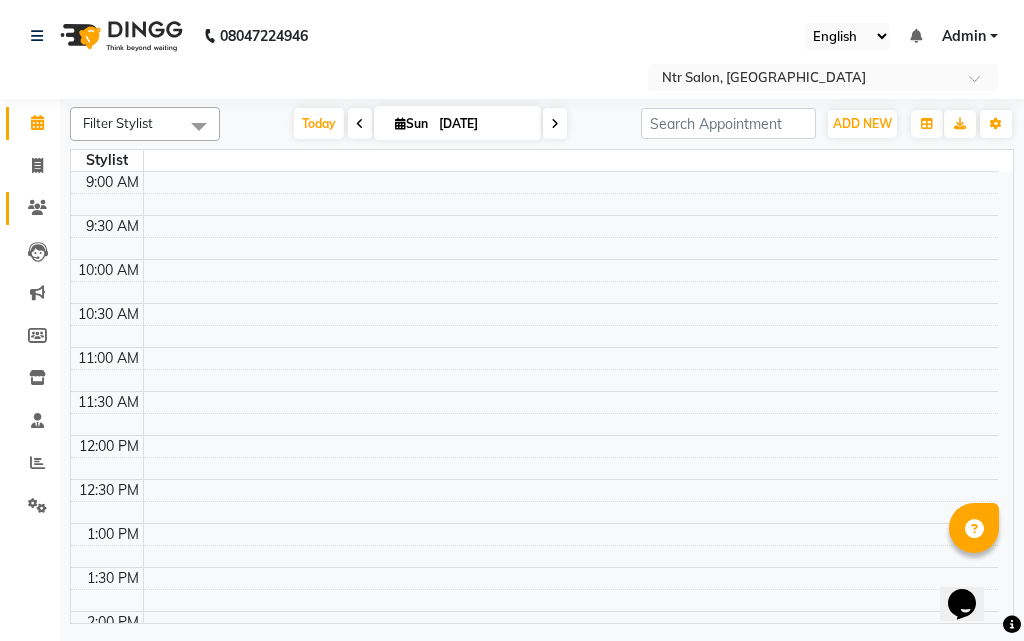 scroll, scrollTop: 0, scrollLeft: 0, axis: both 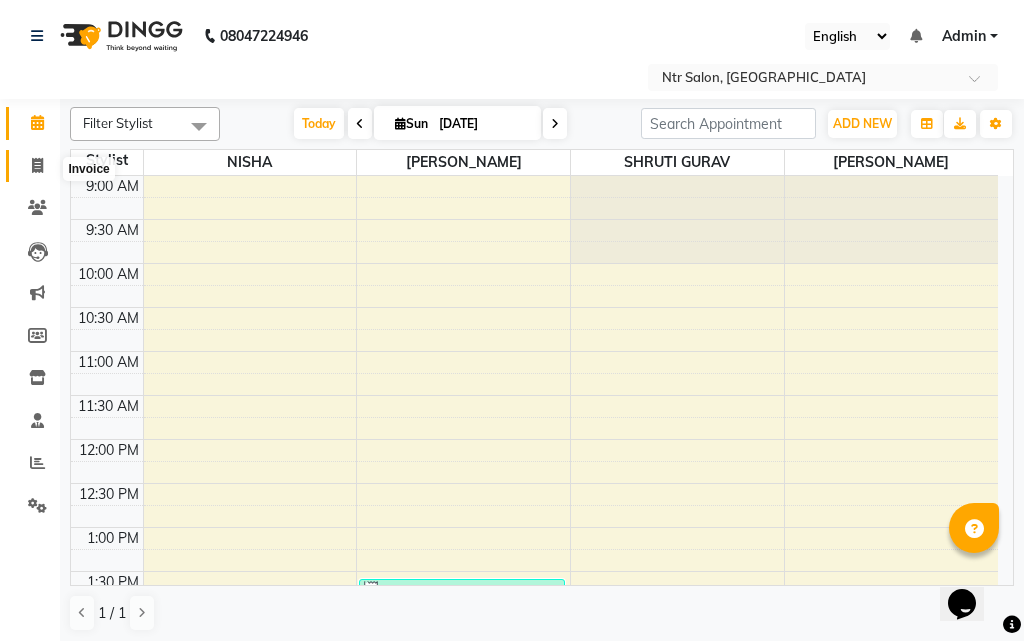 click 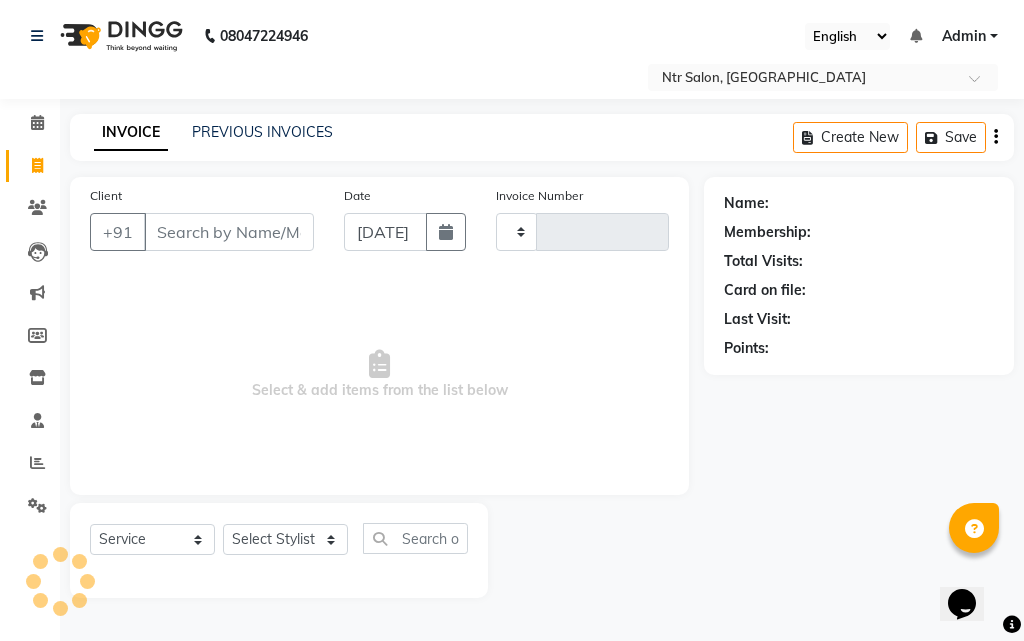 type on "0221" 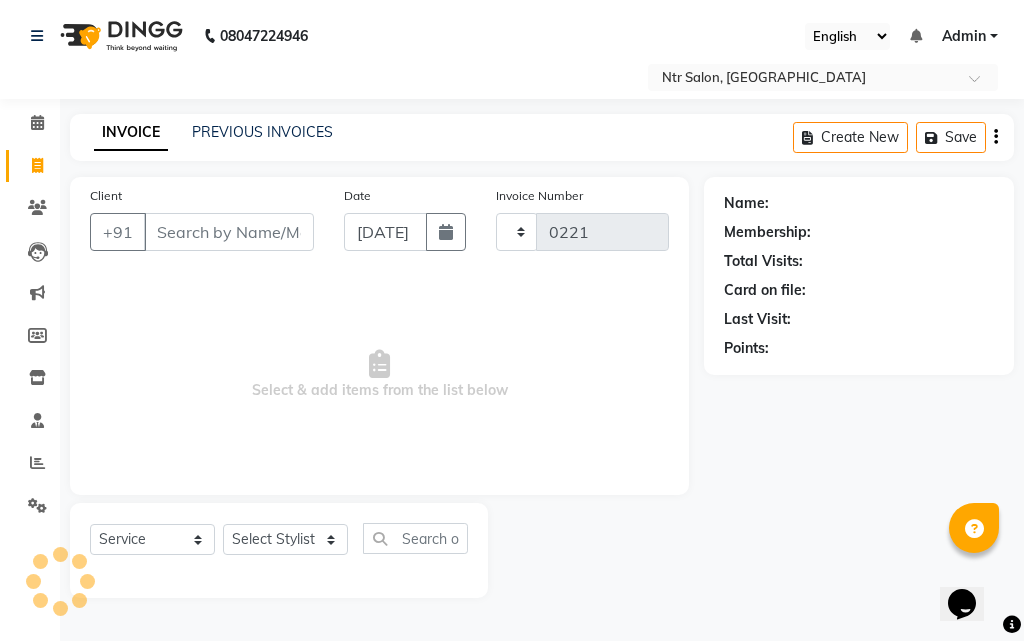 select on "5173" 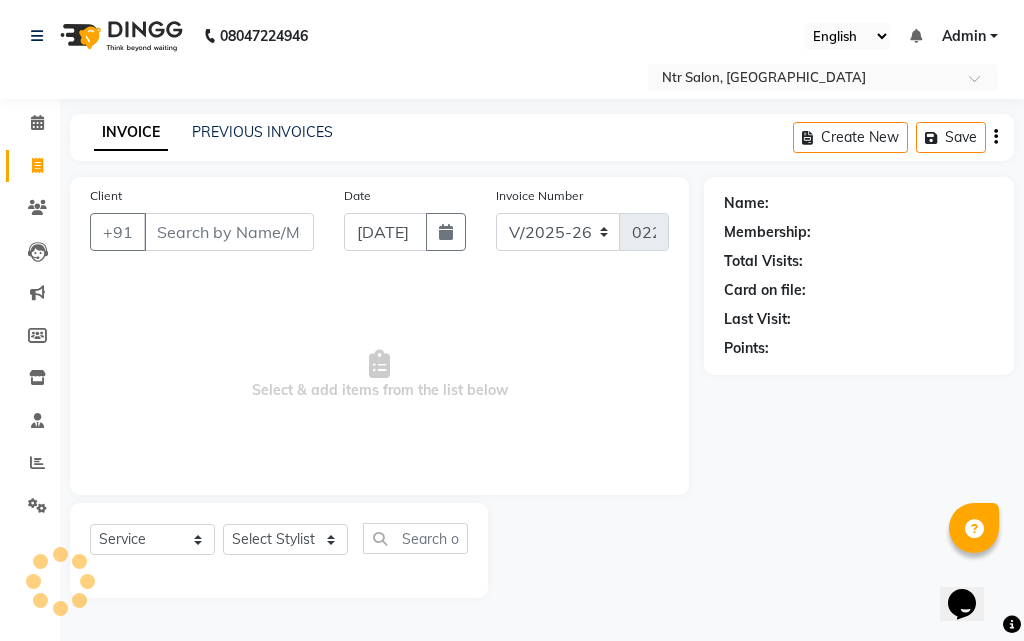 drag, startPoint x: 261, startPoint y: 204, endPoint x: 287, endPoint y: 186, distance: 31.622776 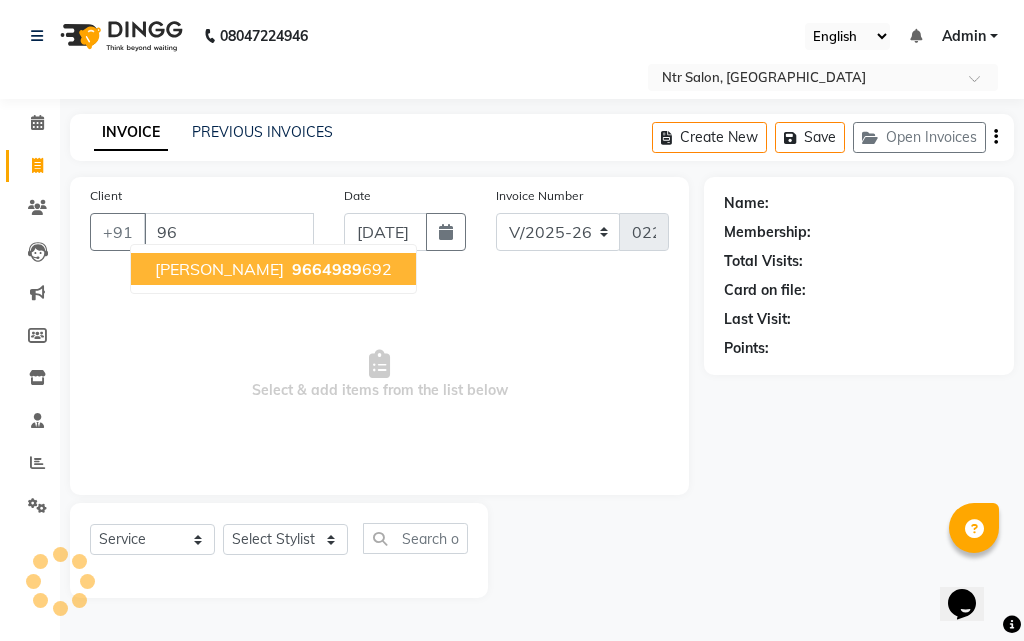 type on "9" 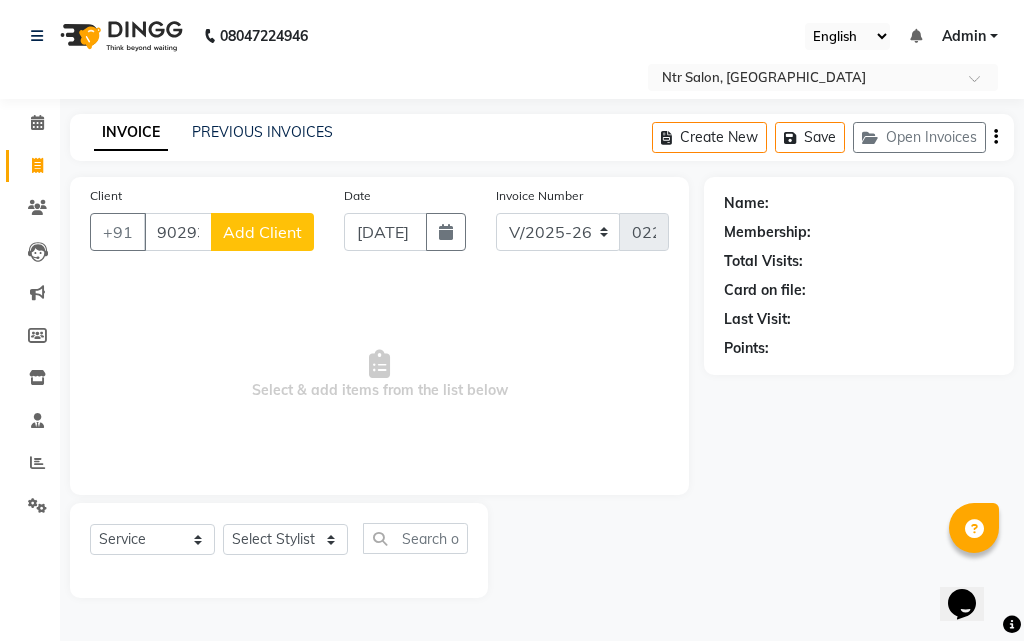type on "9029386529" 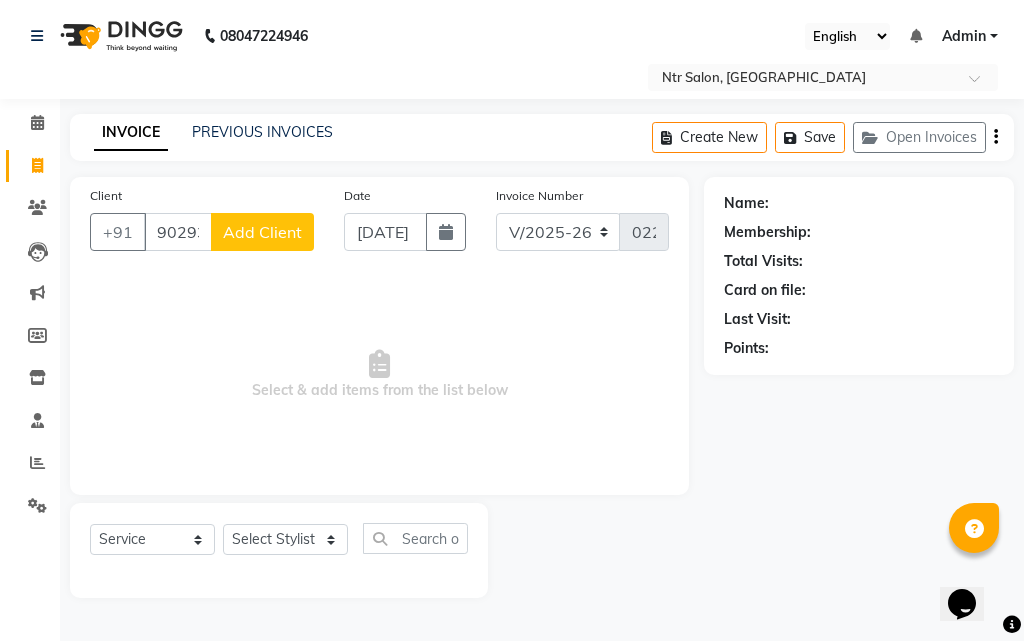 click on "Add Client" 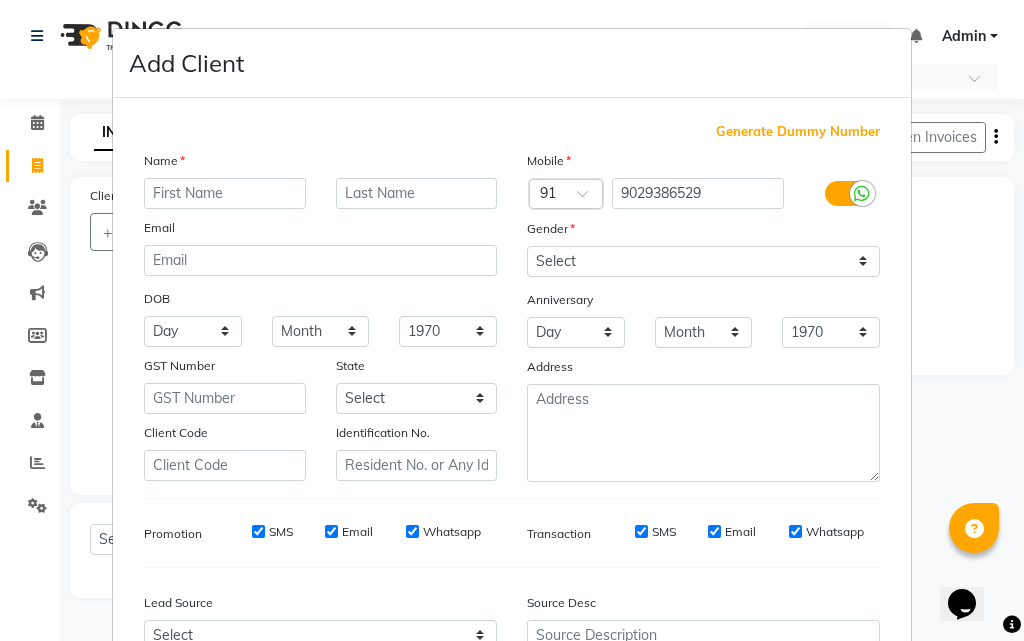 click at bounding box center (225, 193) 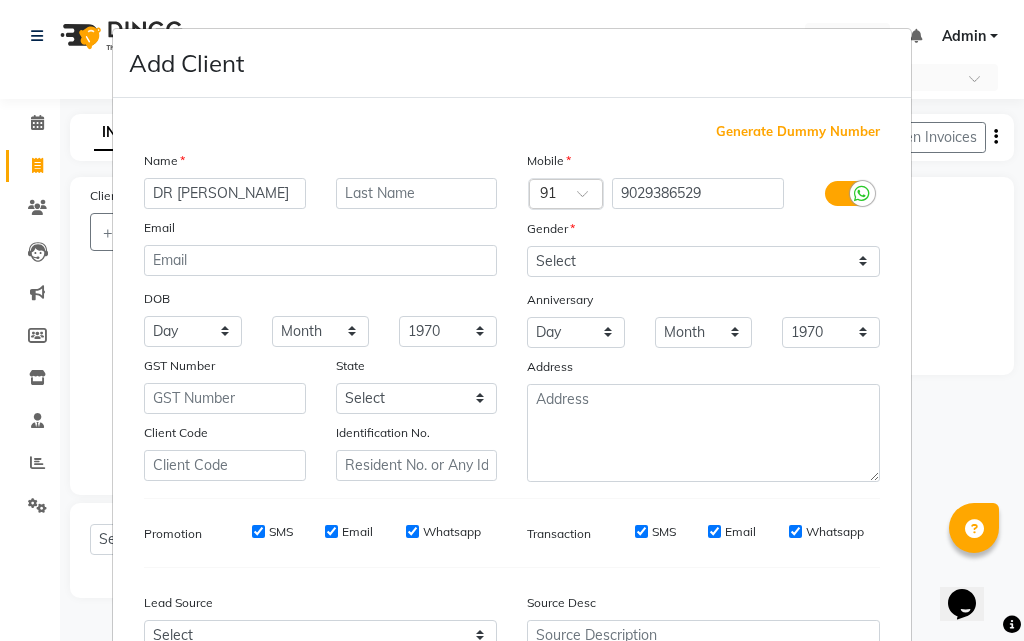 type on "DR [PERSON_NAME]" 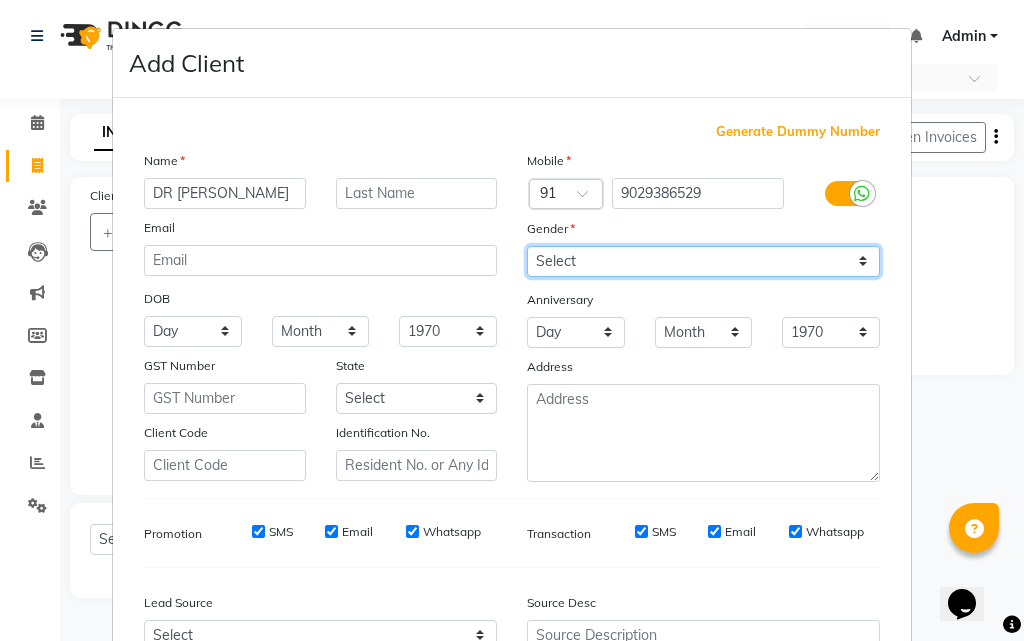 click on "Select [DEMOGRAPHIC_DATA] [DEMOGRAPHIC_DATA] Other Prefer Not To Say" at bounding box center [703, 261] 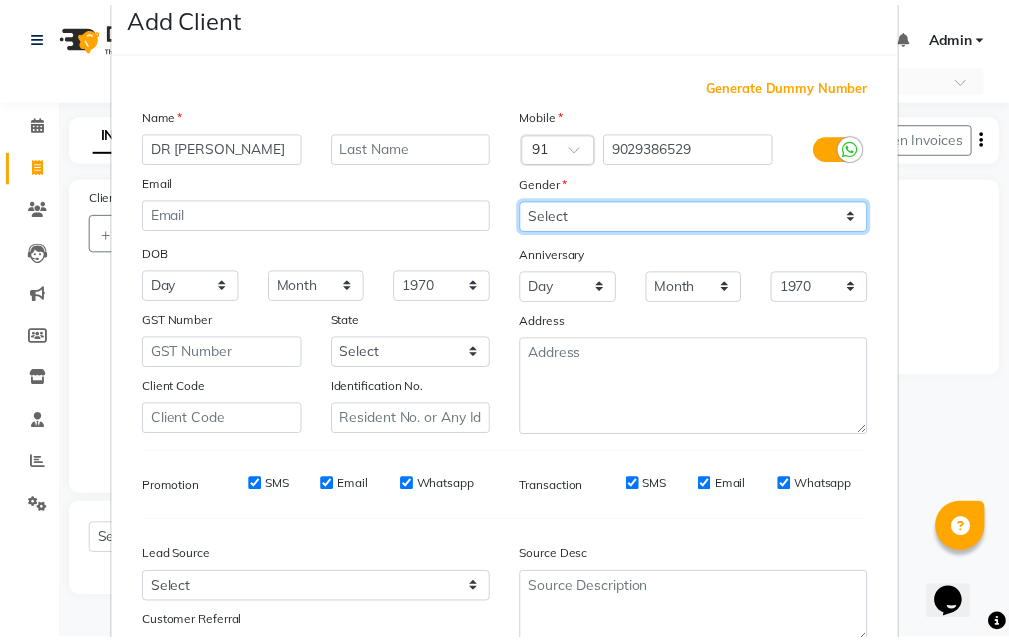 scroll, scrollTop: 72, scrollLeft: 0, axis: vertical 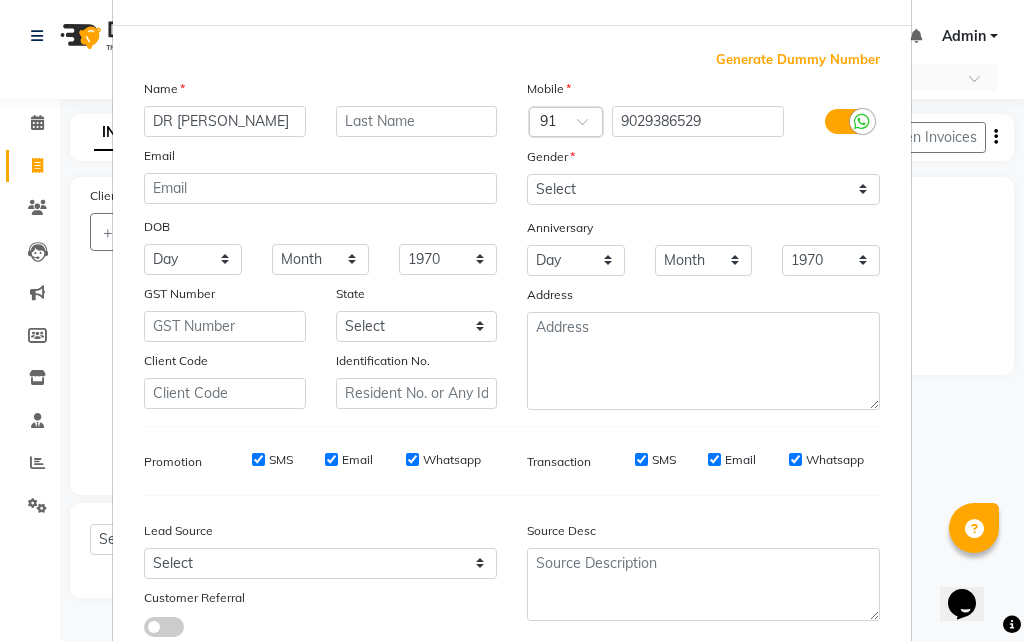 click on "Add" at bounding box center [778, 709] 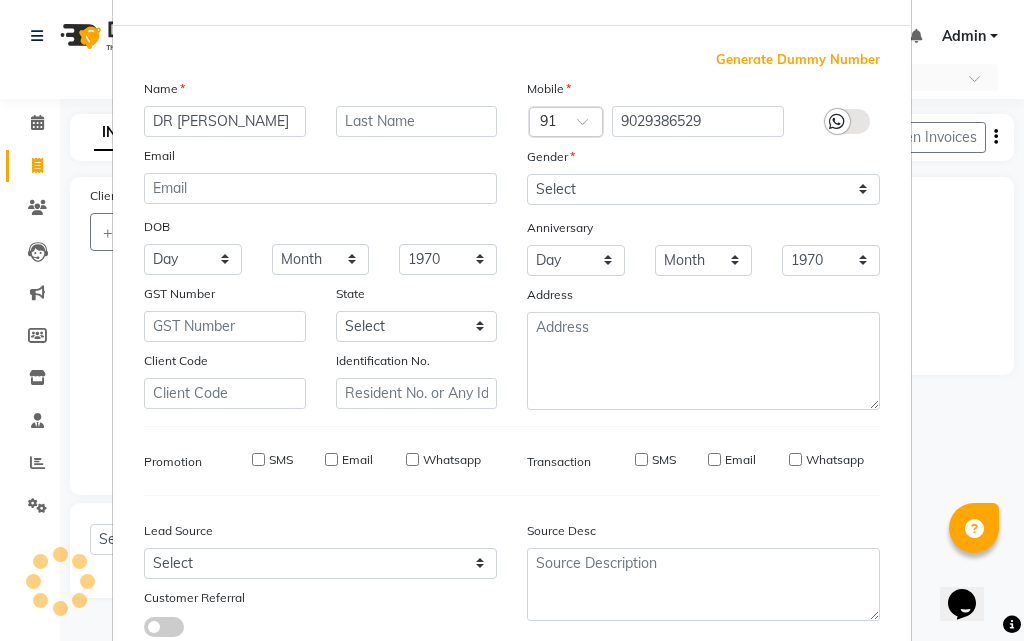 type 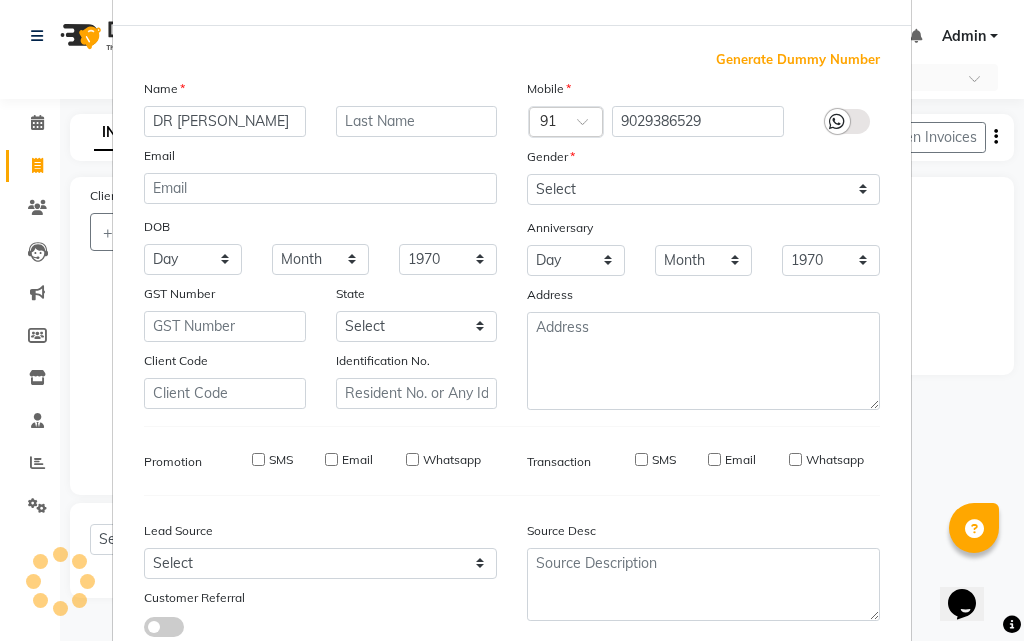 select 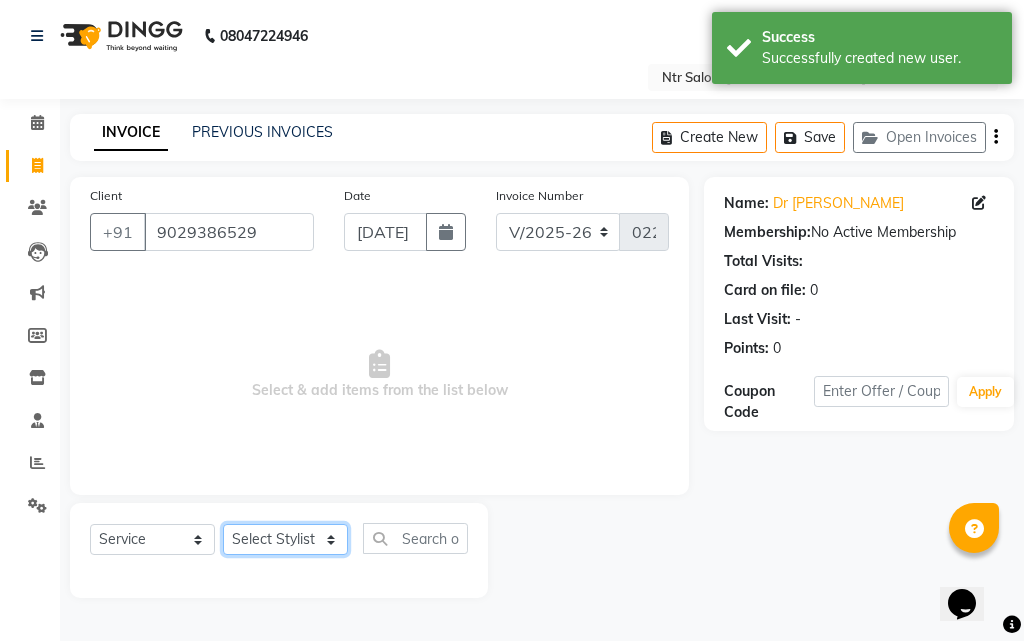click on "Select Stylist [PERSON_NAME] NISHA [PERSON_NAME] SHRUTI GURAV" 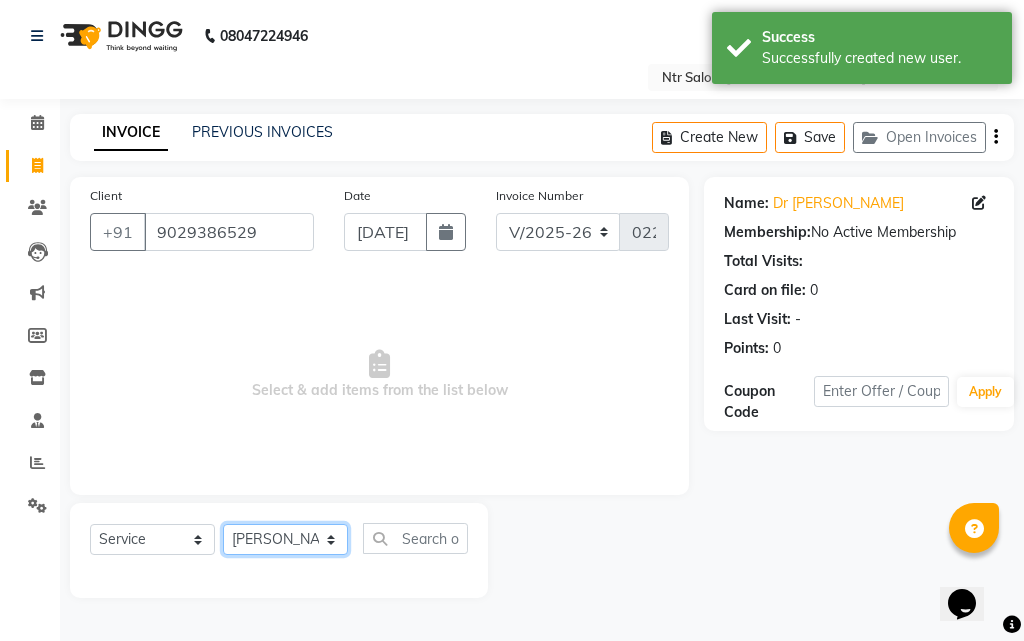 click on "Select Stylist [PERSON_NAME] NISHA [PERSON_NAME] SHRUTI GURAV" 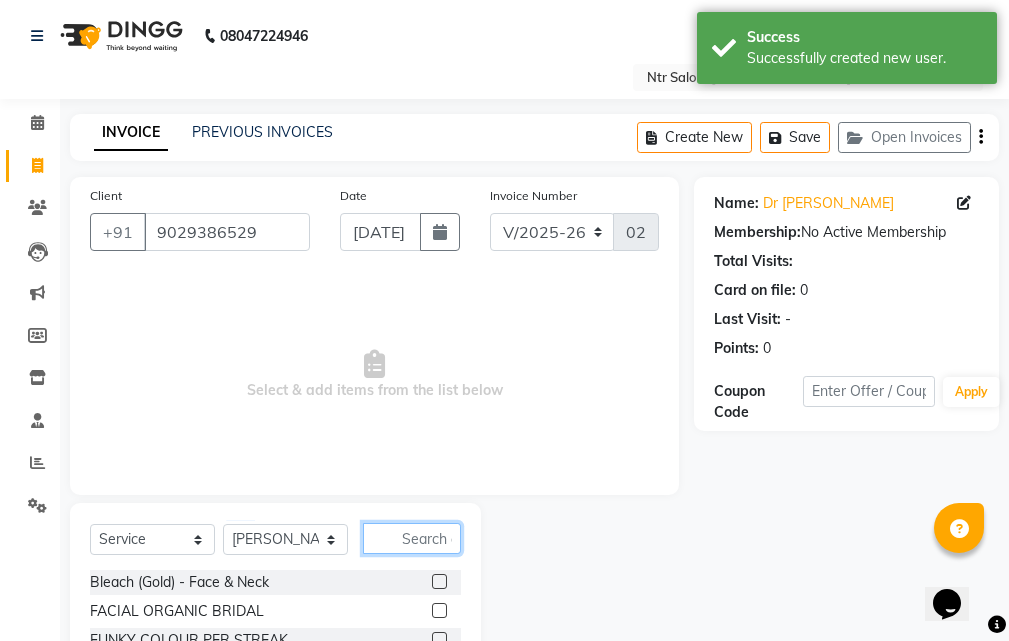 click 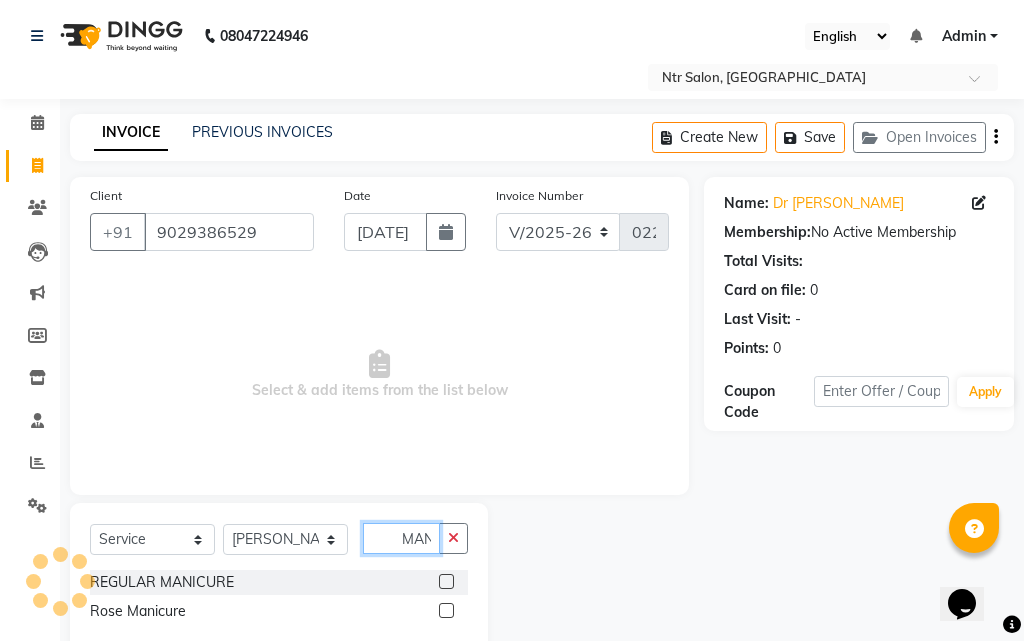 type on "MANI" 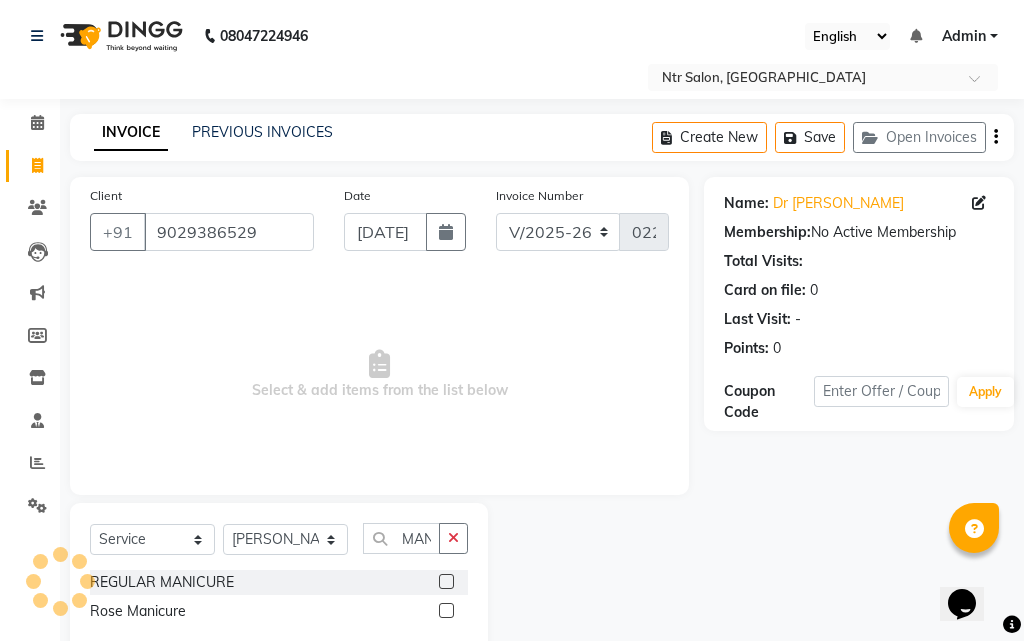 click 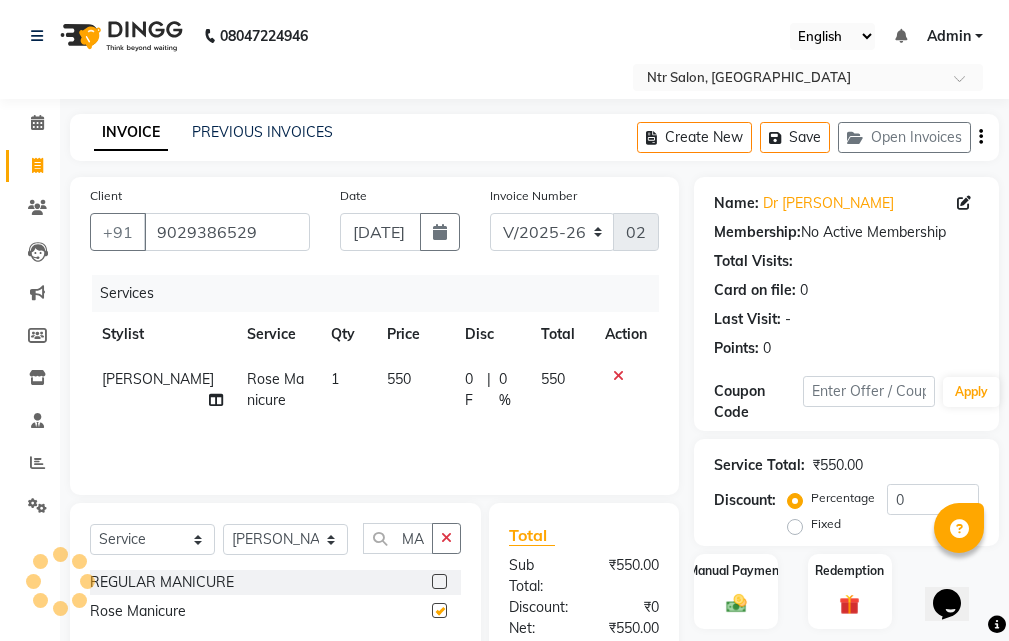 checkbox on "false" 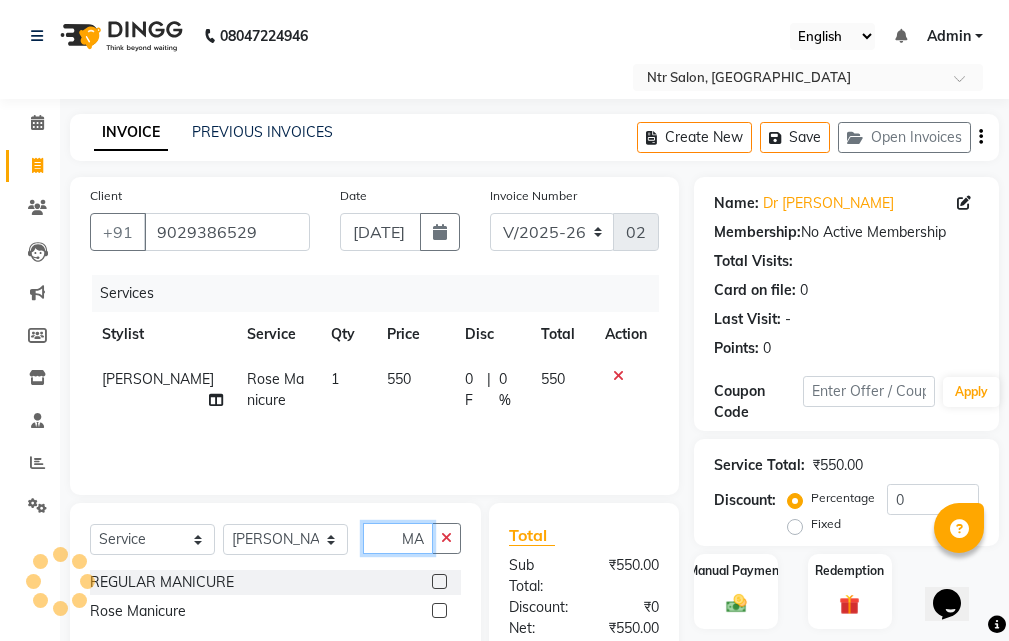 click on "MANI" 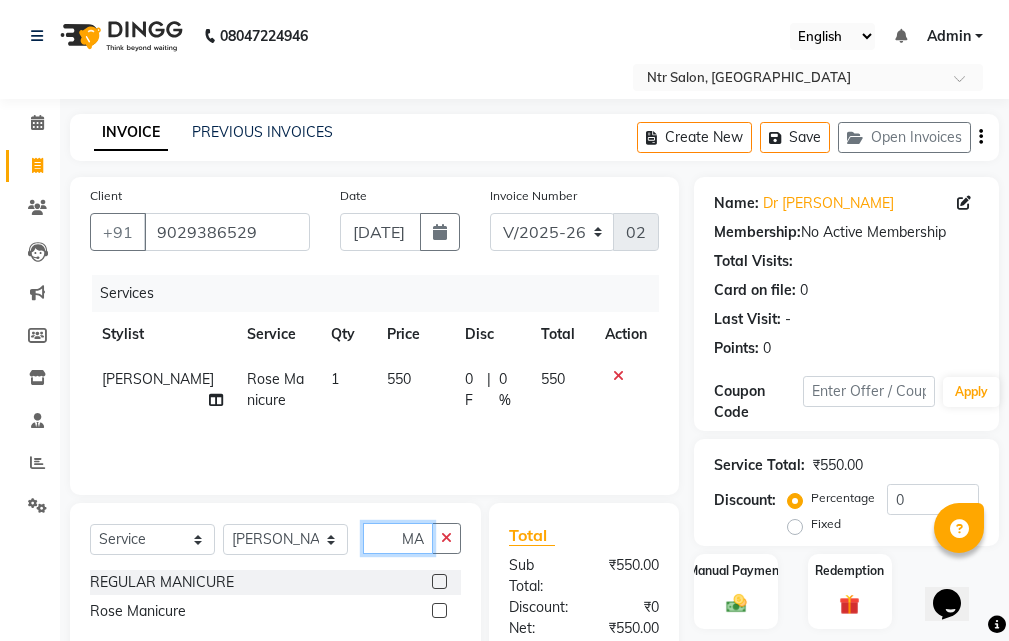 type on "M" 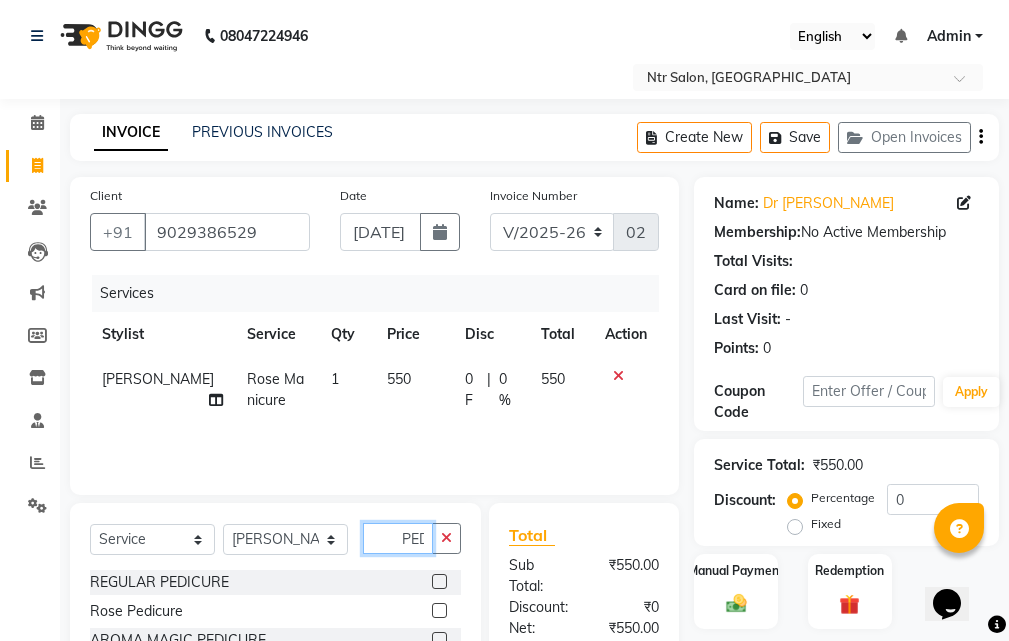 type on "PED" 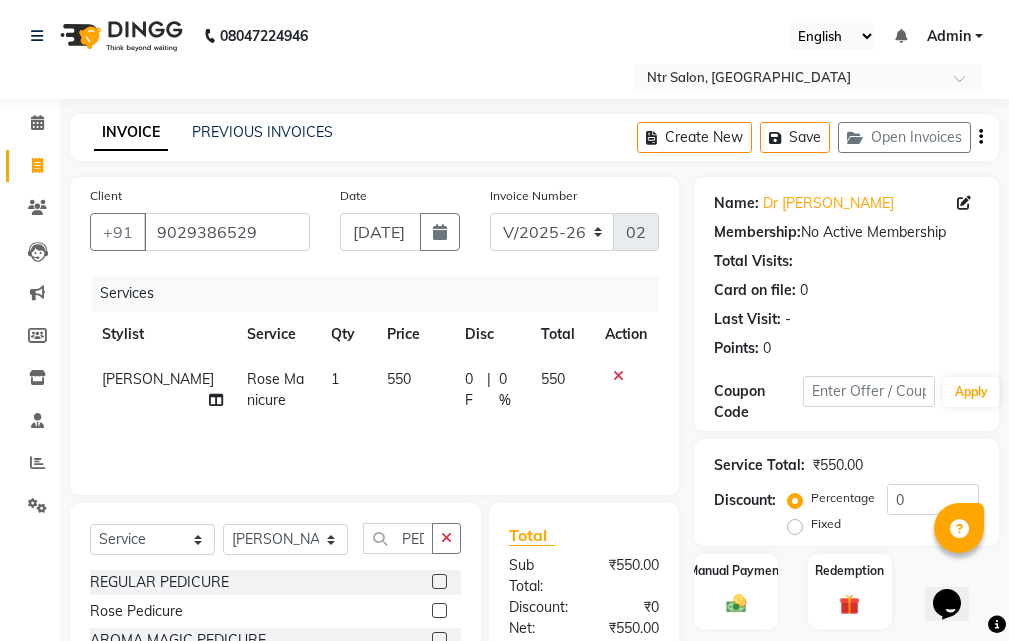 click 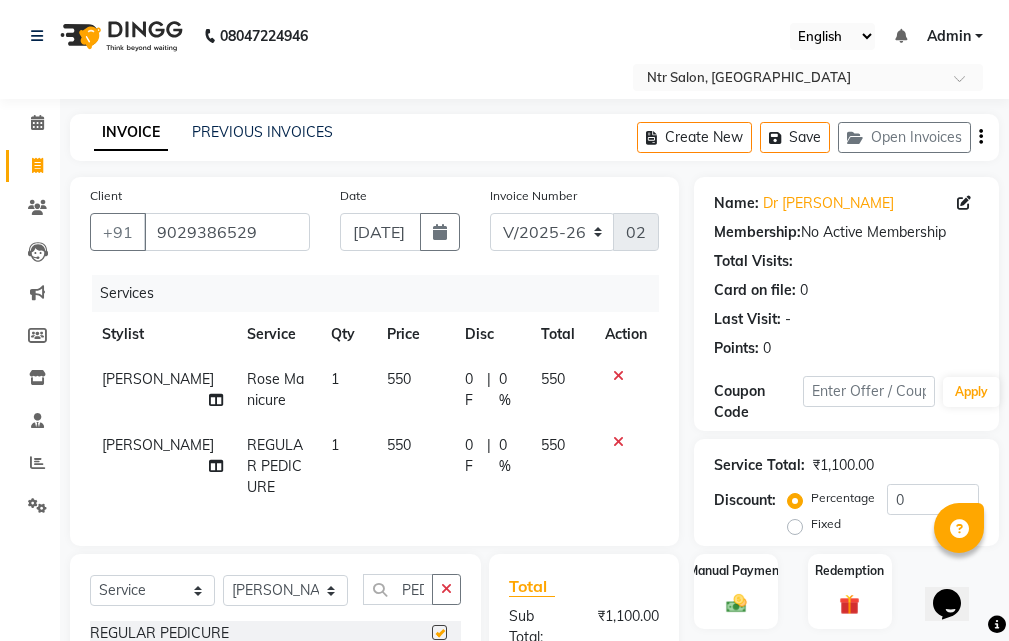 checkbox on "false" 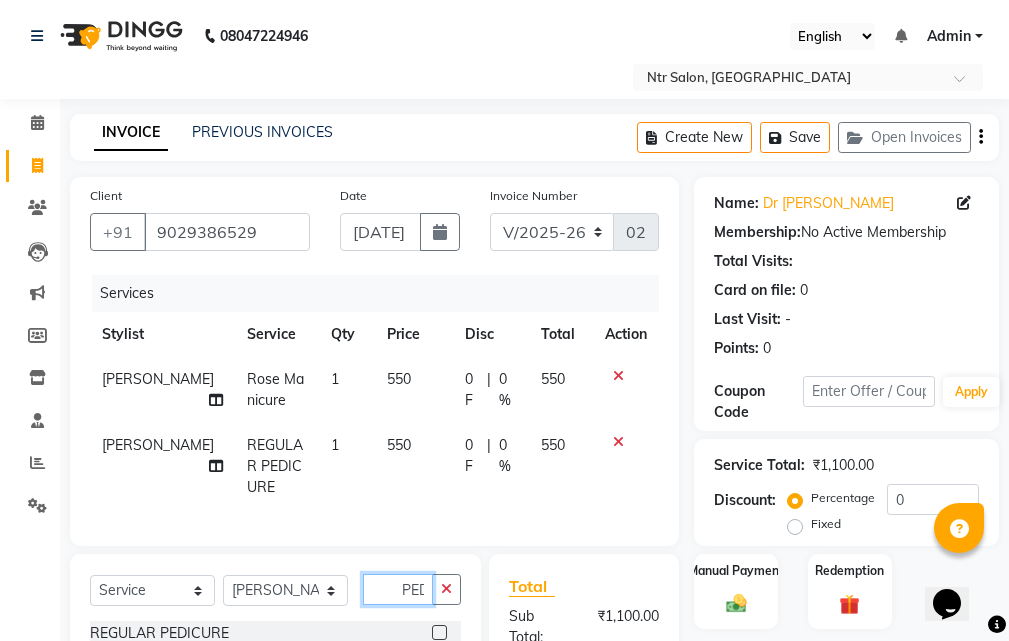 click on "PED" 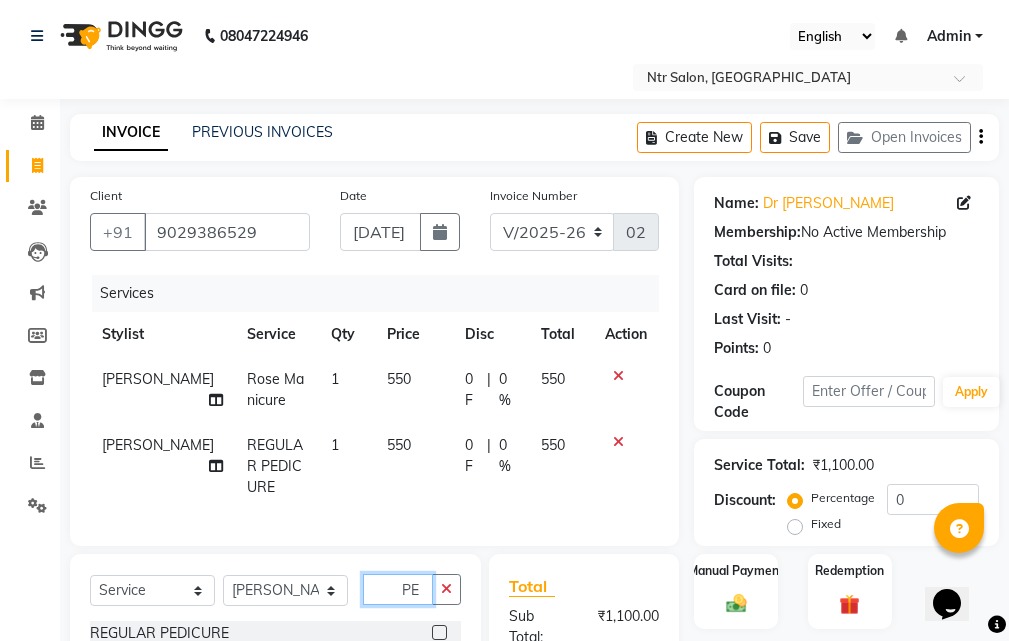 type on "P" 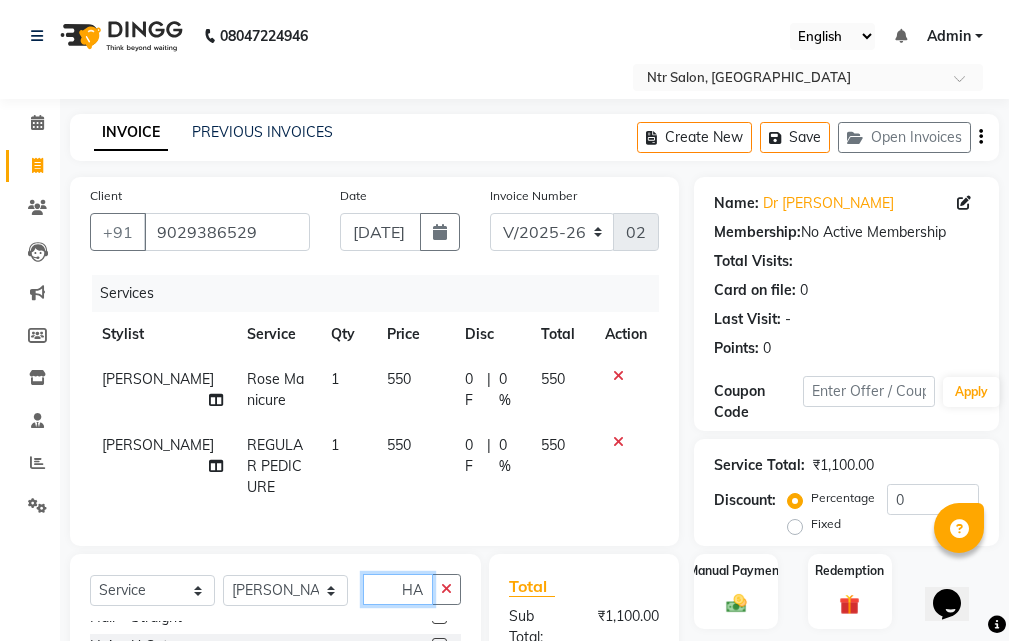 scroll, scrollTop: 0, scrollLeft: 0, axis: both 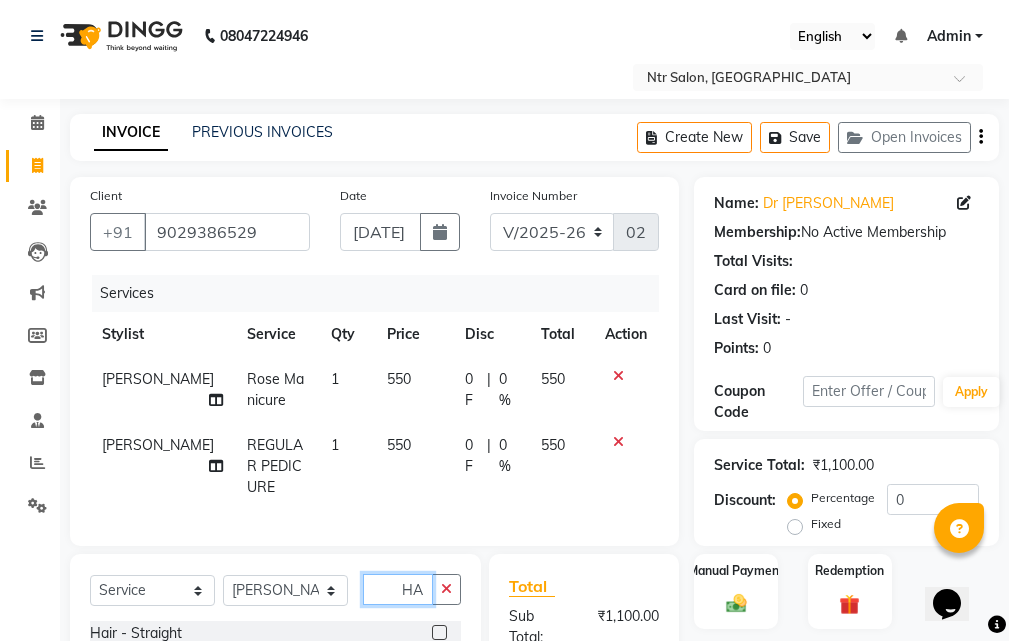 type on "HAIR" 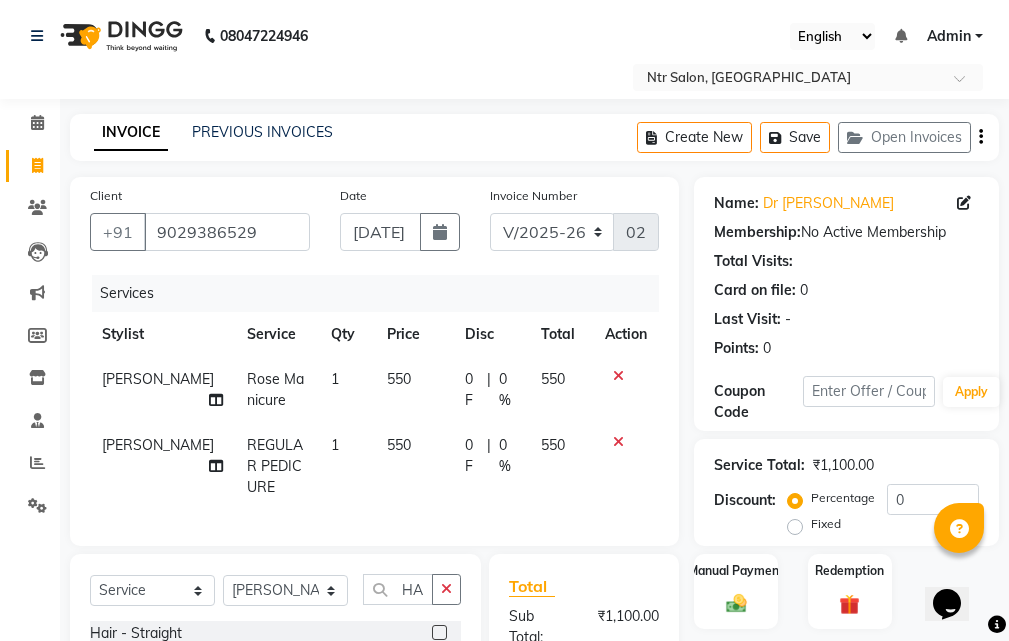 click 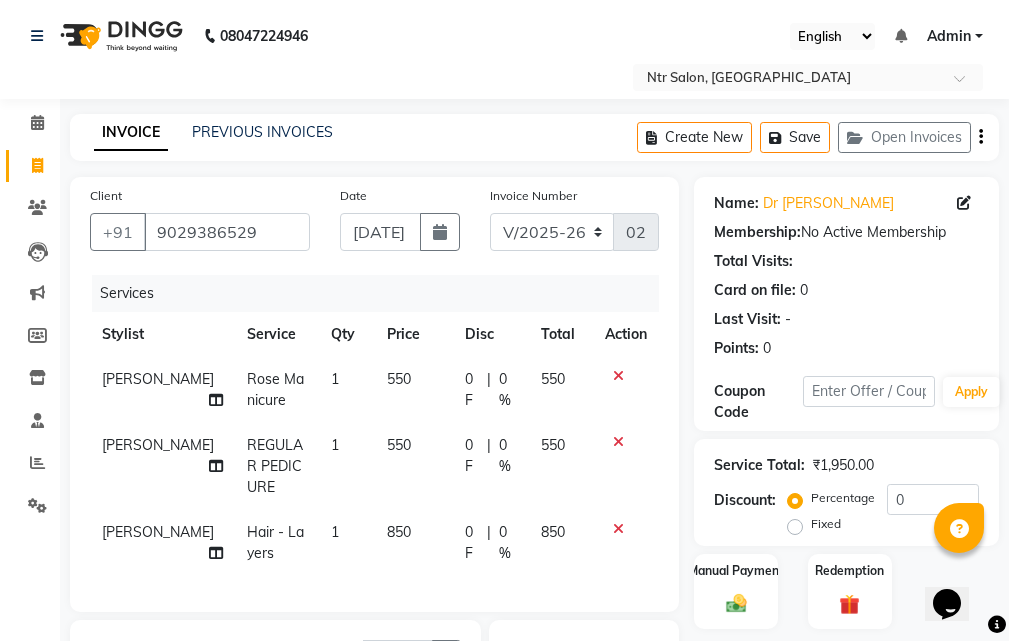 checkbox on "false" 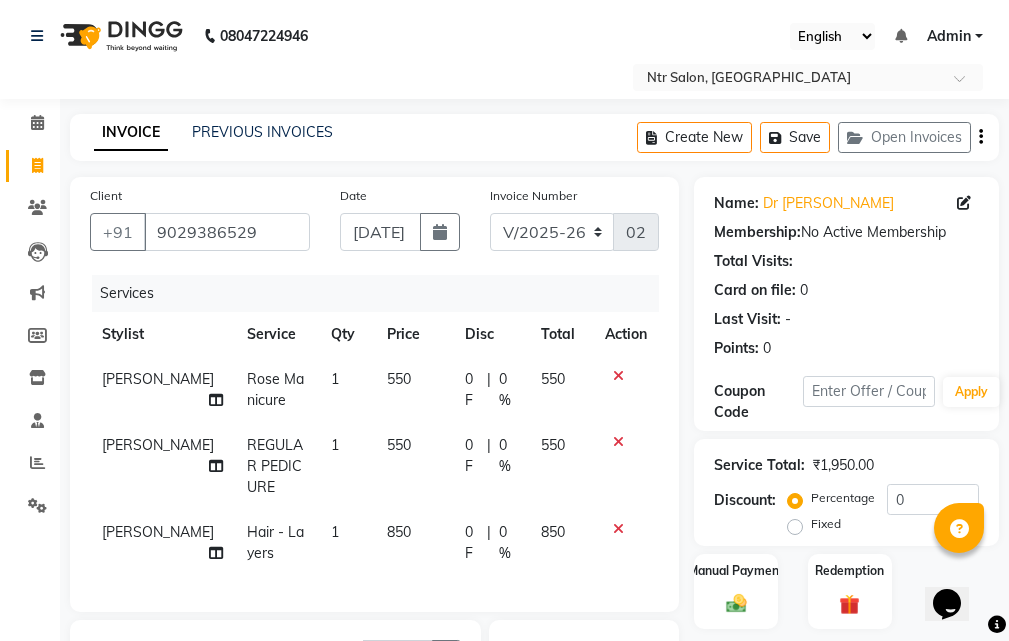 click on "0 %" 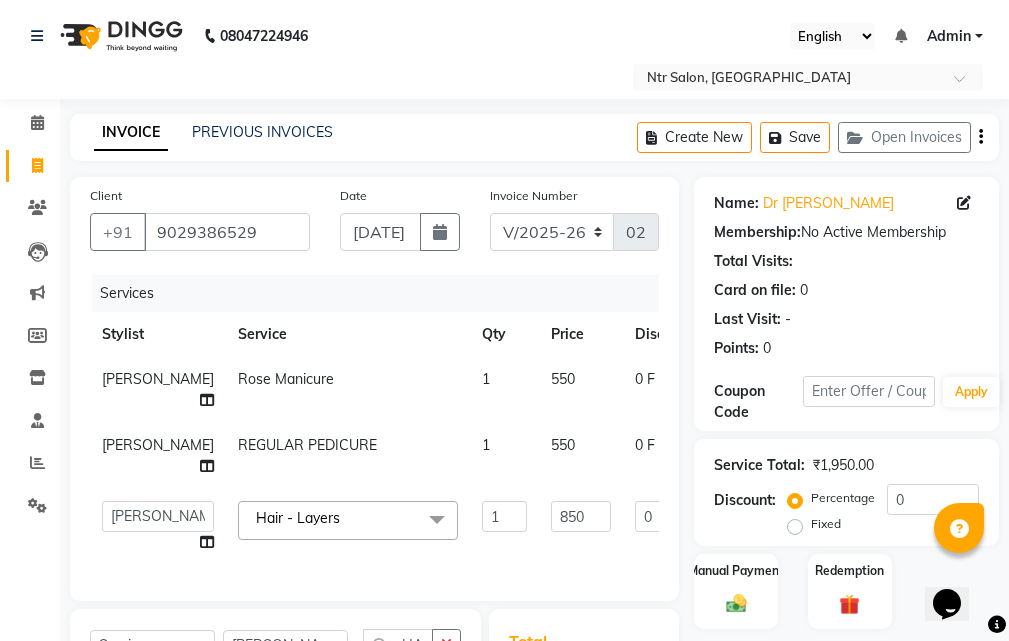 click on "0" 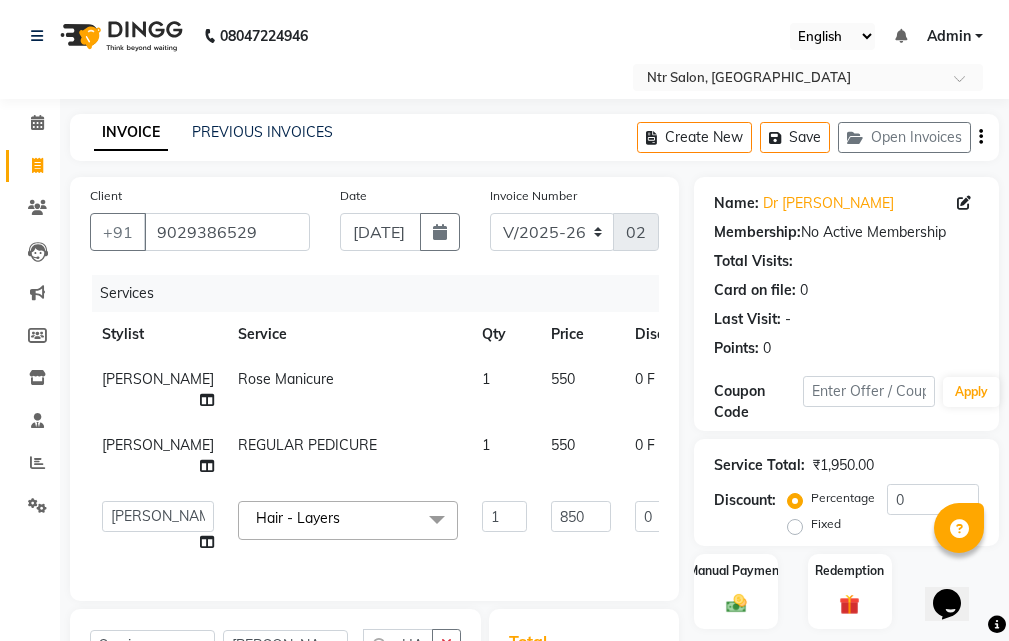 type on "20" 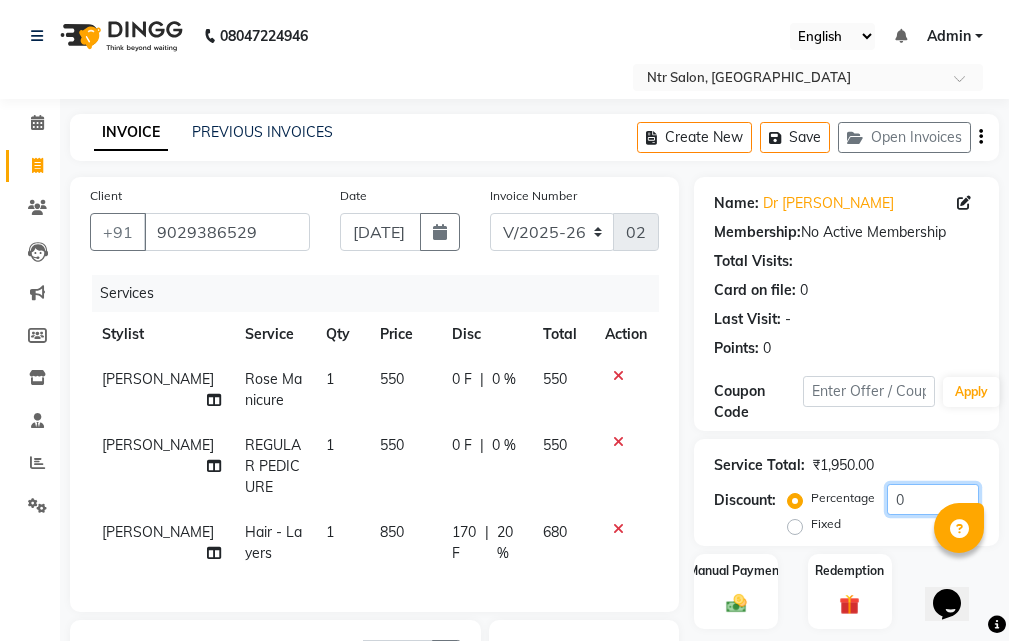 click on "0" 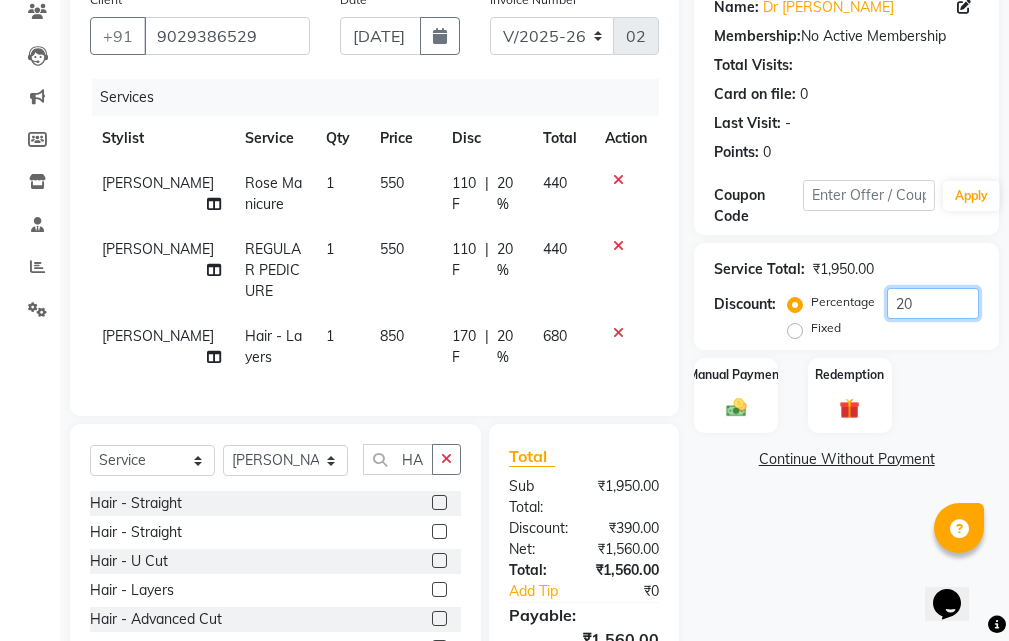 scroll, scrollTop: 198, scrollLeft: 0, axis: vertical 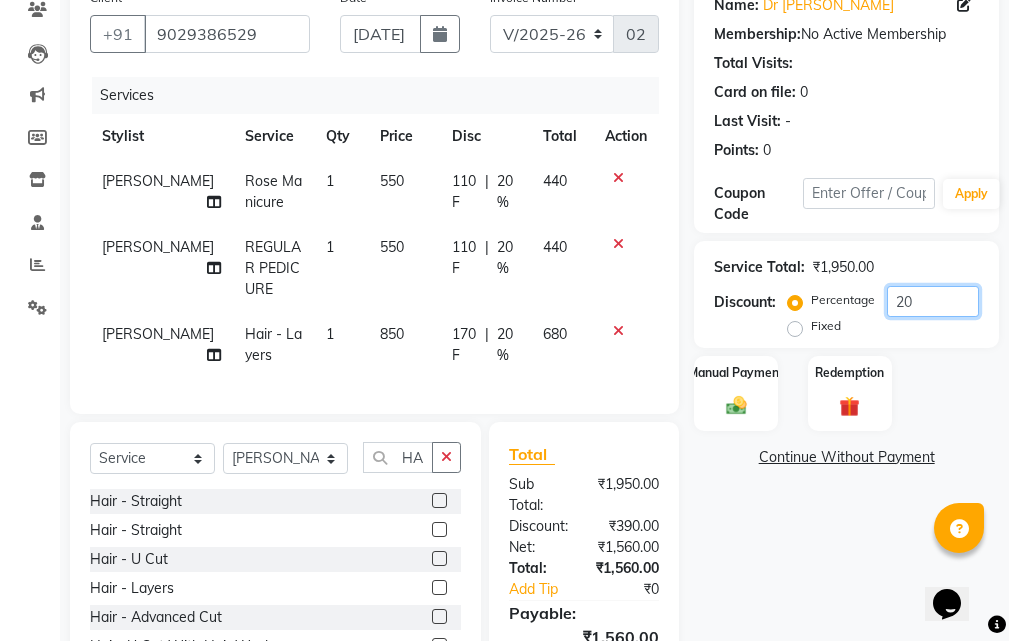 click on "20" 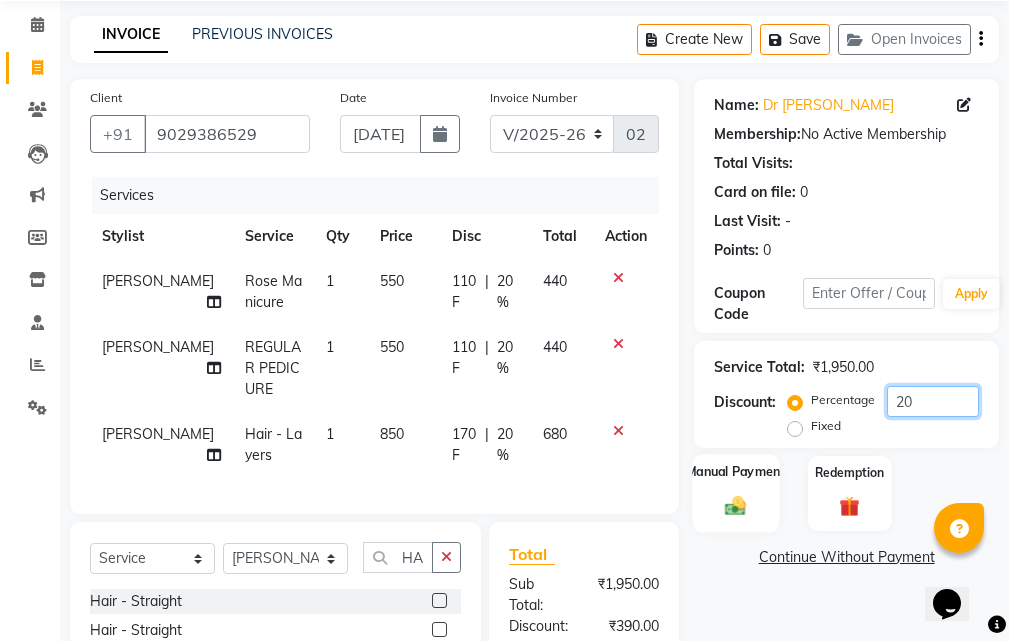 scroll, scrollTop: 198, scrollLeft: 0, axis: vertical 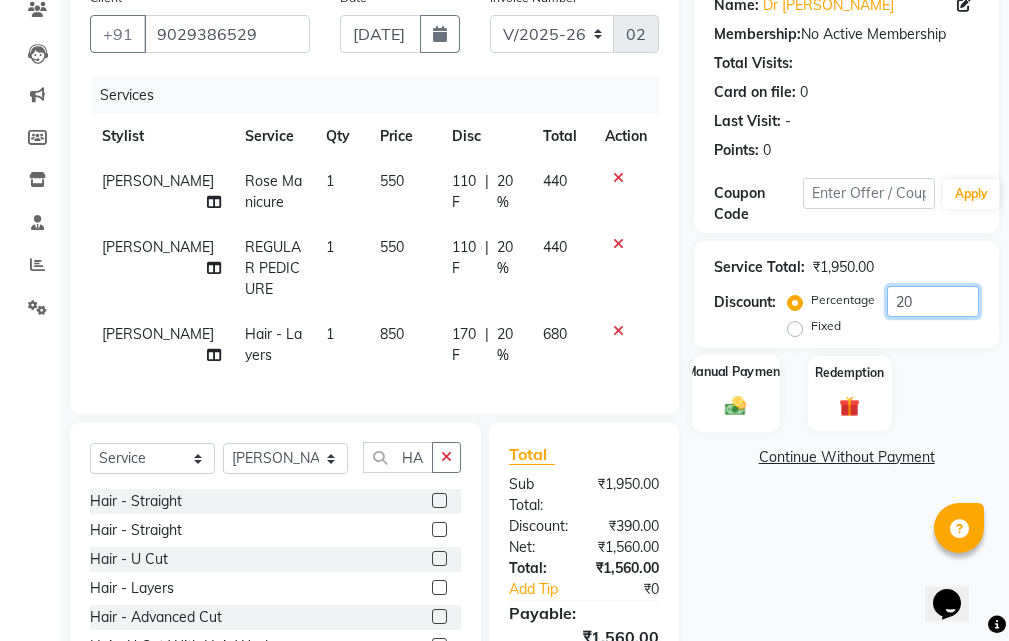 type on "20" 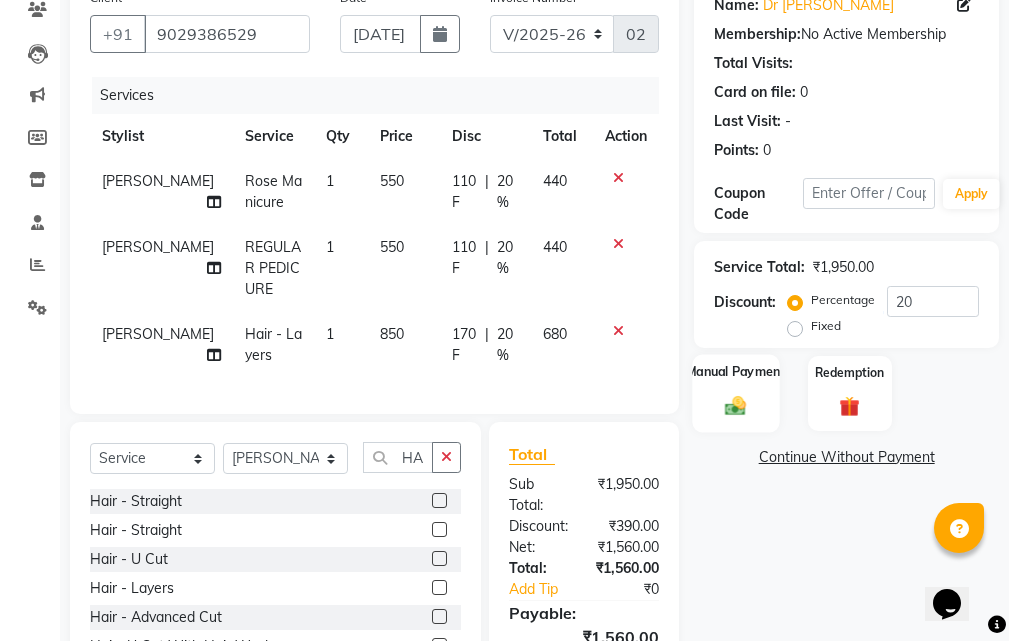 click 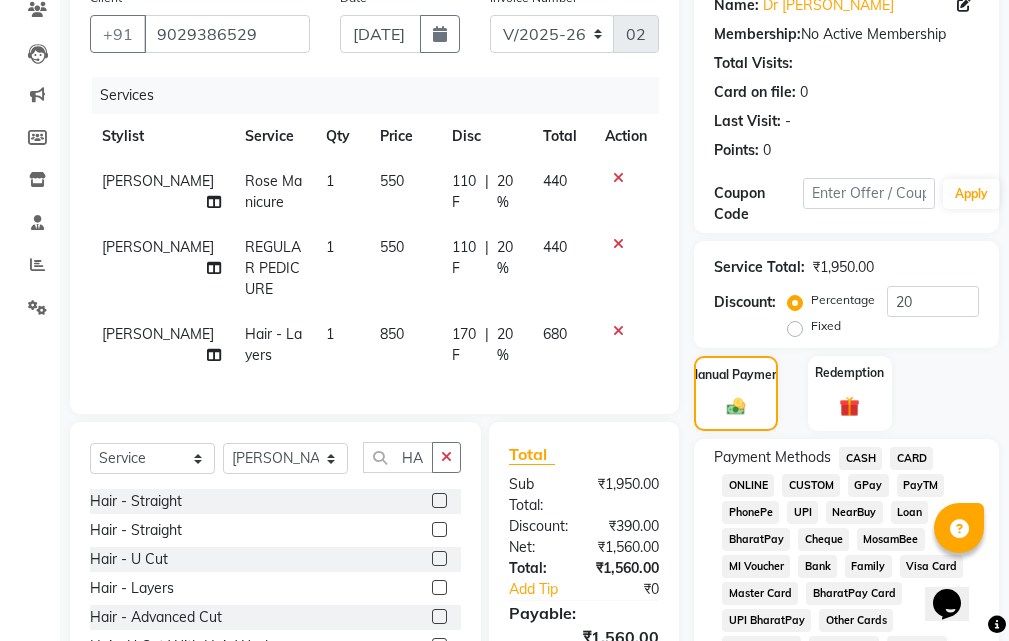 click on "GPay" 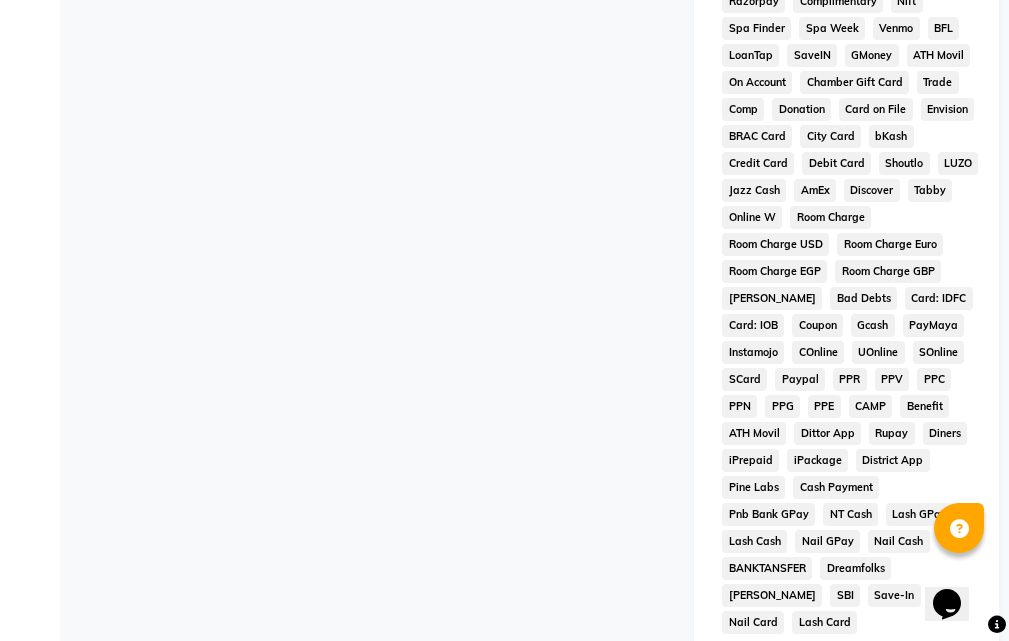 scroll, scrollTop: 992, scrollLeft: 0, axis: vertical 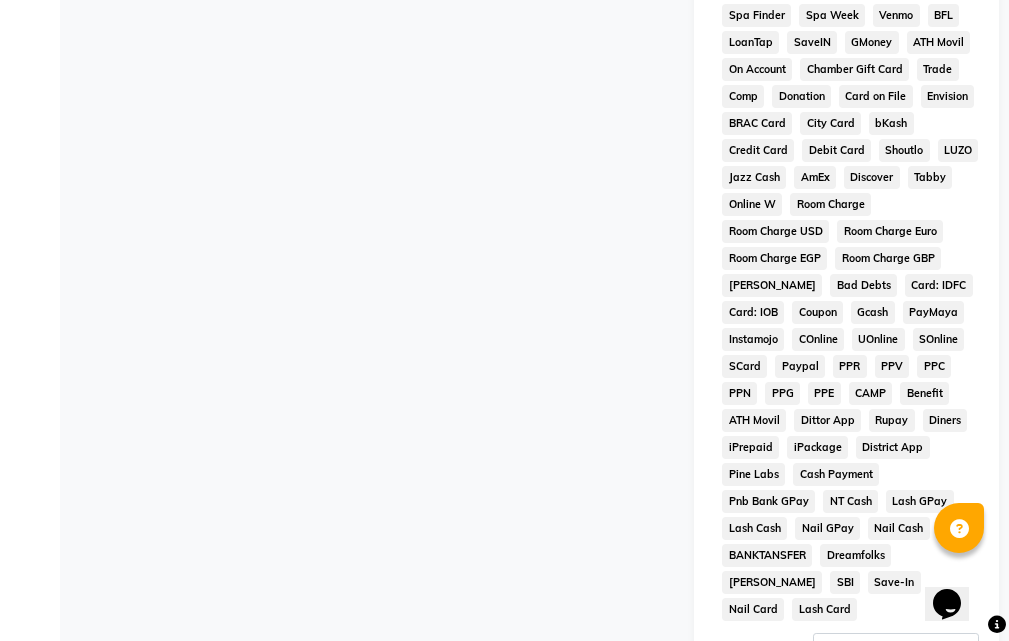 click on "Add Payment" 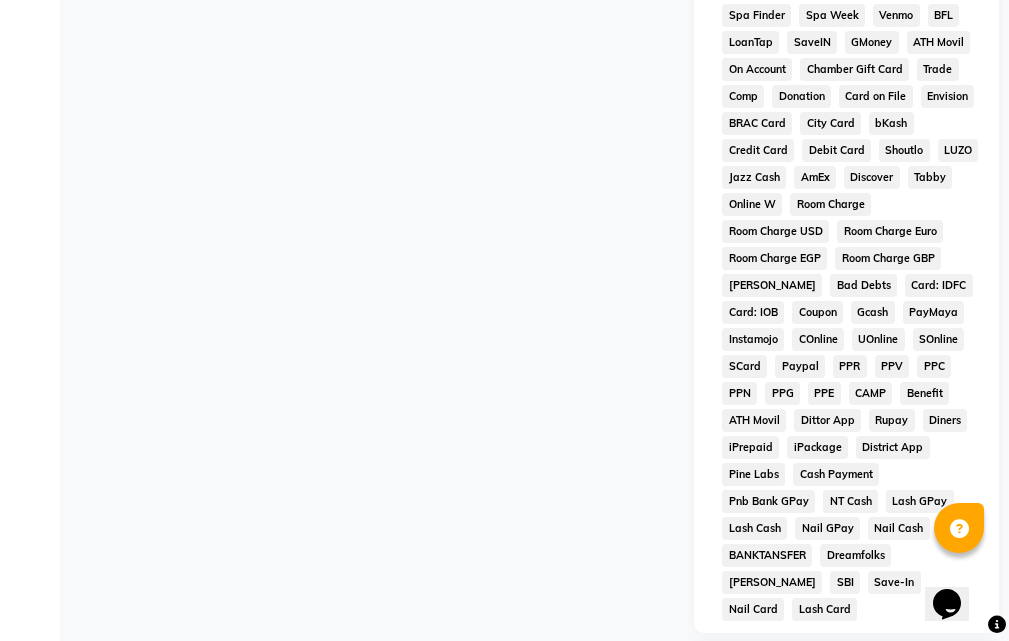 click 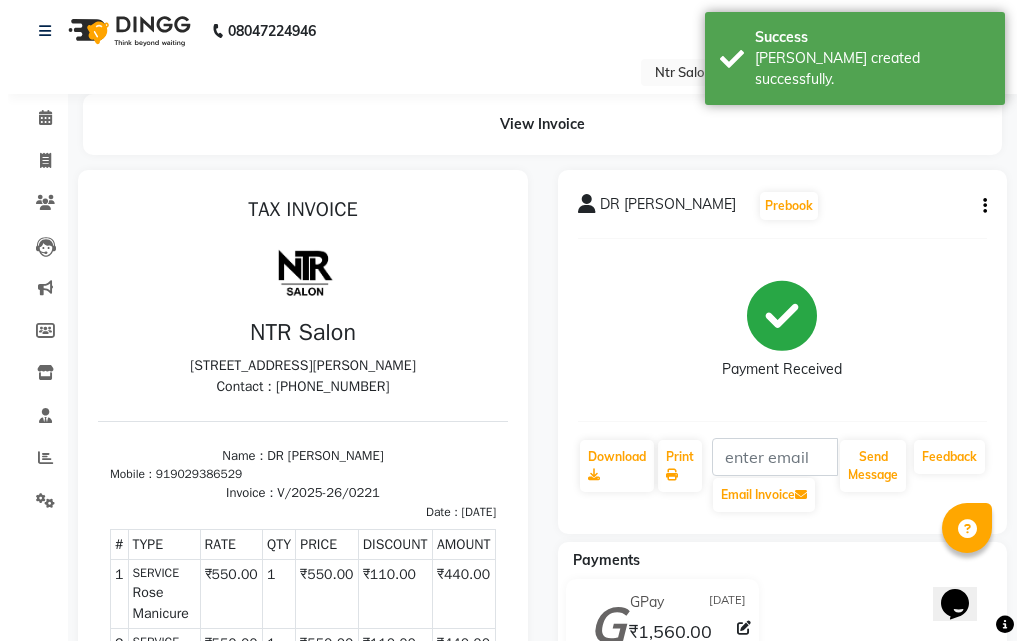 scroll, scrollTop: 0, scrollLeft: 0, axis: both 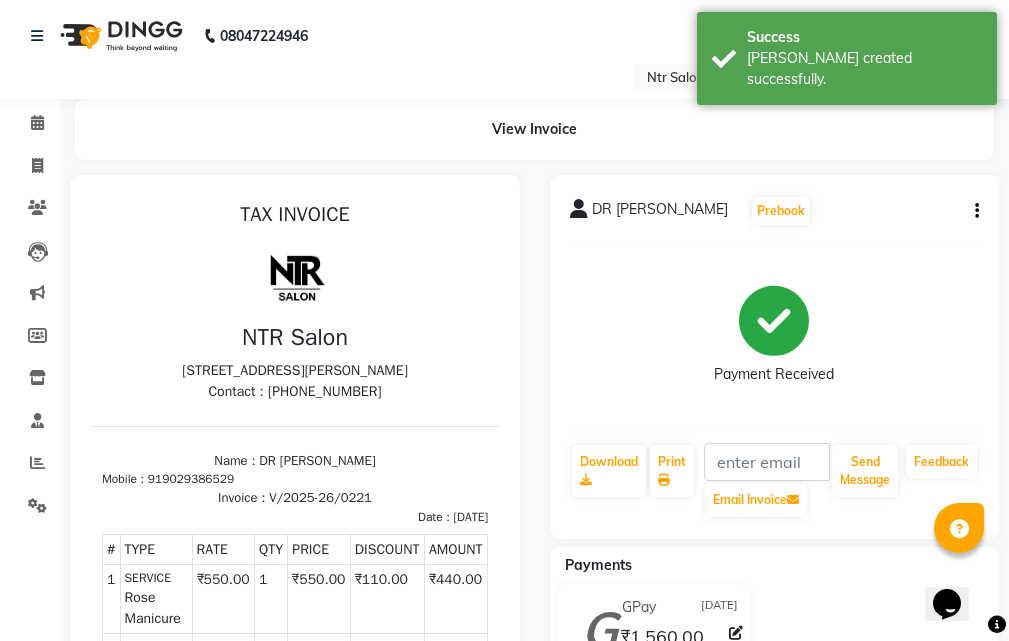 select on "service" 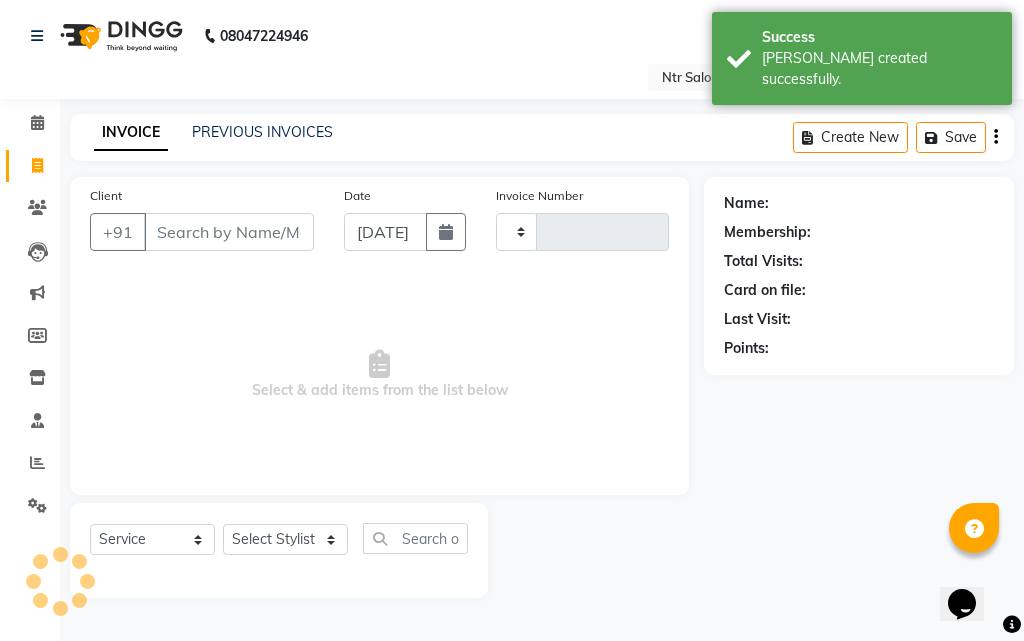 type on "0222" 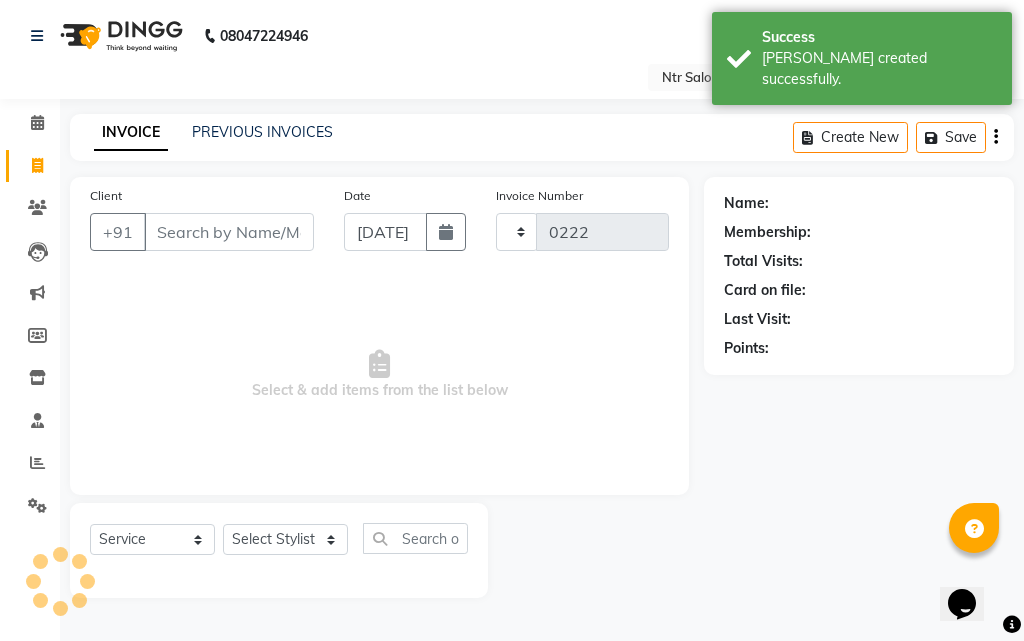 select on "5173" 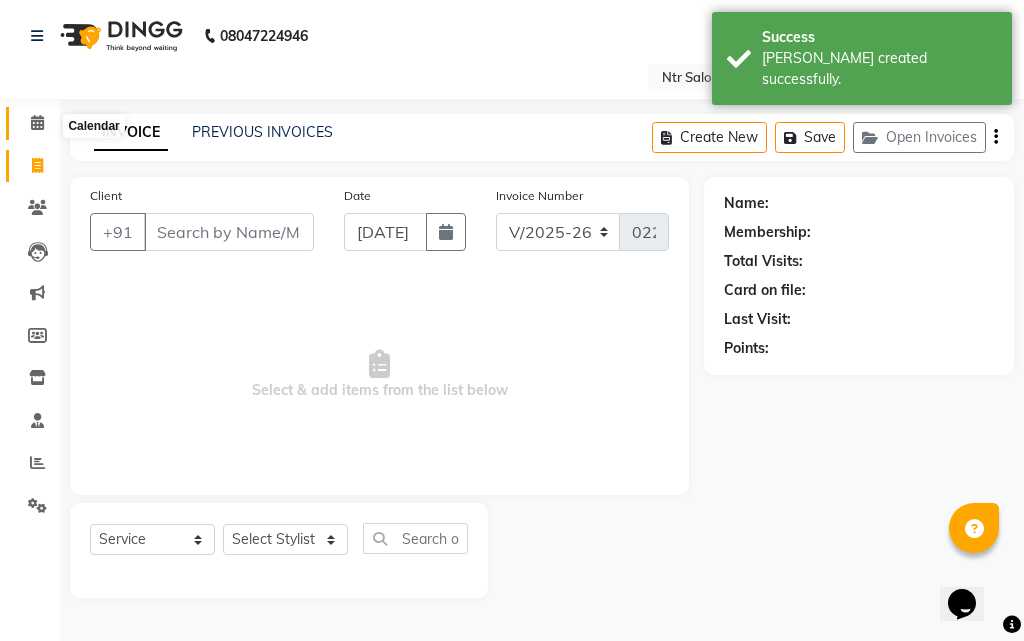click 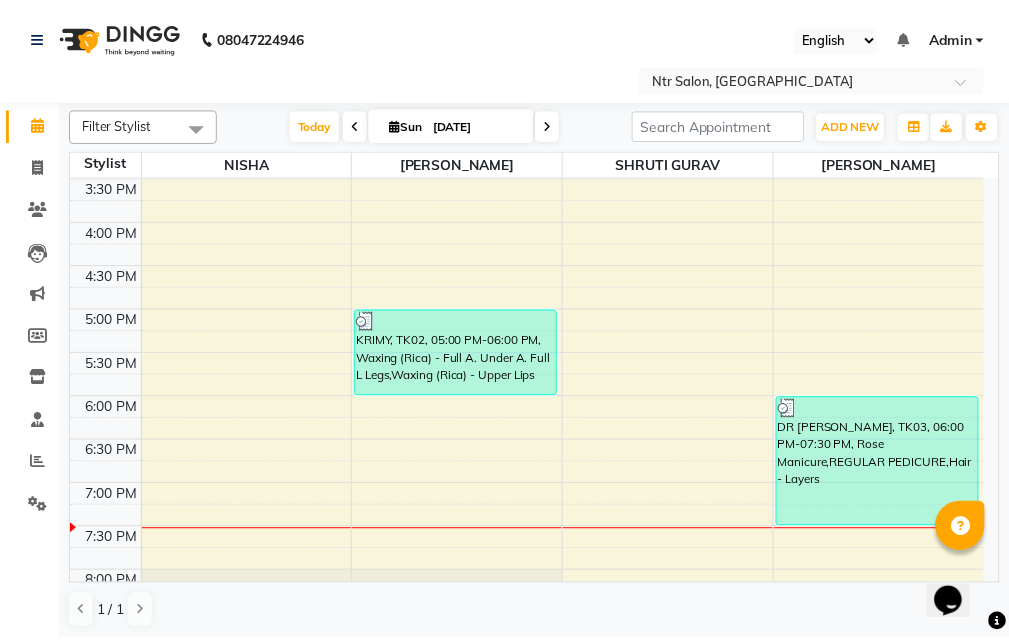 scroll, scrollTop: 646, scrollLeft: 0, axis: vertical 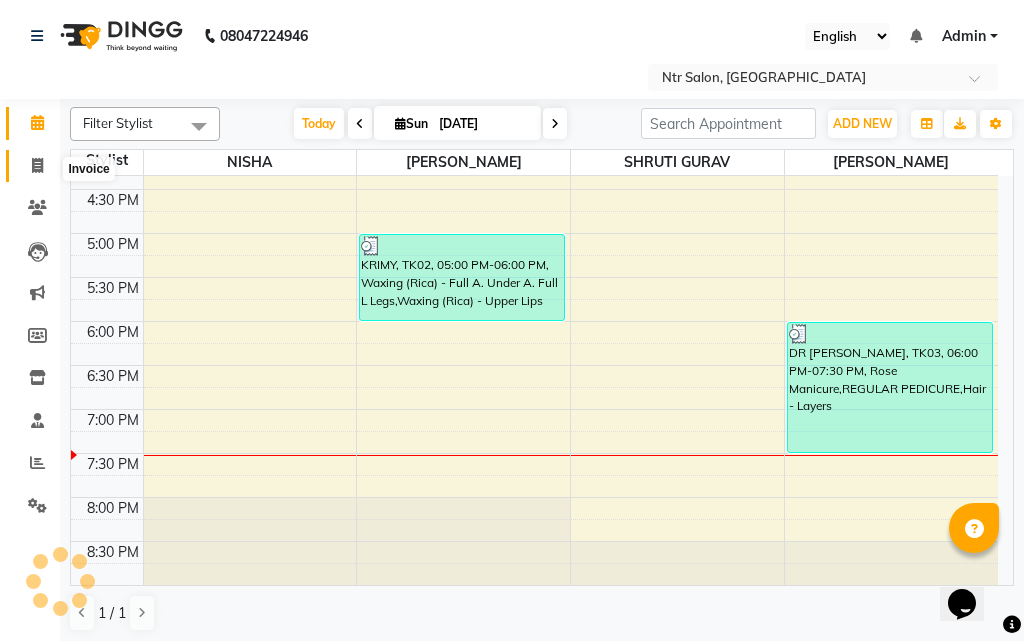 click 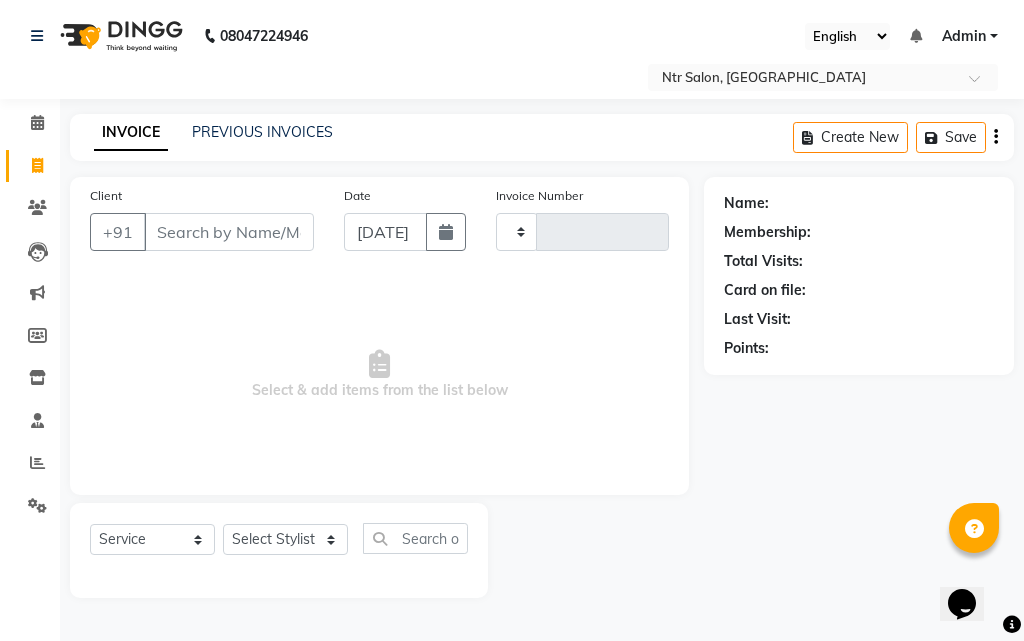 type on "0222" 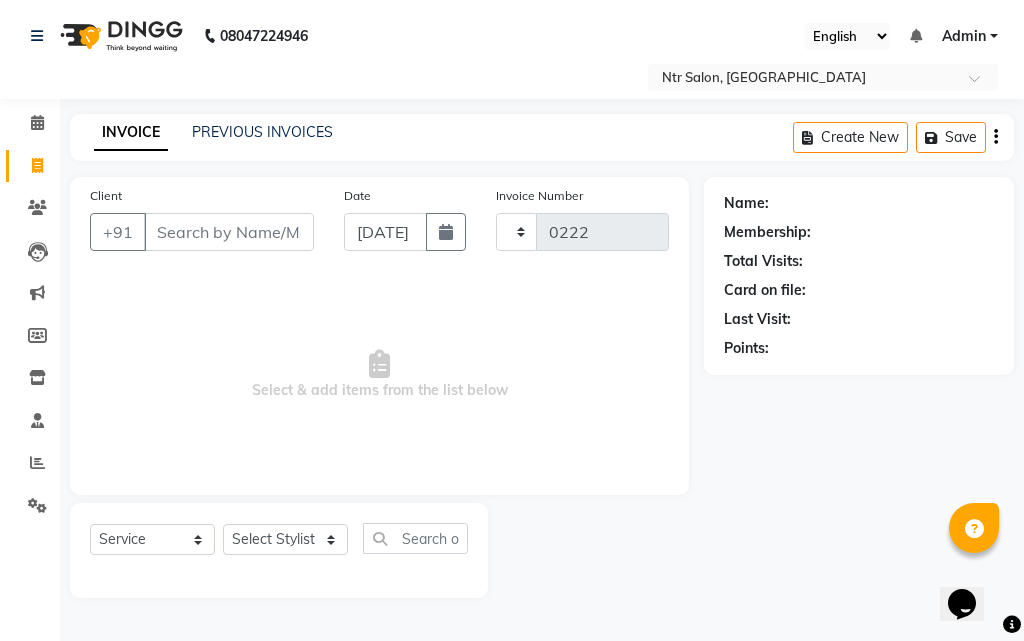 select on "5173" 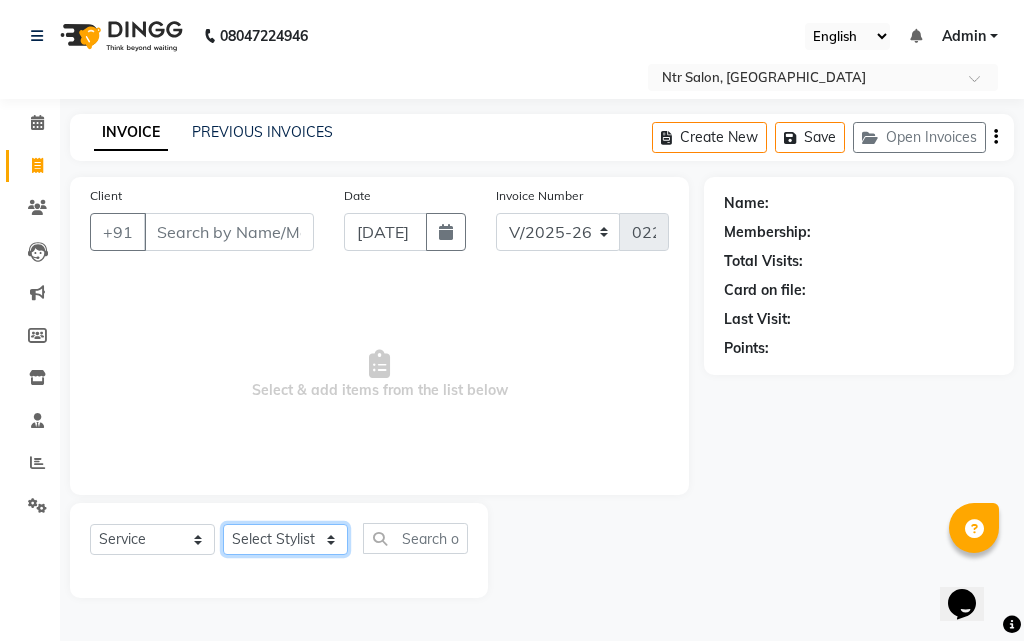 click on "Select Stylist [PERSON_NAME] NISHA [PERSON_NAME] SHRUTI GURAV" 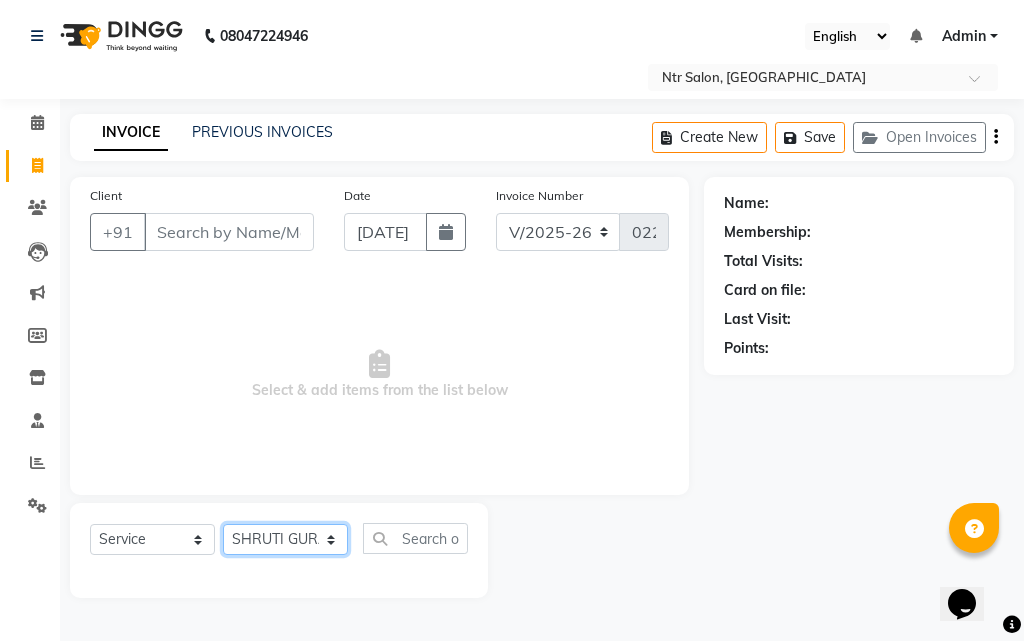click on "Select Stylist [PERSON_NAME] NISHA [PERSON_NAME] SHRUTI GURAV" 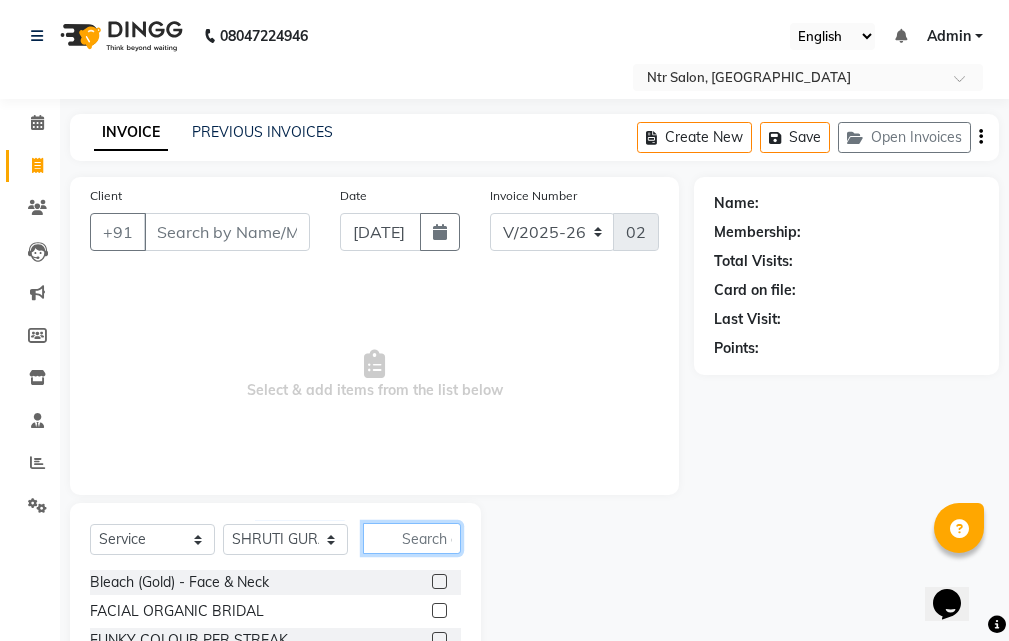 click 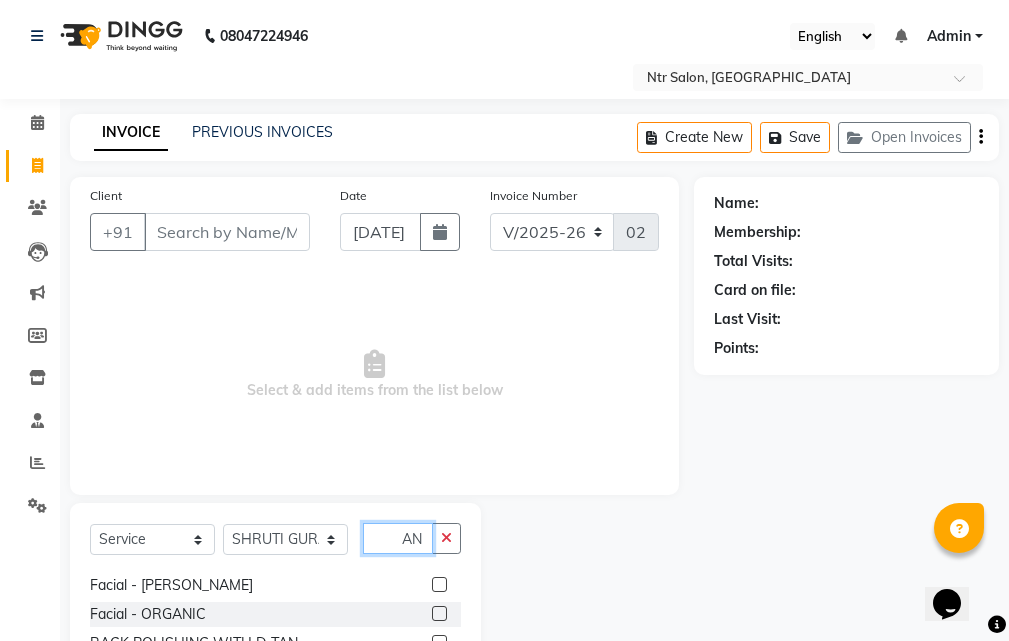 scroll, scrollTop: 259, scrollLeft: 0, axis: vertical 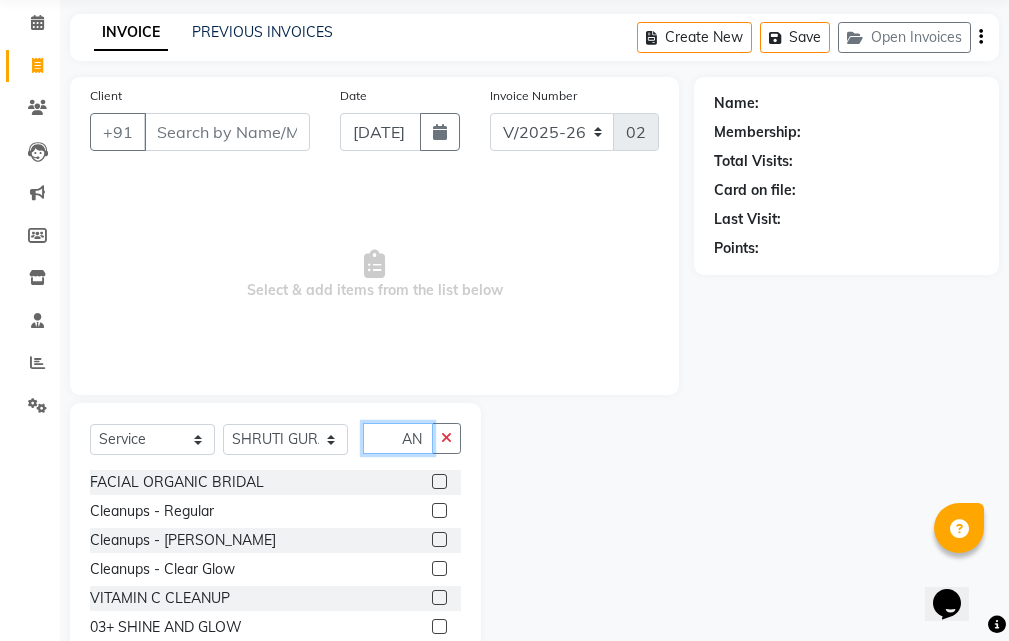 type on "A" 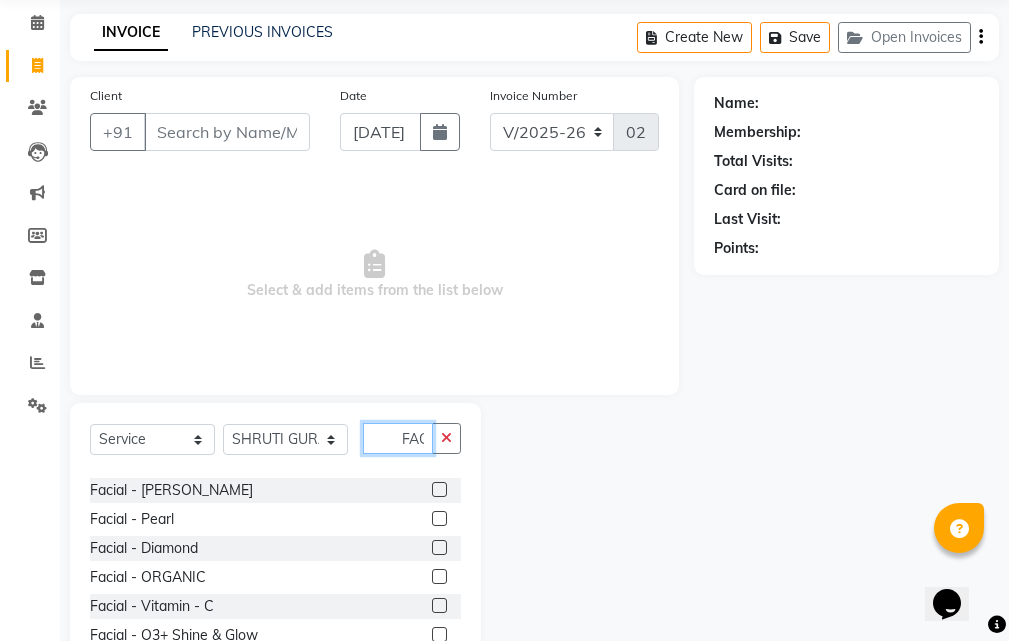 scroll, scrollTop: 97, scrollLeft: 0, axis: vertical 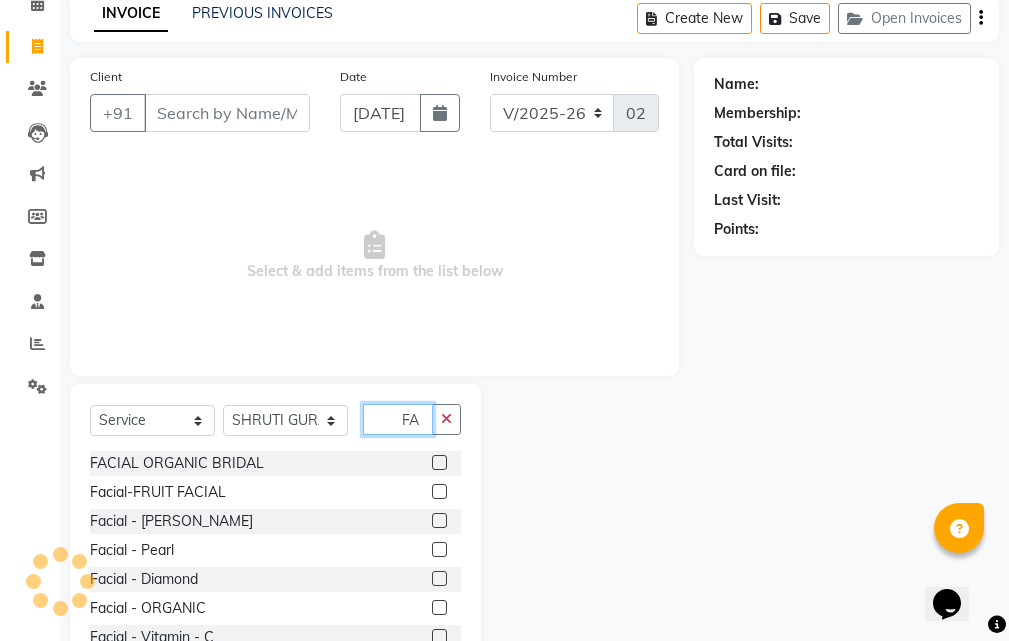 type on "F" 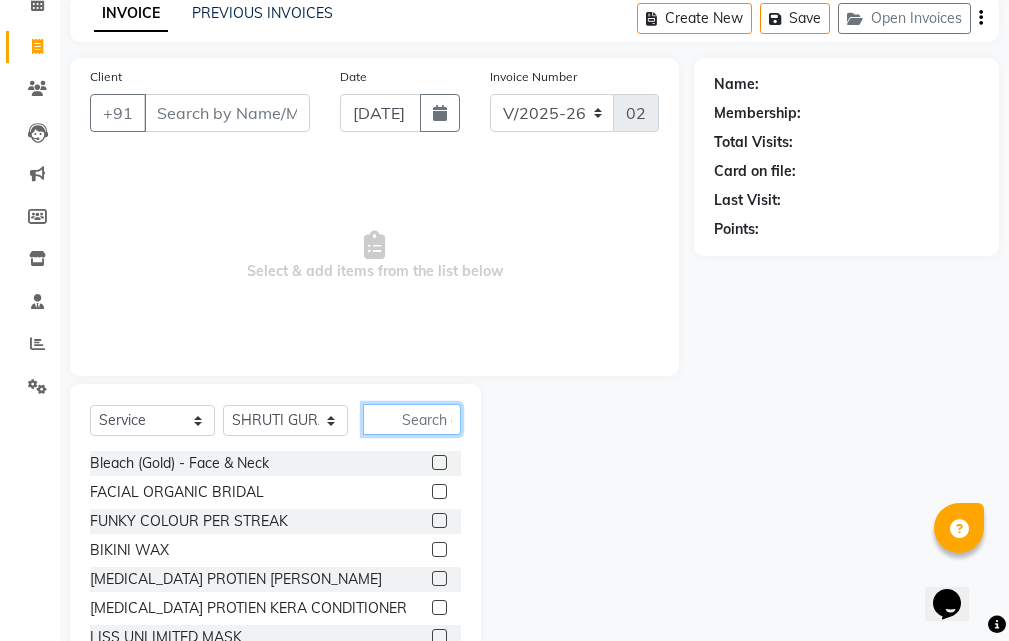 click 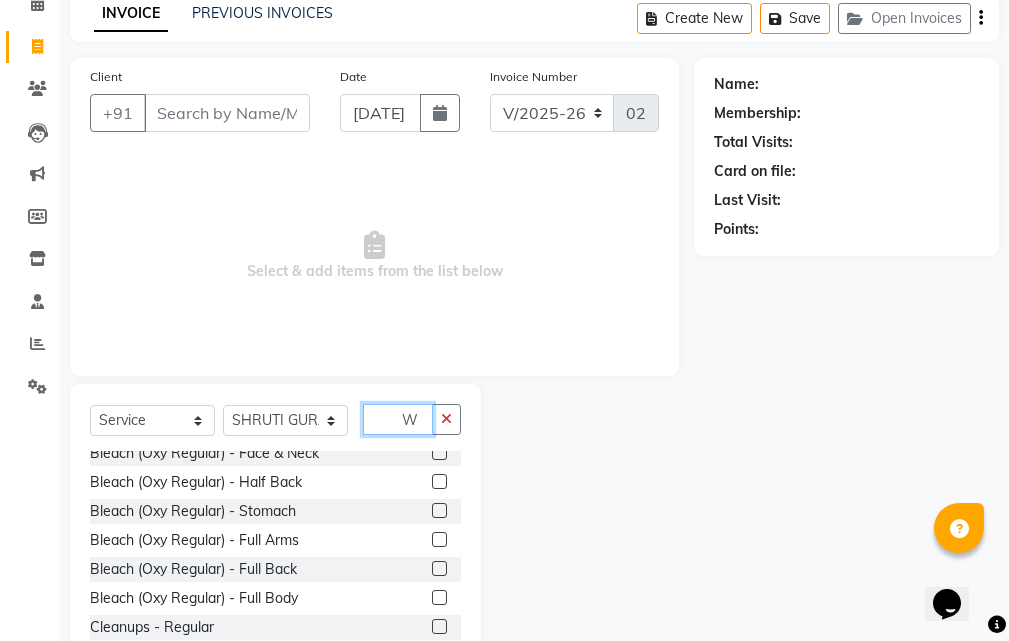scroll, scrollTop: 0, scrollLeft: 0, axis: both 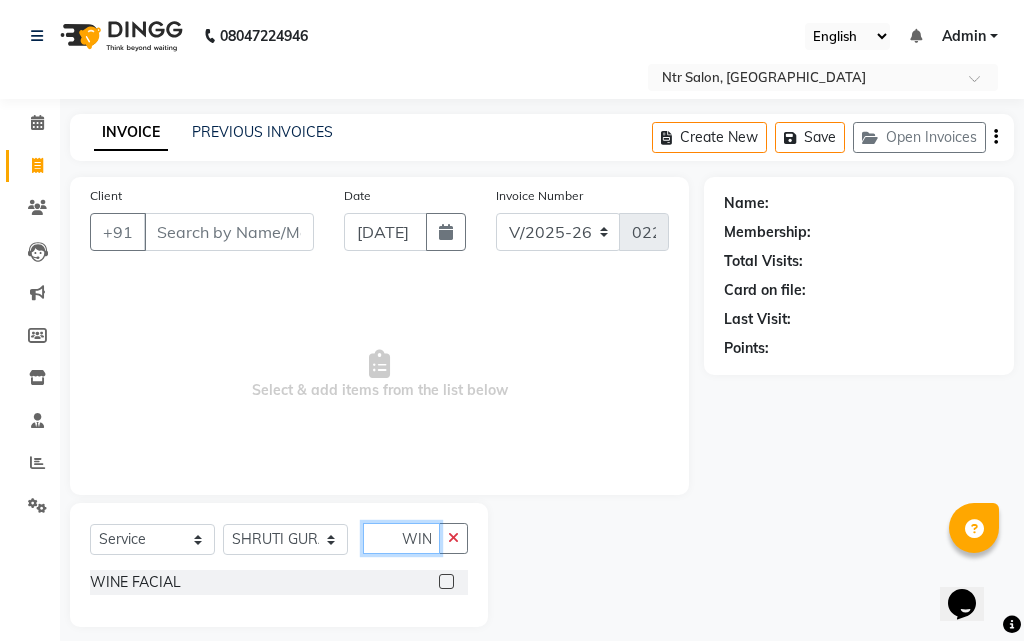 type on "WINE" 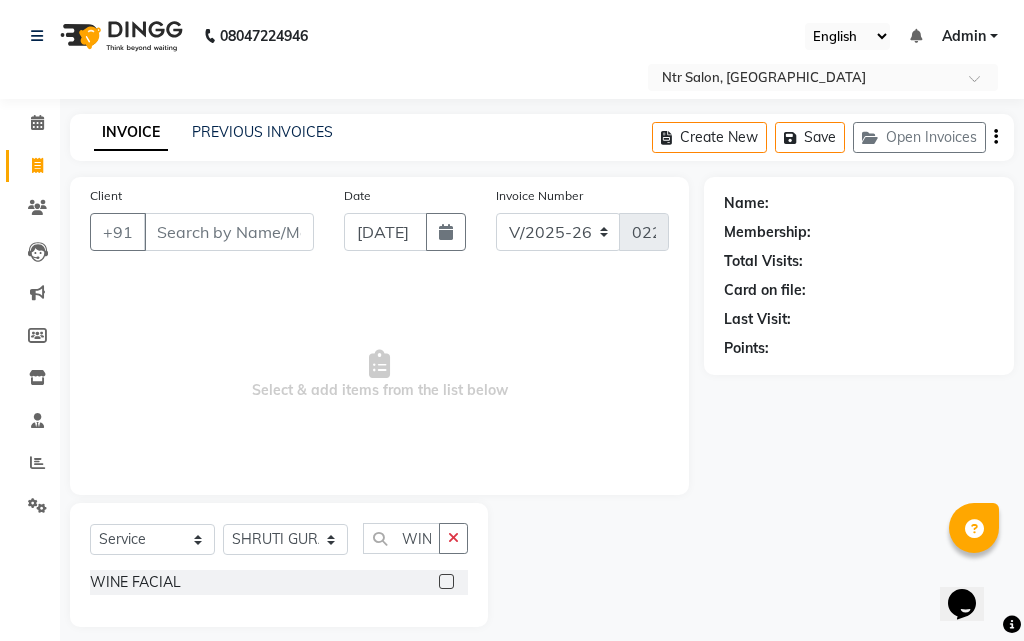 click 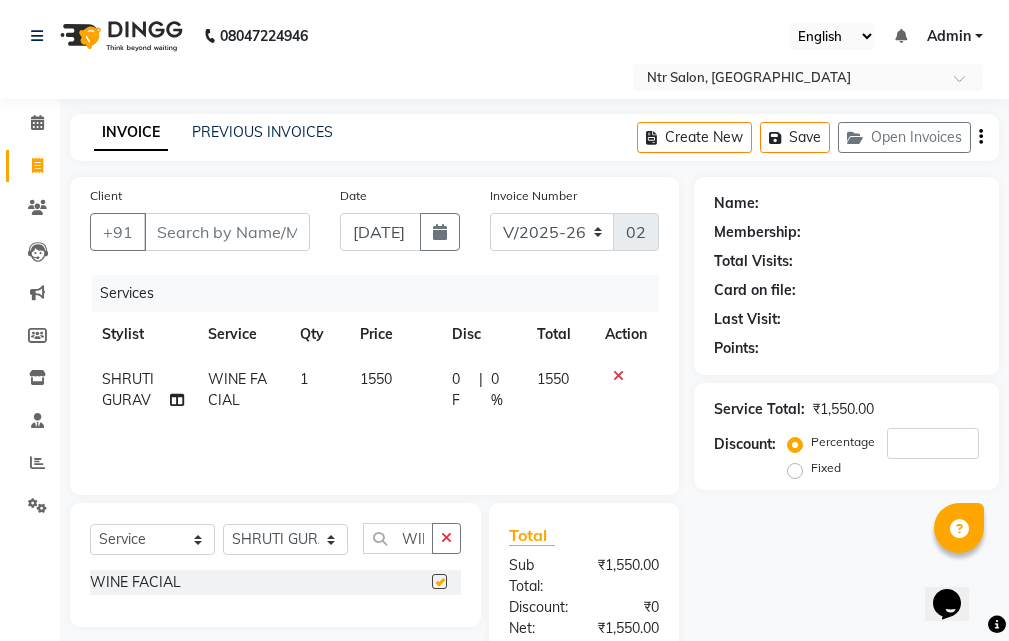 checkbox on "false" 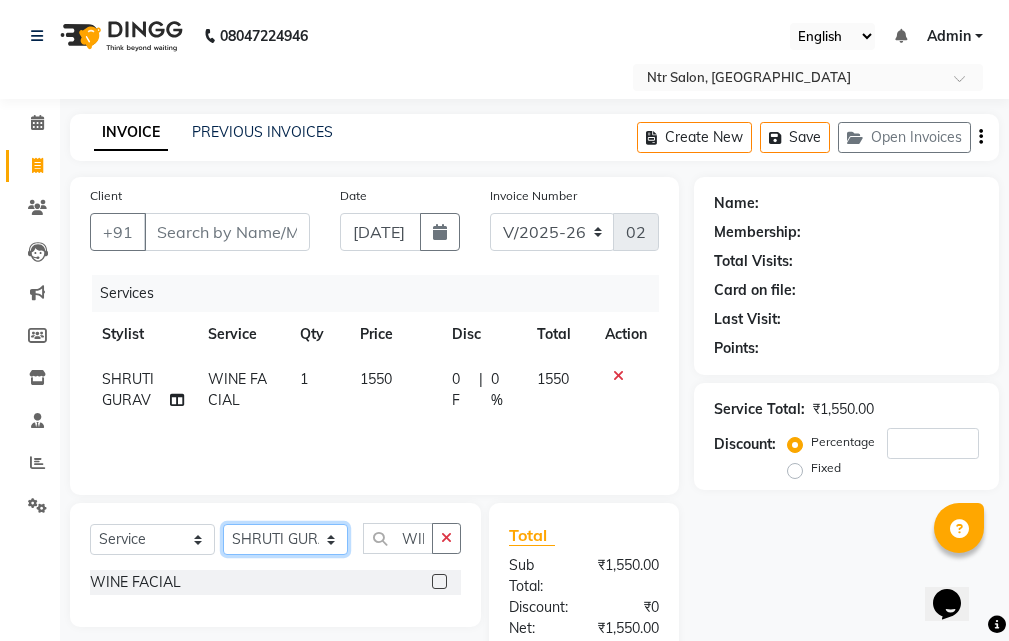 click on "Select Stylist [PERSON_NAME] NISHA [PERSON_NAME] SHRUTI GURAV" 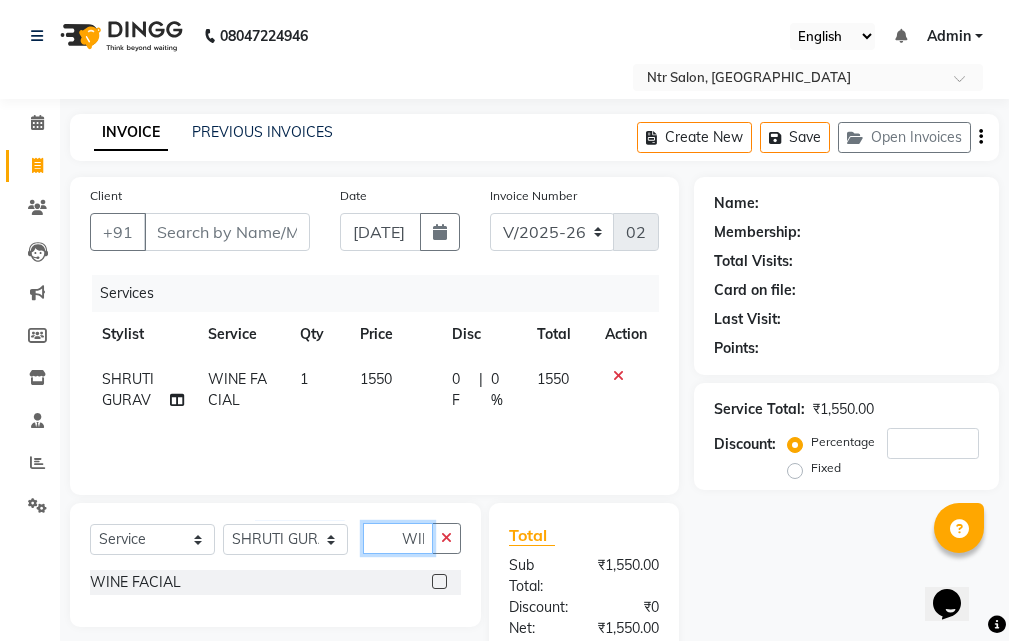drag, startPoint x: 394, startPoint y: 490, endPoint x: 406, endPoint y: 493, distance: 12.369317 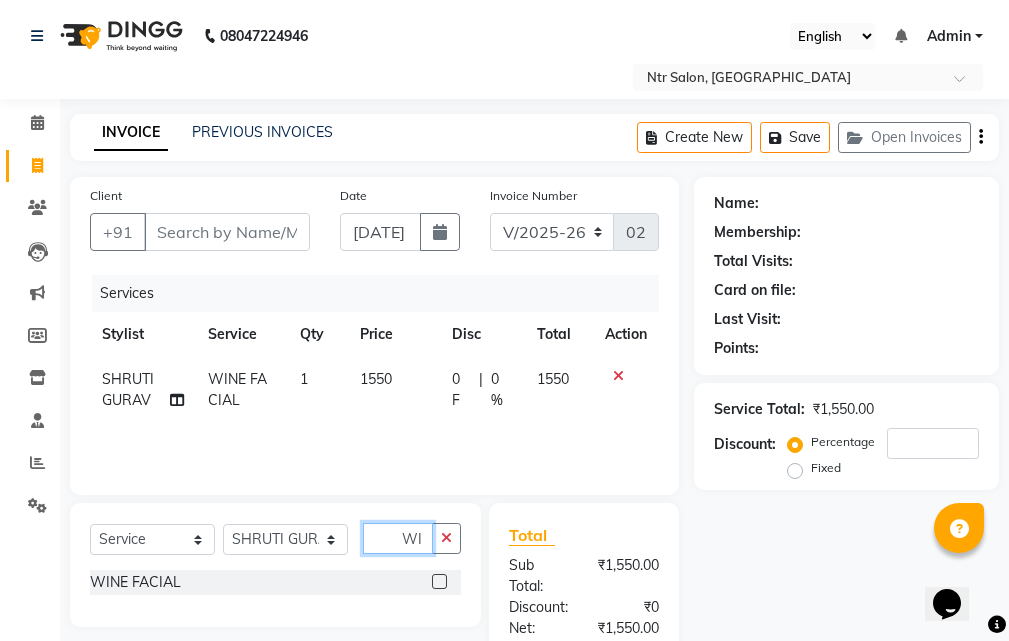 type on "W" 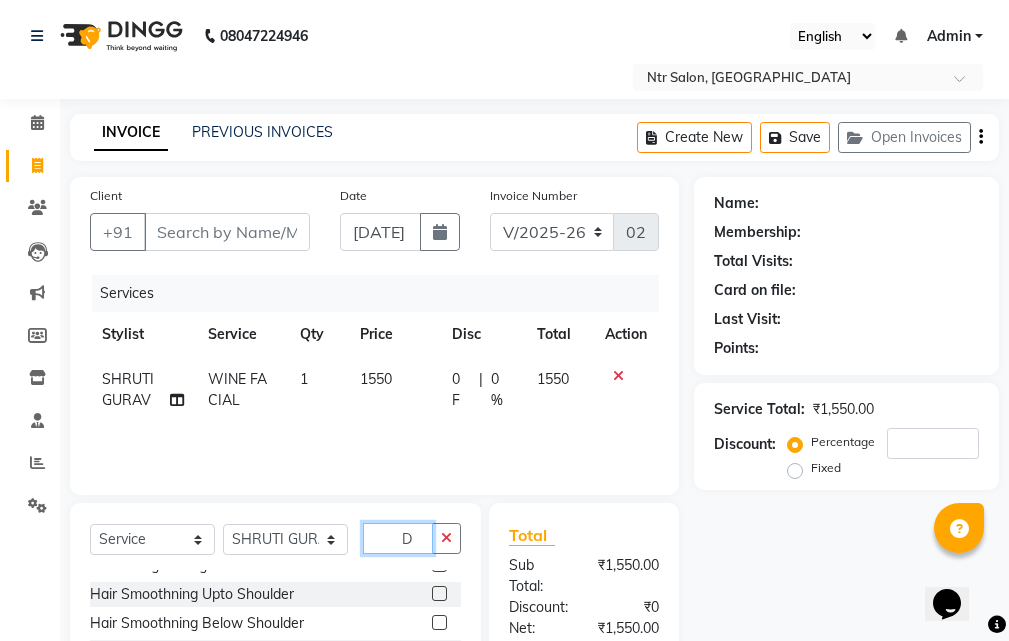 scroll, scrollTop: 1168, scrollLeft: 0, axis: vertical 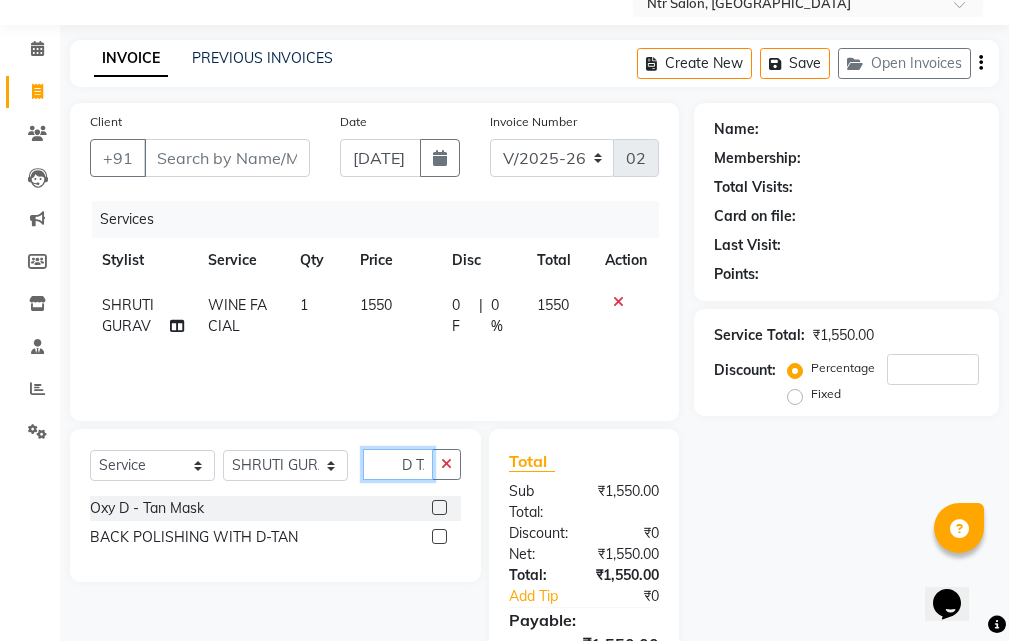 type on "D TA" 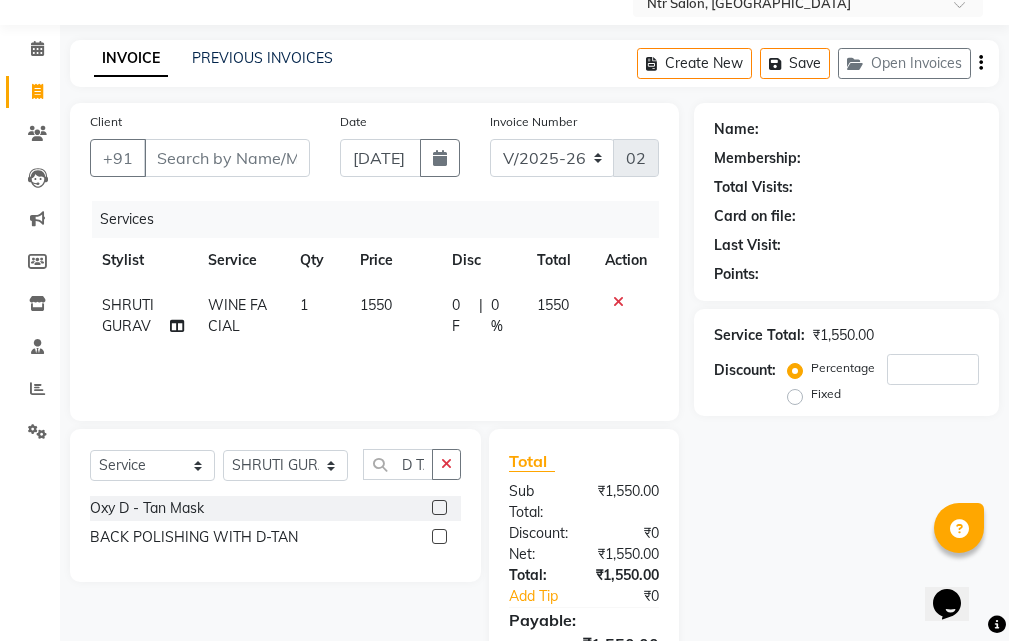 click 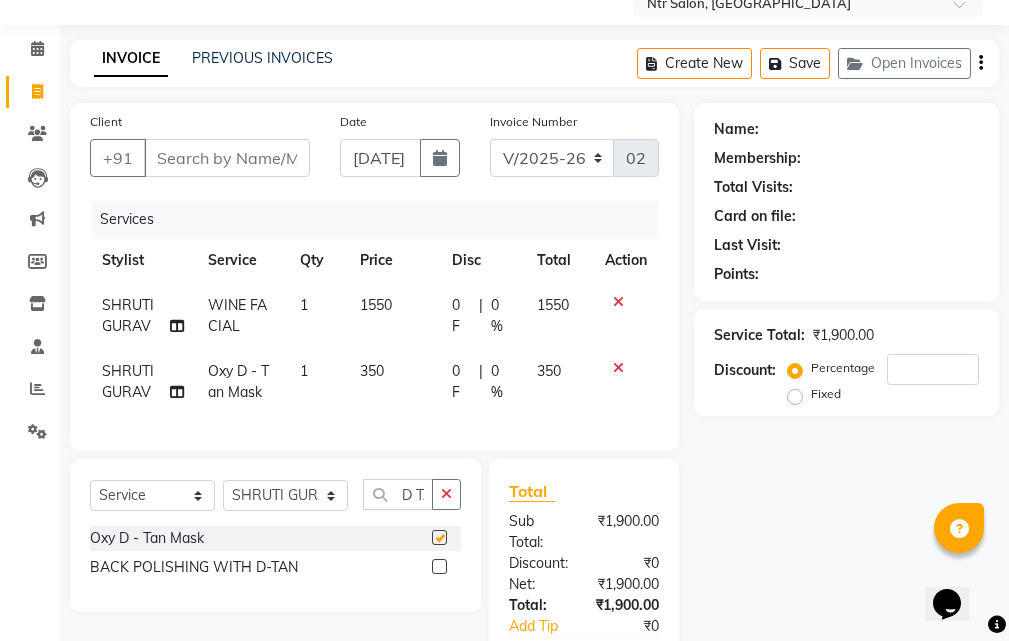 checkbox on "false" 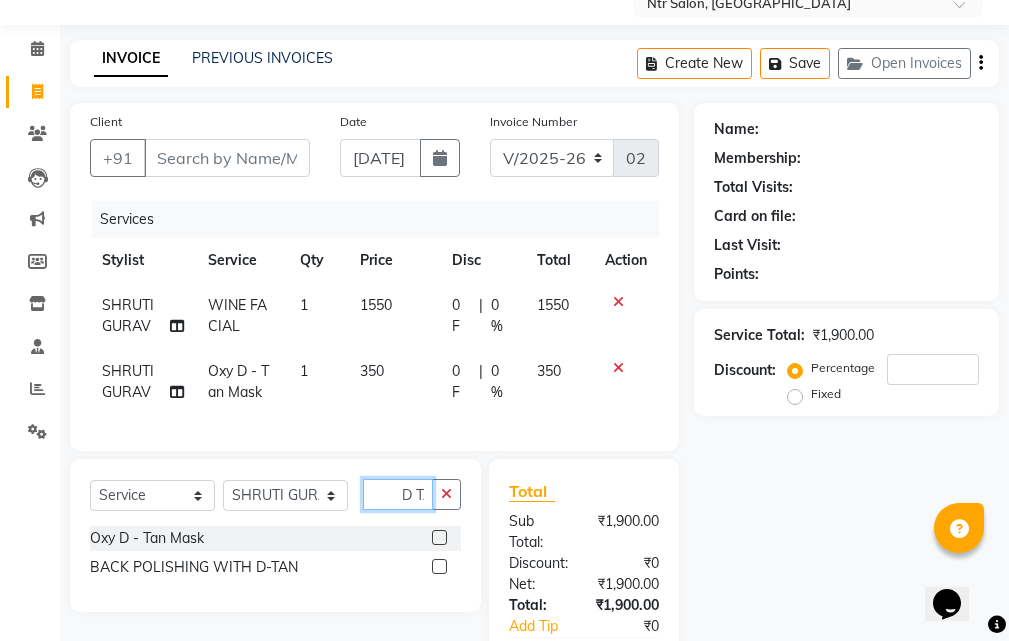 click on "D TA" 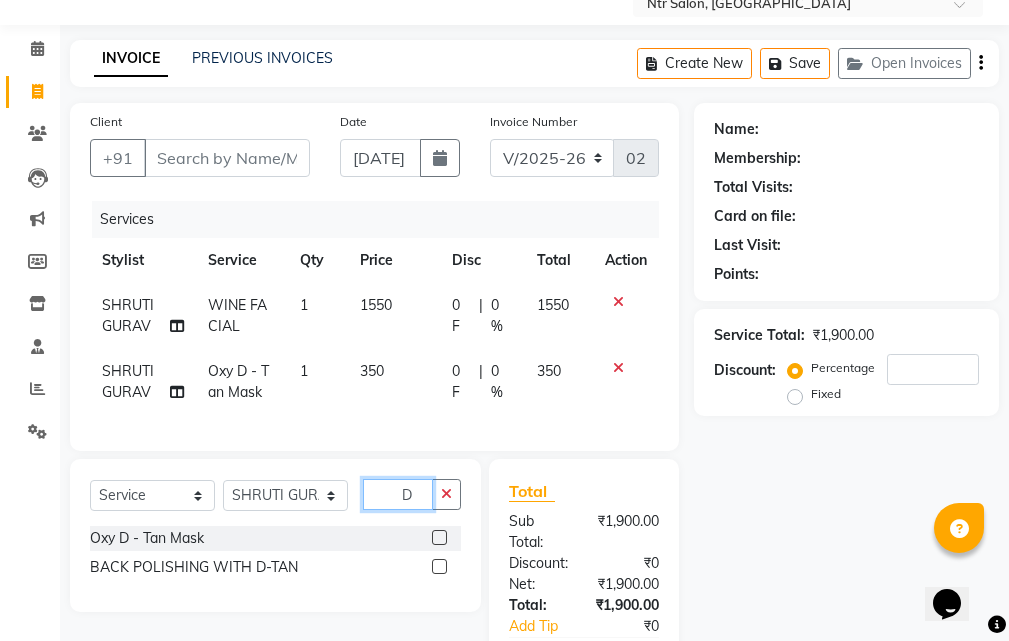 type on "D" 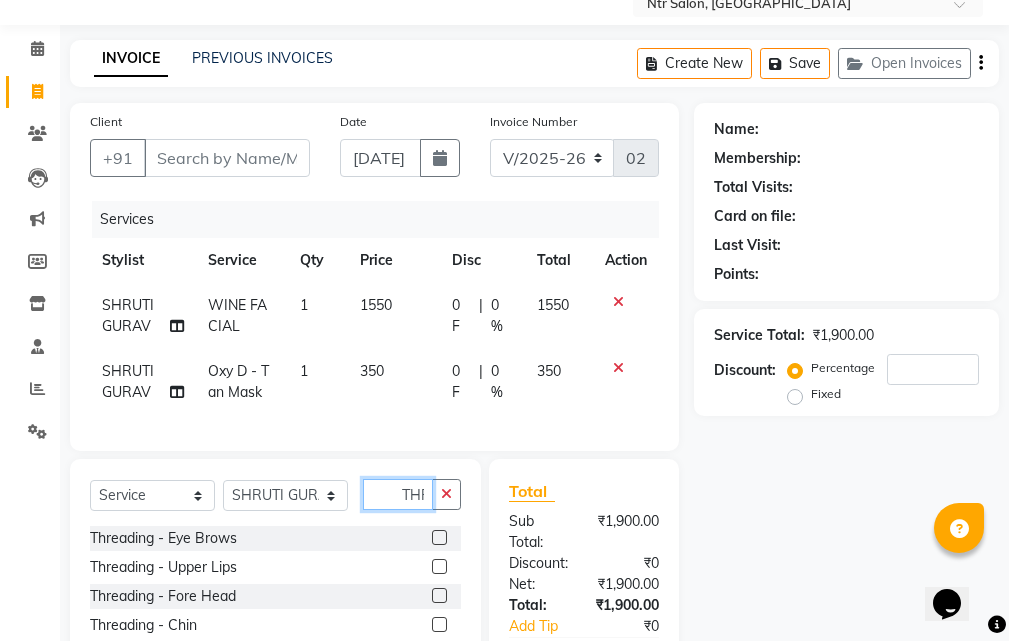 type on "THREA" 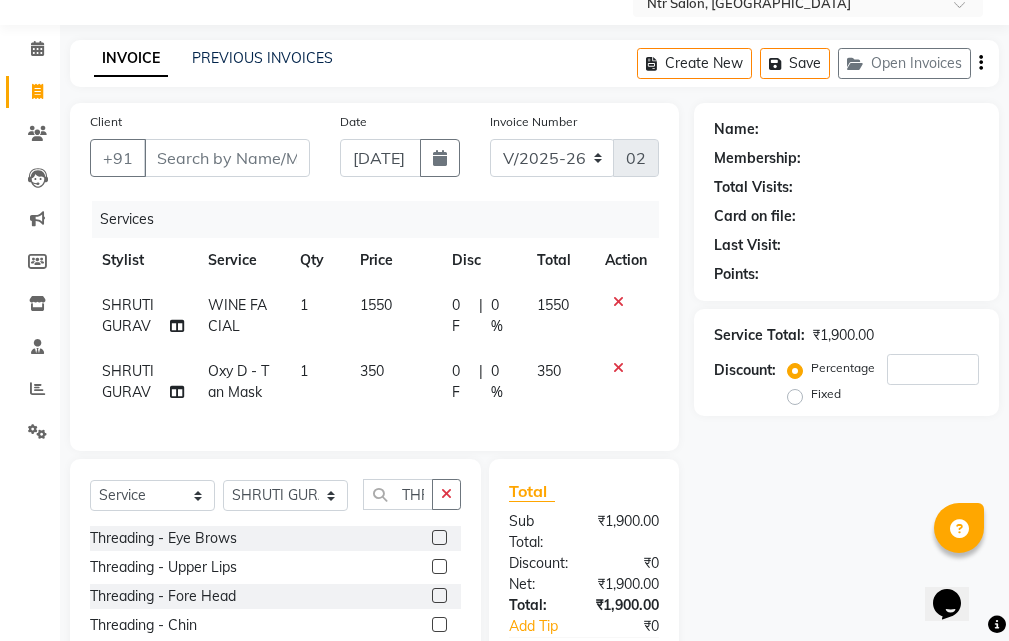 click 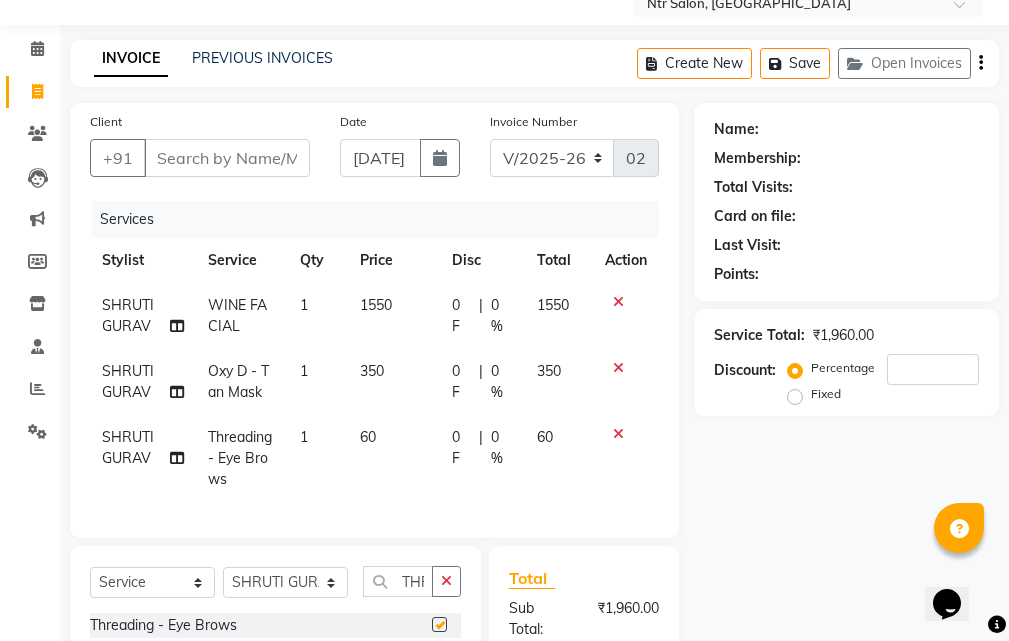 checkbox on "false" 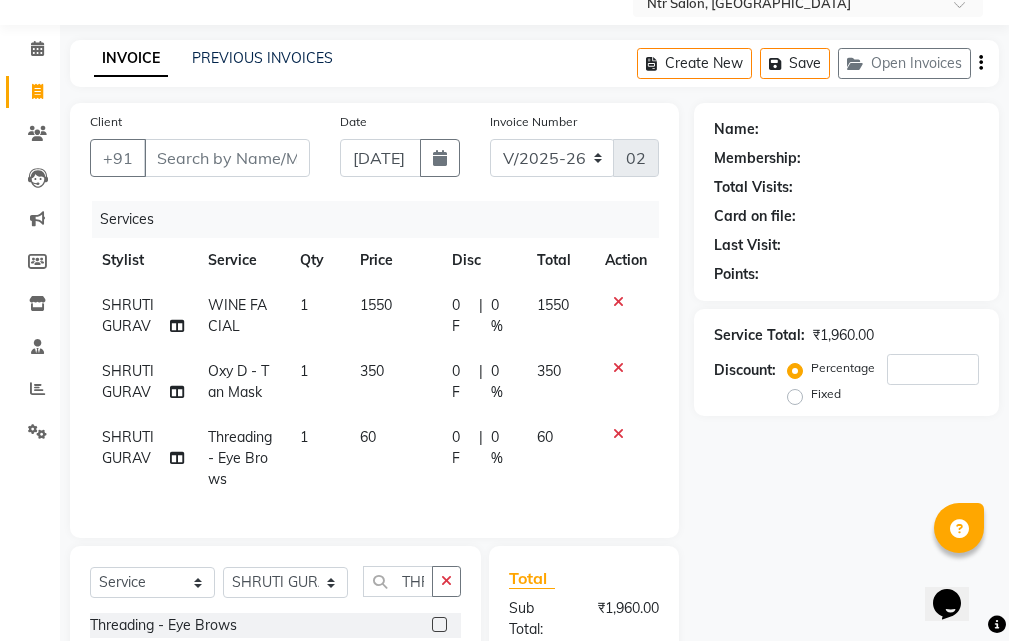 click 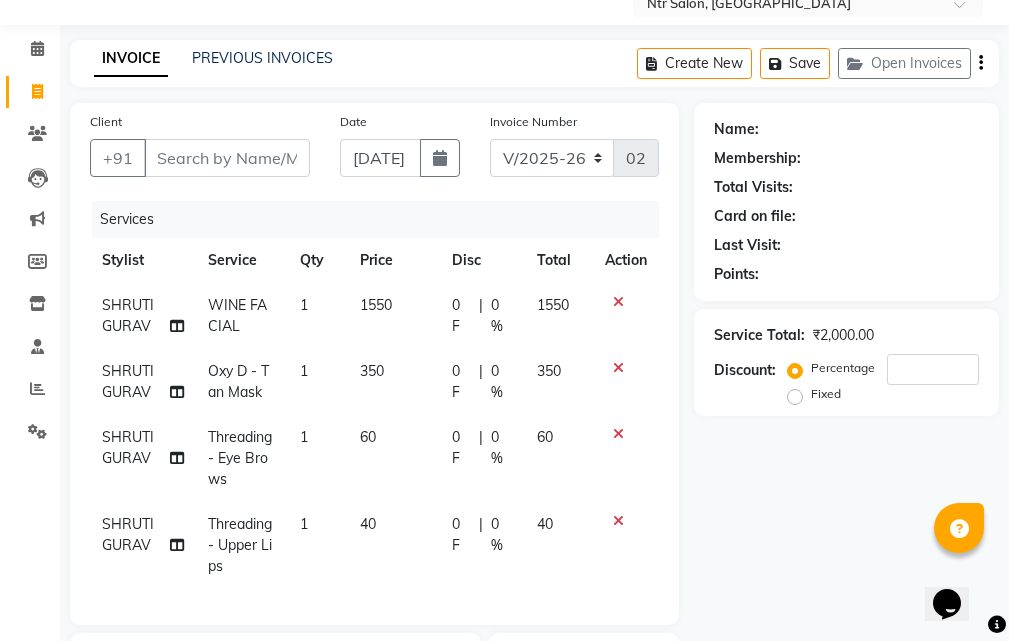 checkbox on "false" 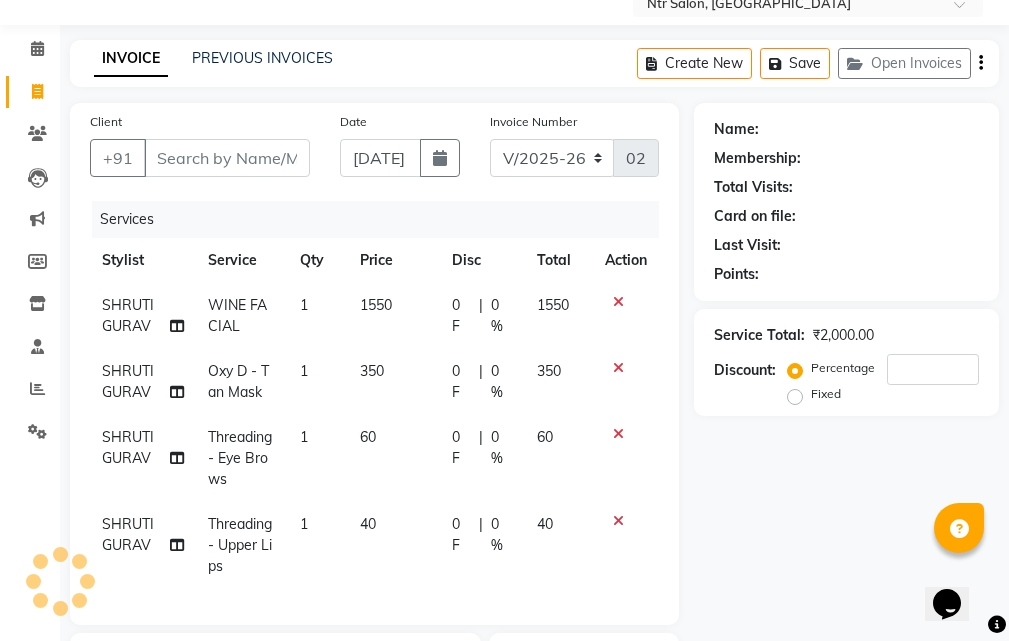 type on "T" 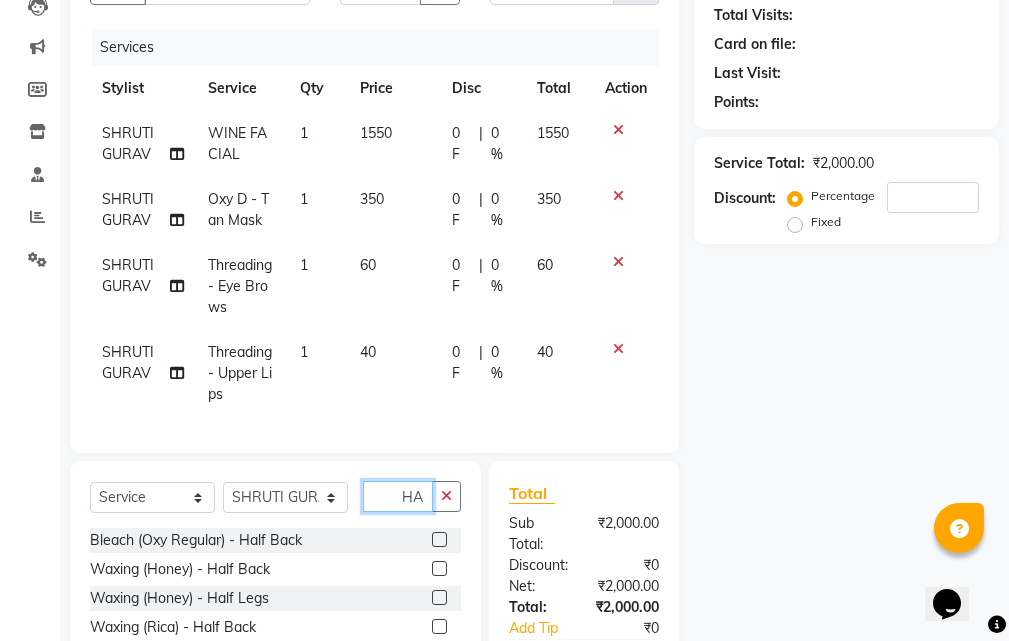 scroll, scrollTop: 255, scrollLeft: 0, axis: vertical 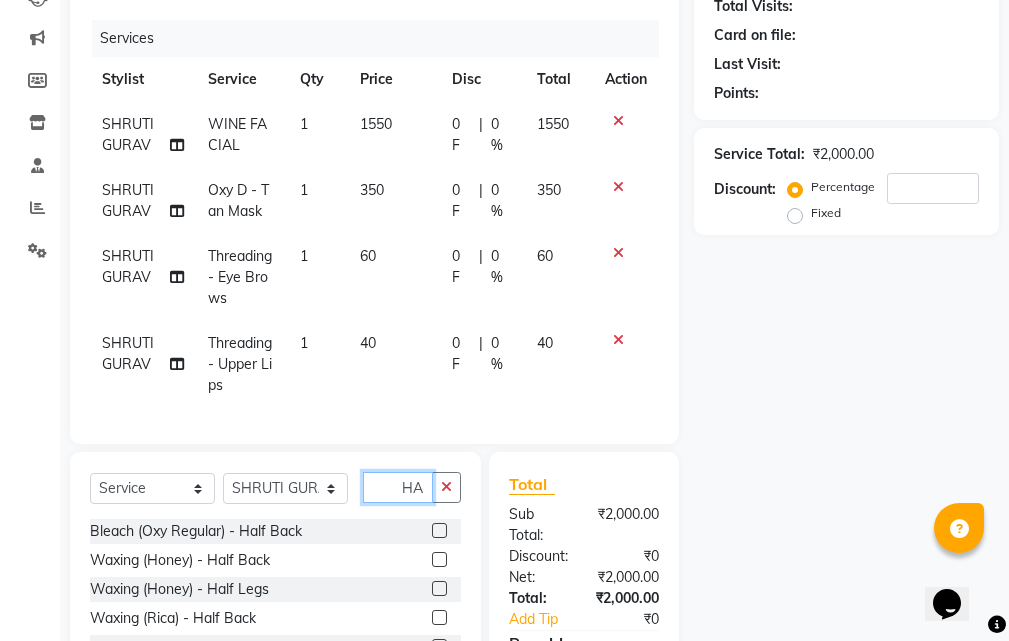 type on "HAL" 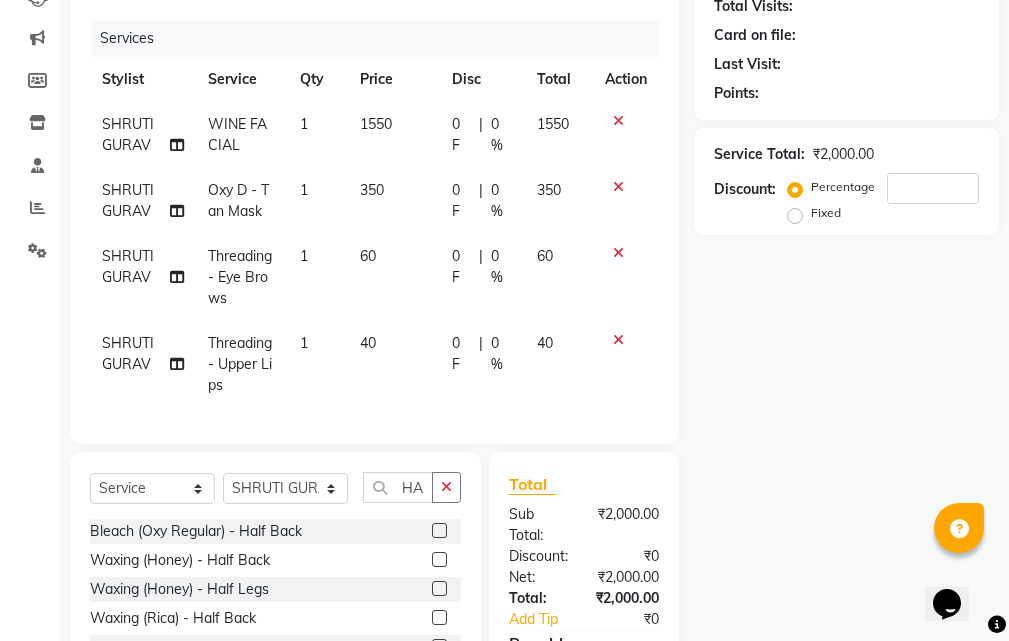 click 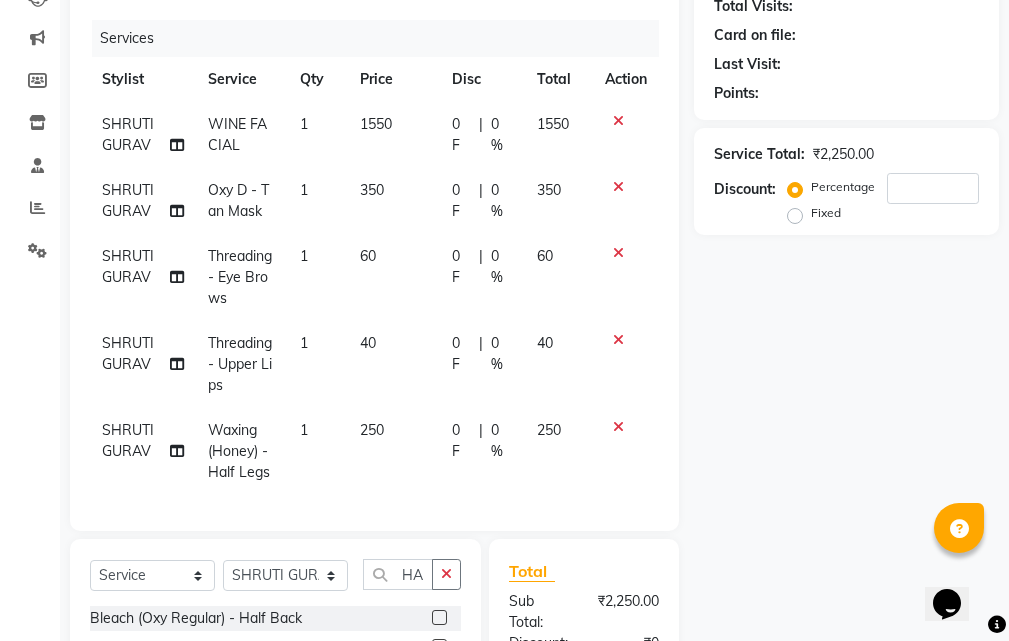 checkbox on "false" 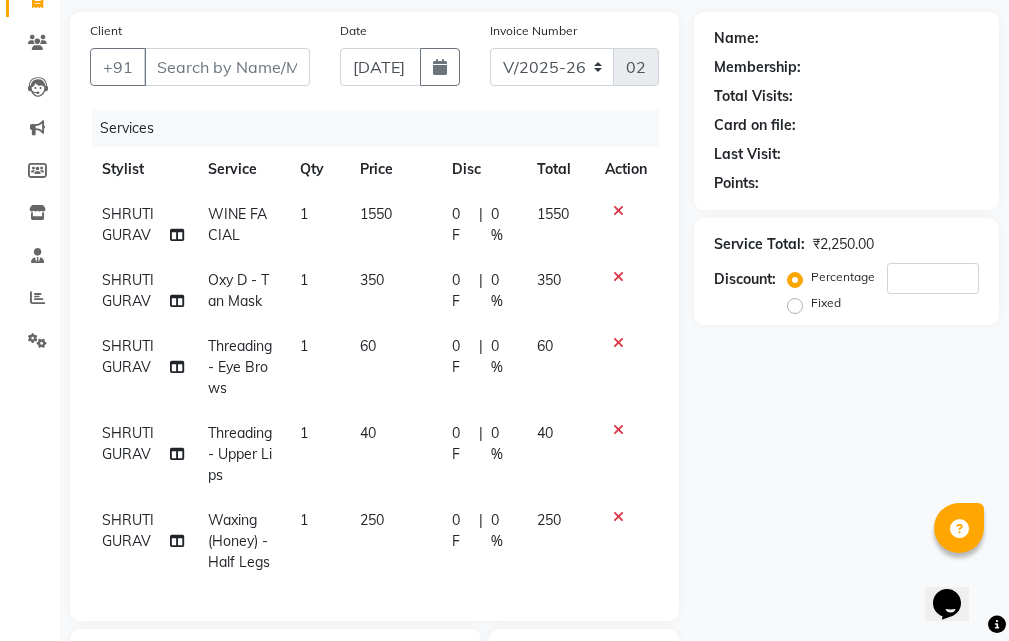 scroll, scrollTop: 200, scrollLeft: 0, axis: vertical 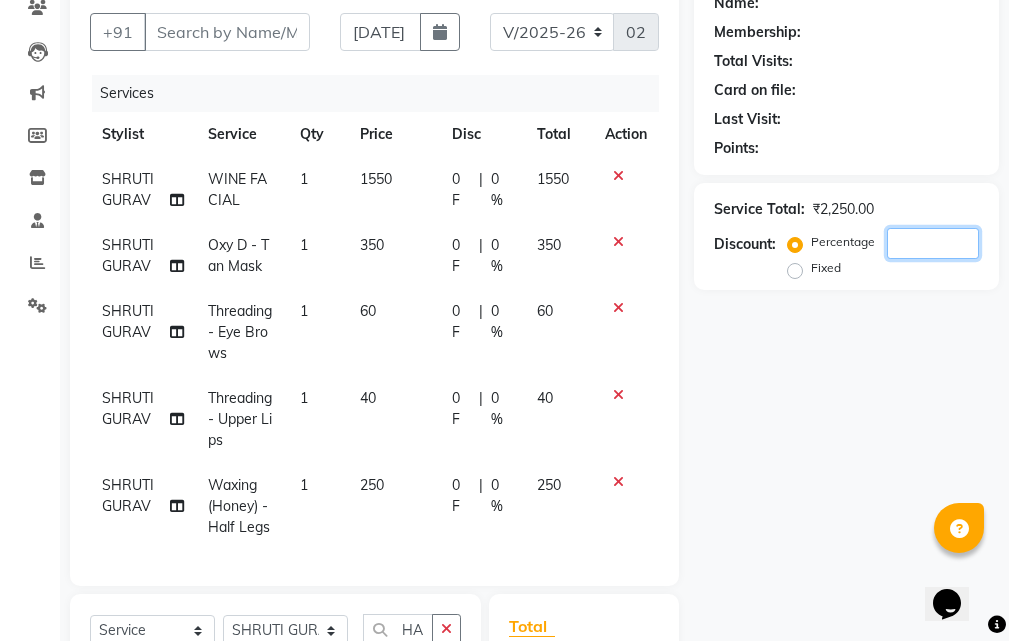 click 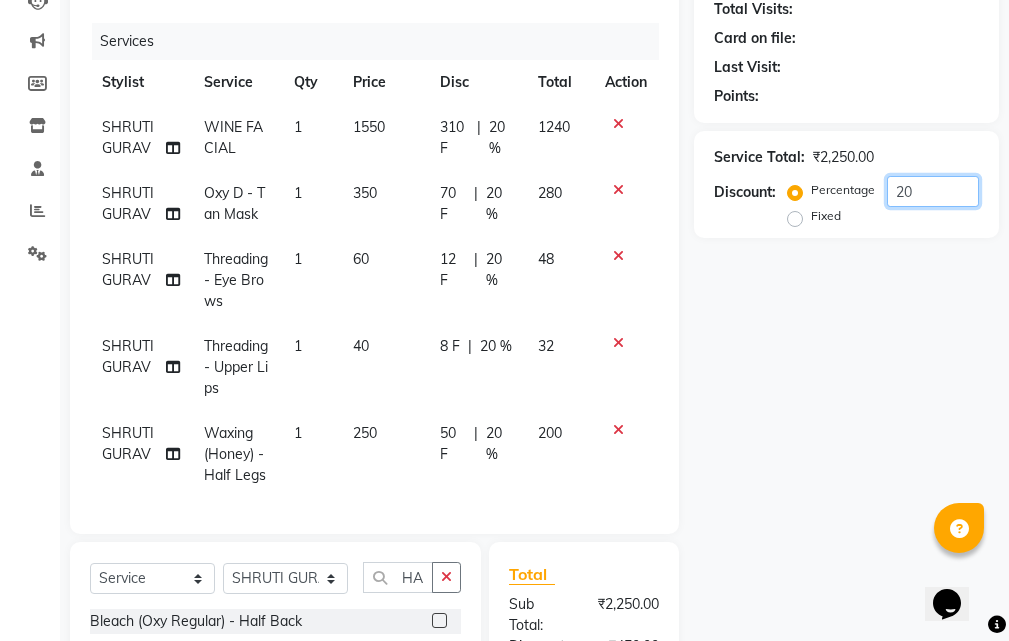 scroll, scrollTop: 300, scrollLeft: 0, axis: vertical 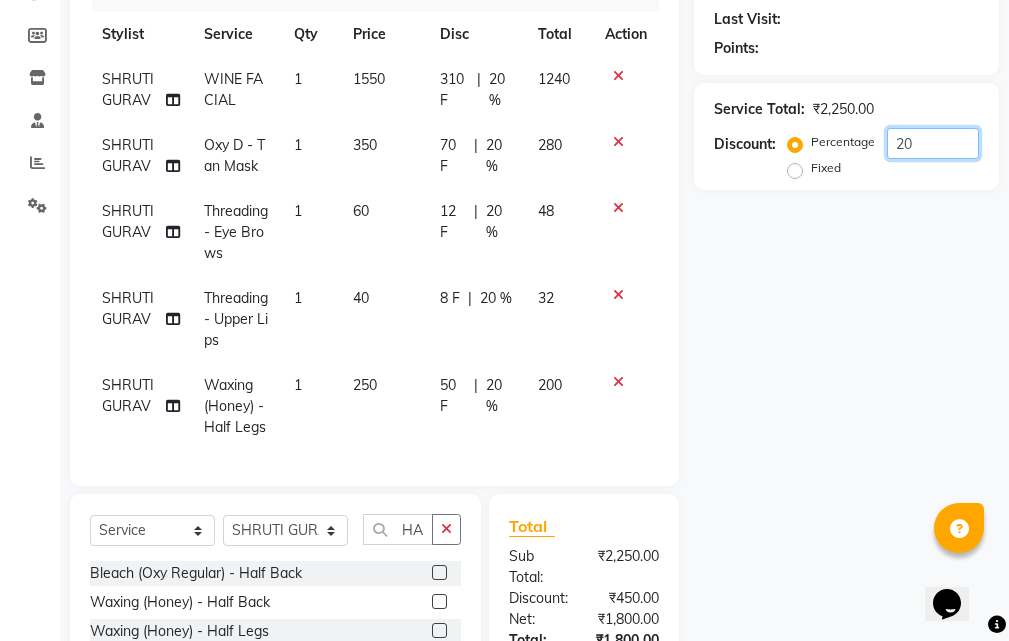 type on "20" 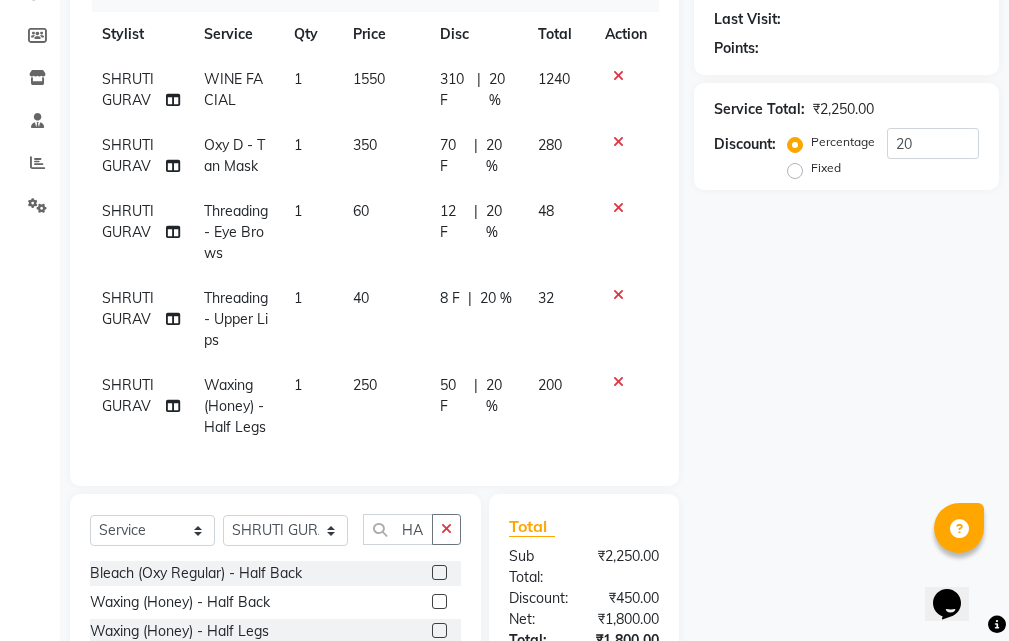 click 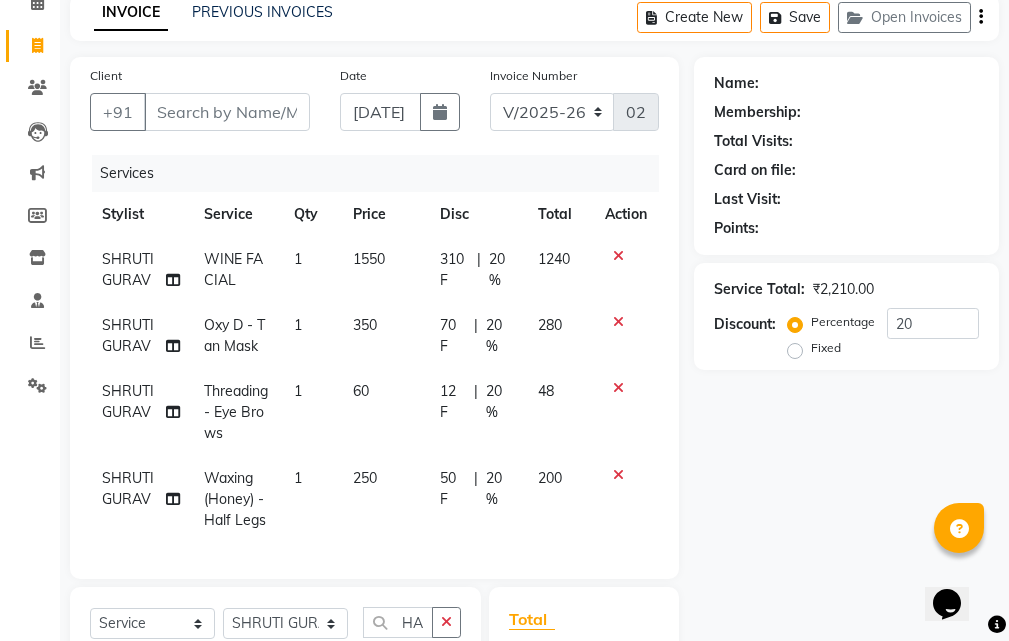 scroll, scrollTop: 155, scrollLeft: 0, axis: vertical 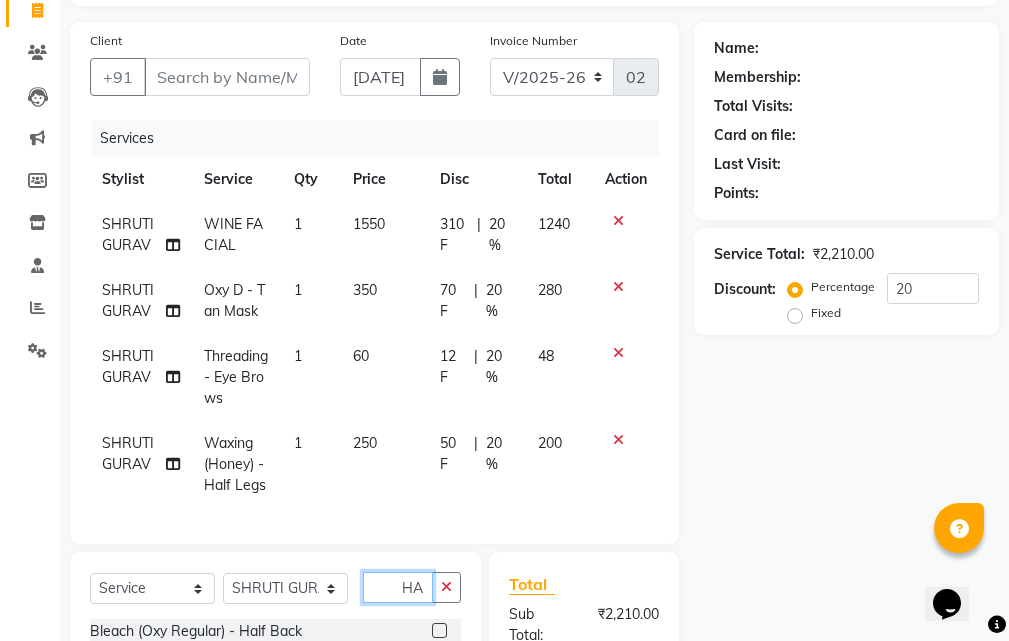click on "HAL" 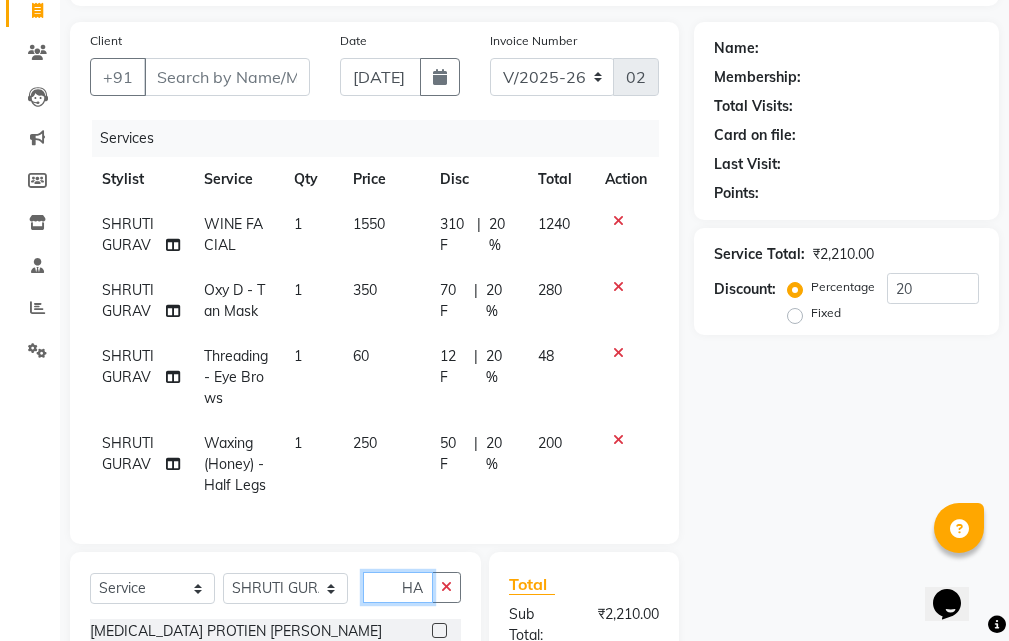 type on "H" 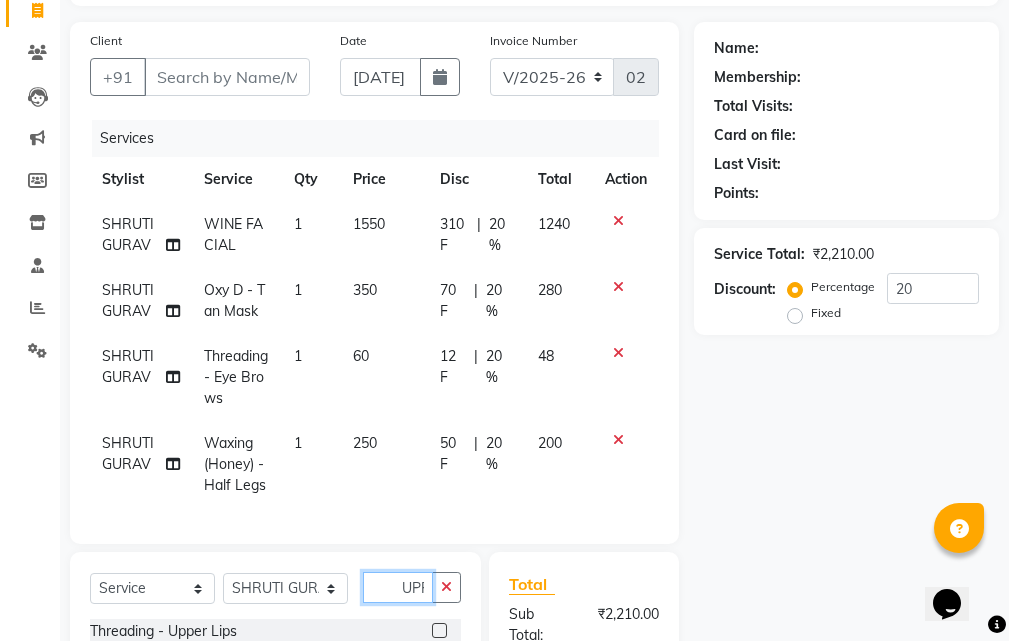 type on "UPPER" 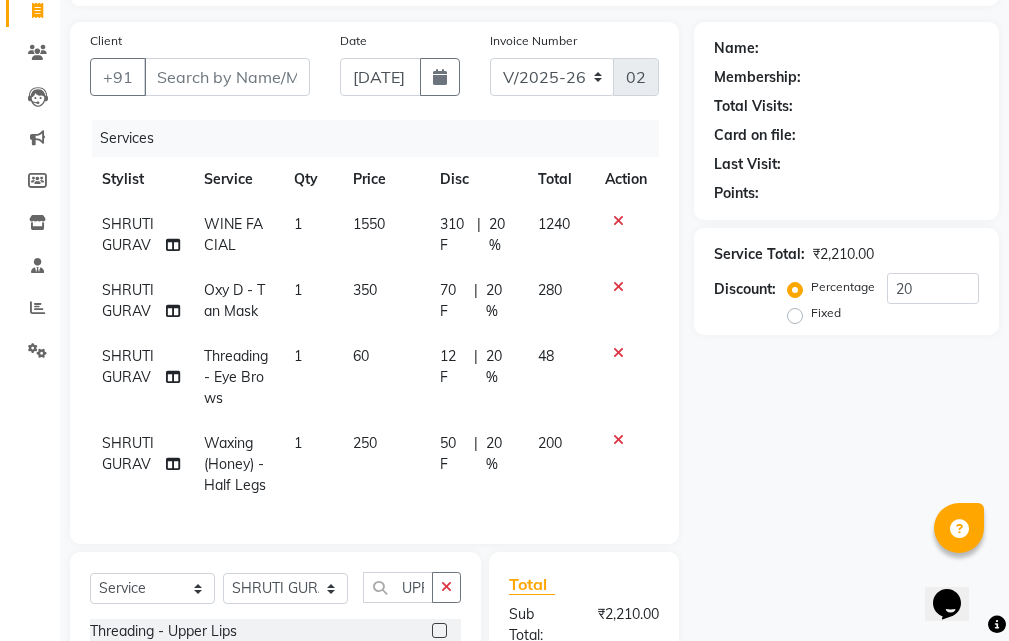 click 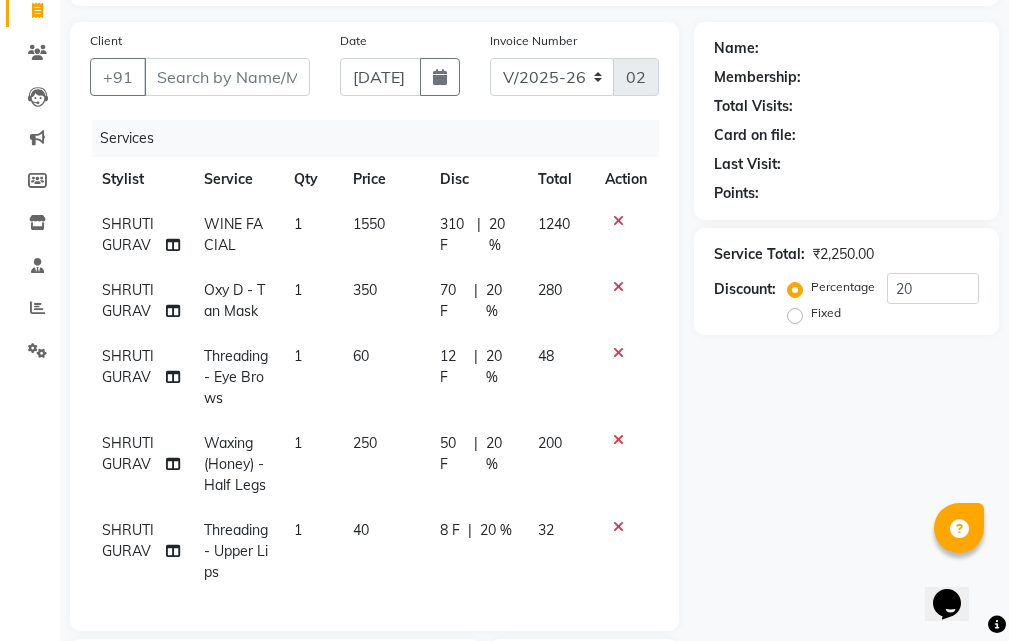 checkbox on "false" 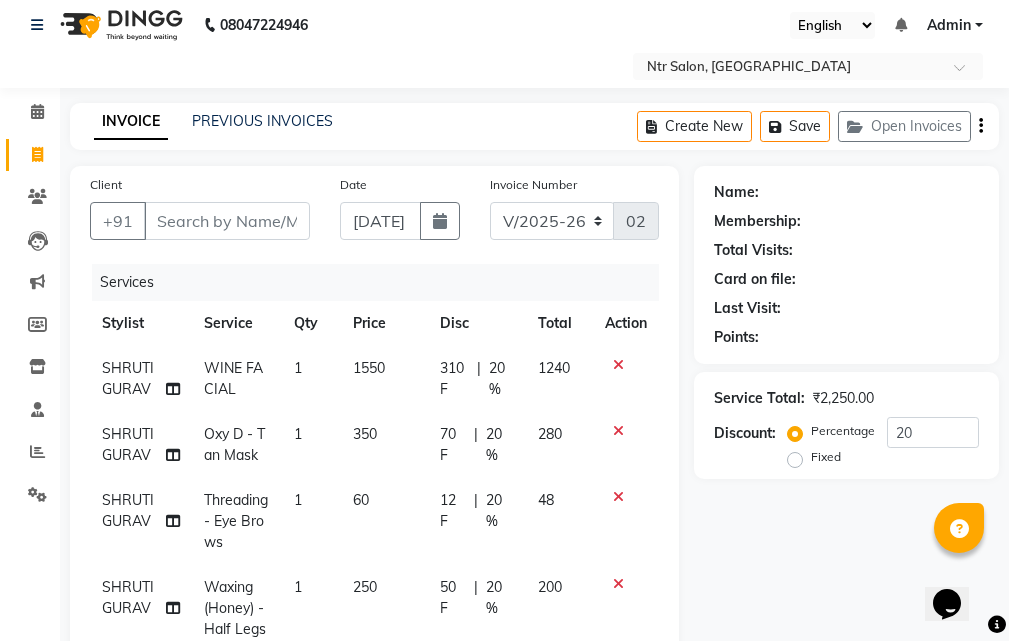 scroll, scrollTop: 0, scrollLeft: 0, axis: both 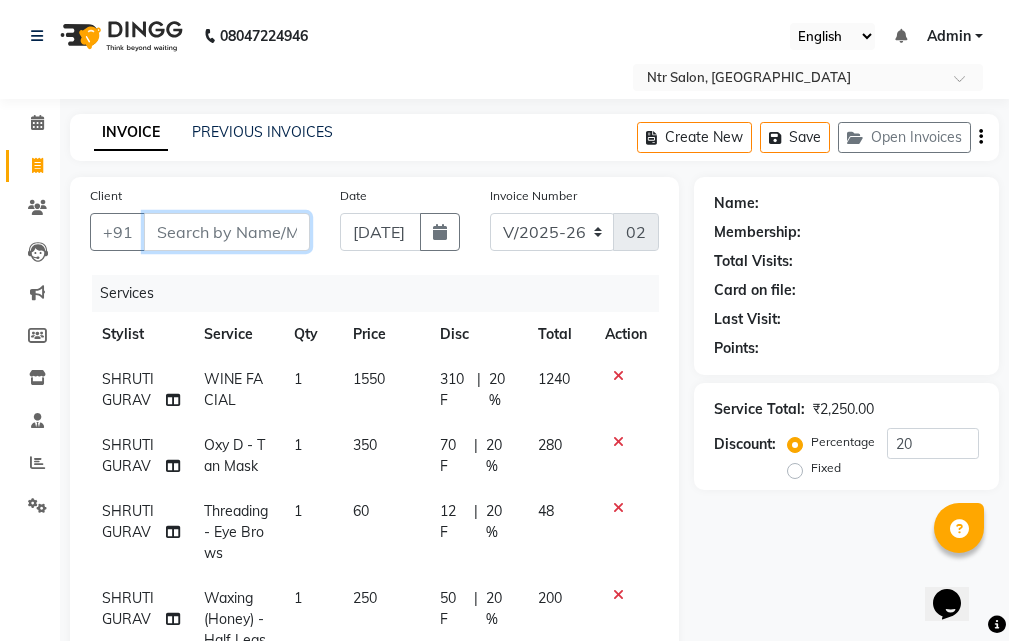 click on "Client" at bounding box center (227, 232) 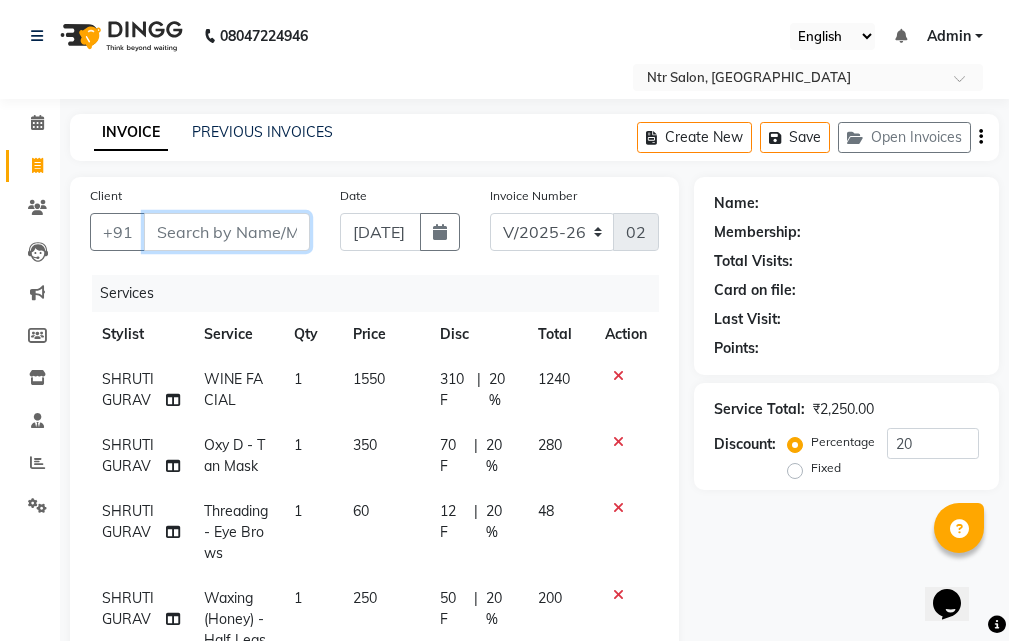 type on "V" 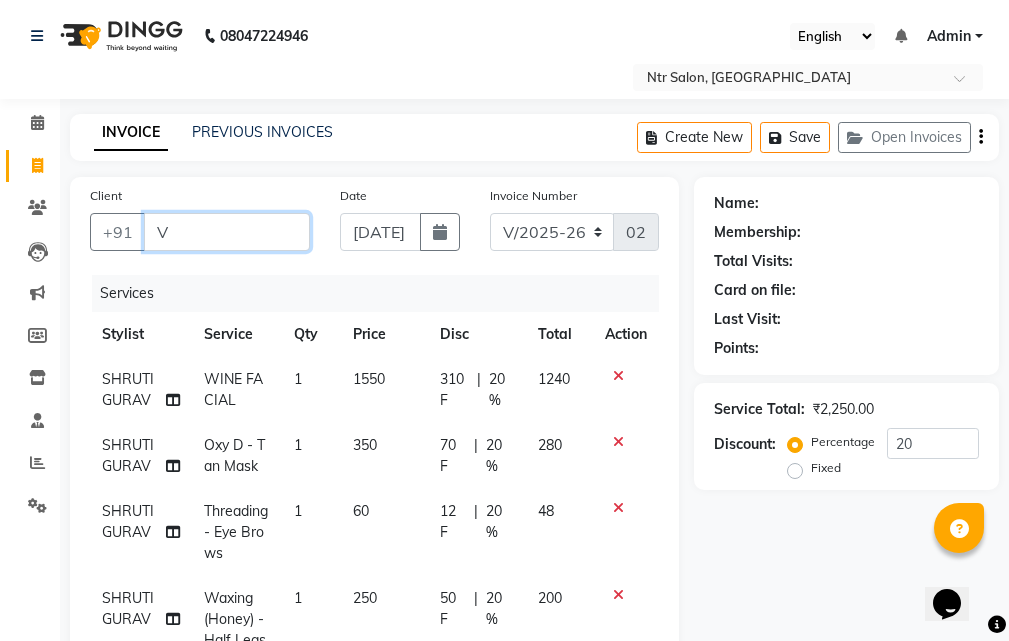 type on "0" 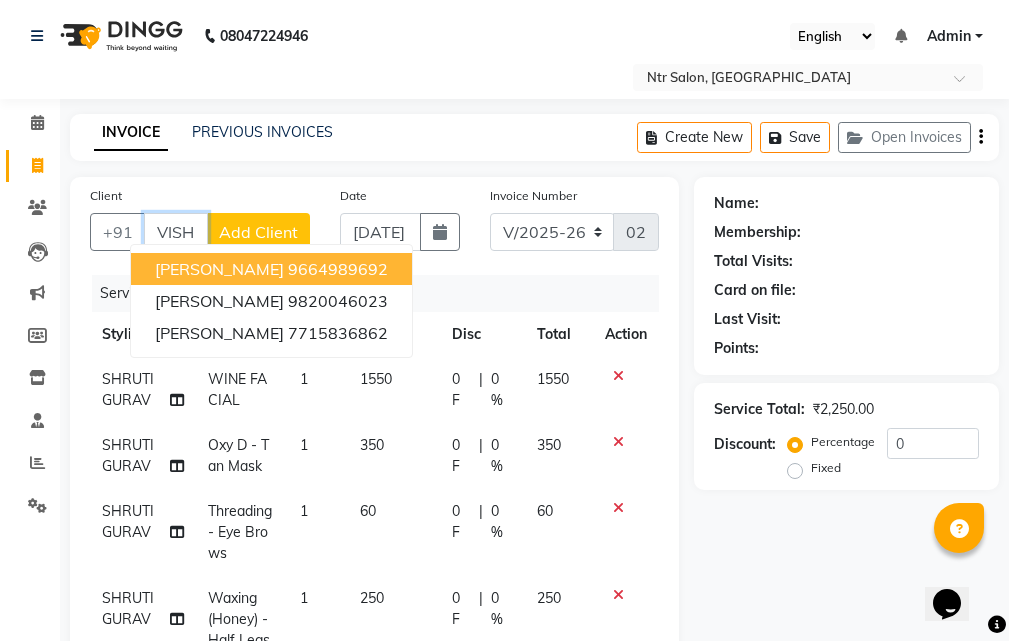 click on "[PERSON_NAME]  9664989692" at bounding box center [271, 269] 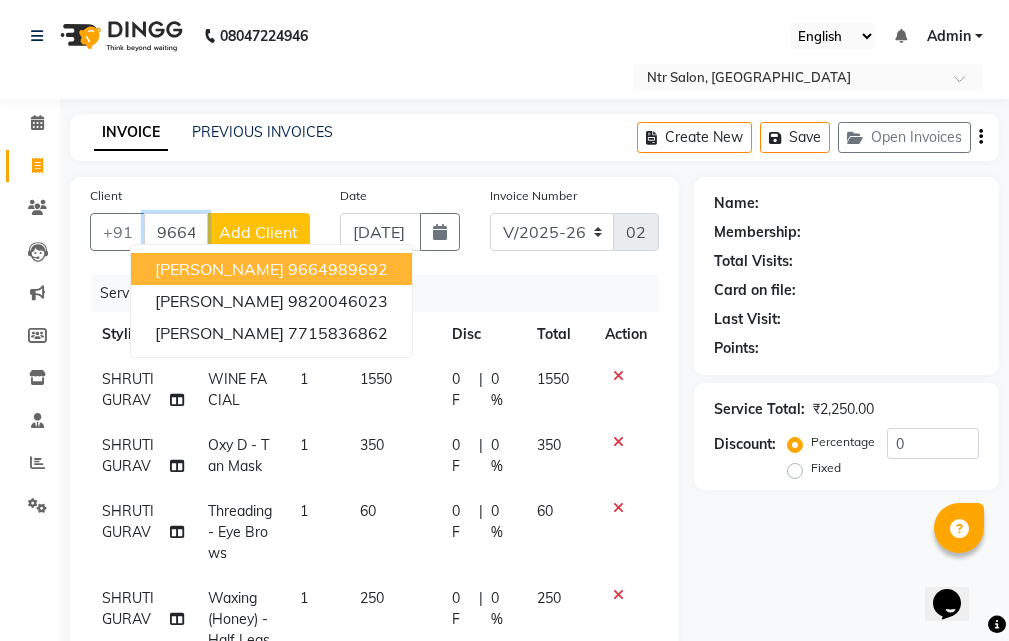 type on "9664989692" 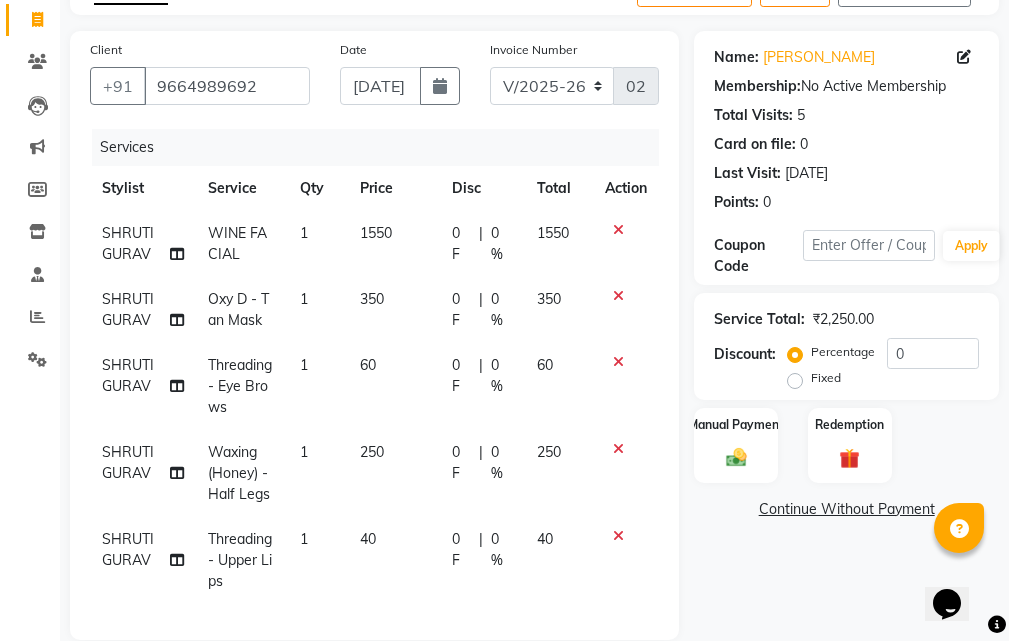 scroll, scrollTop: 200, scrollLeft: 0, axis: vertical 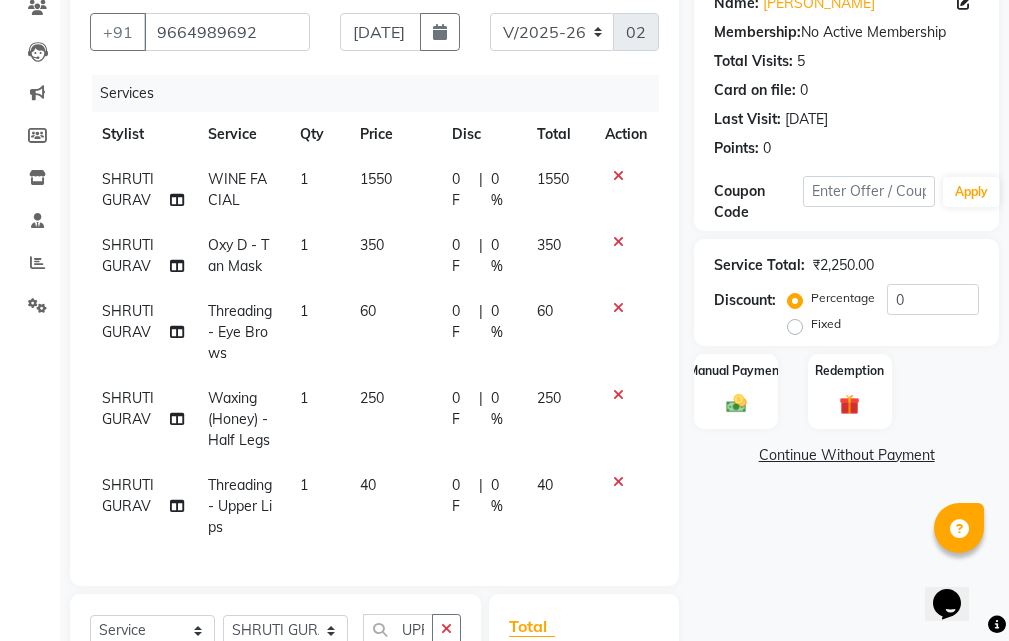 click on "Service Total:  ₹2,250.00  Discount:  Percentage   Fixed  0" 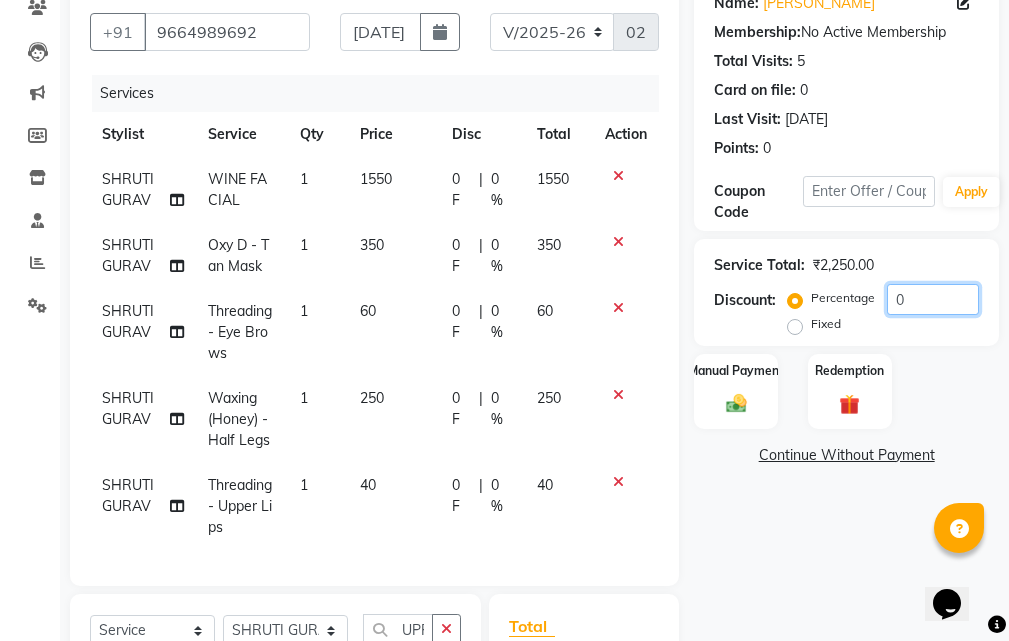 click on "0" 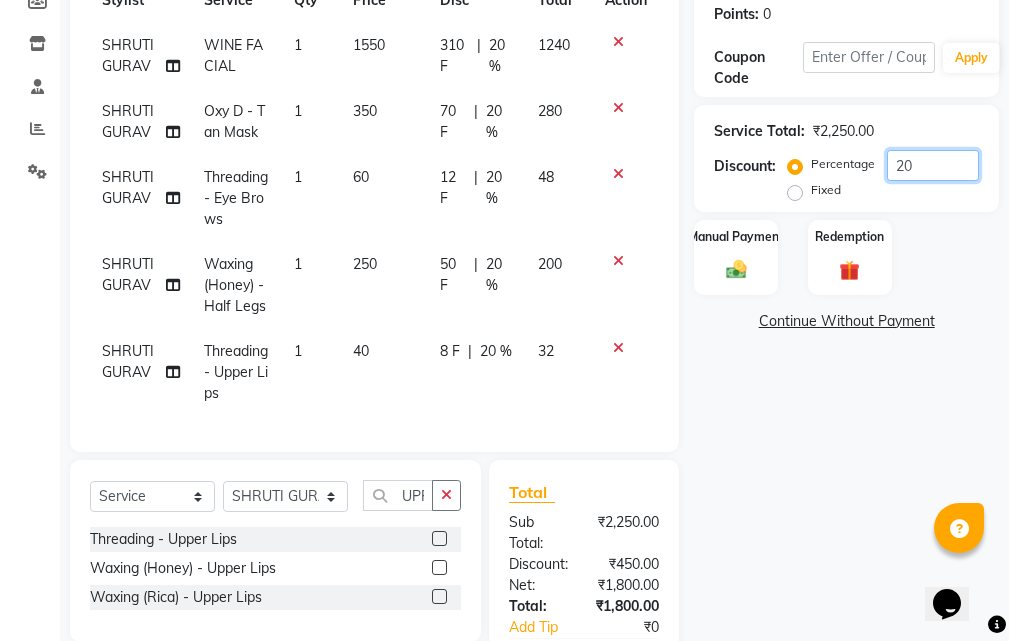scroll, scrollTop: 336, scrollLeft: 0, axis: vertical 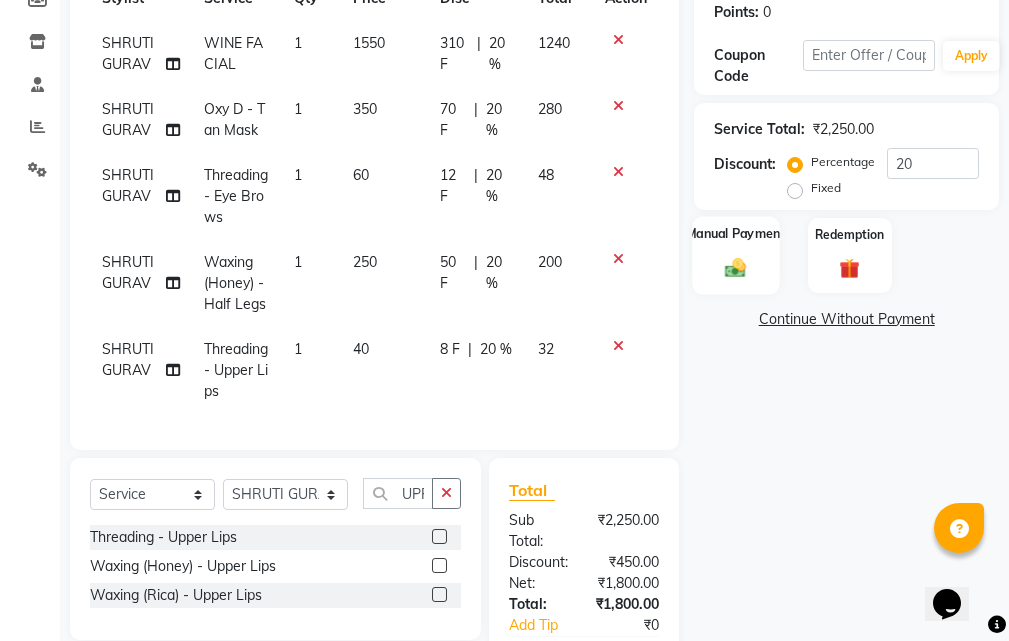 click 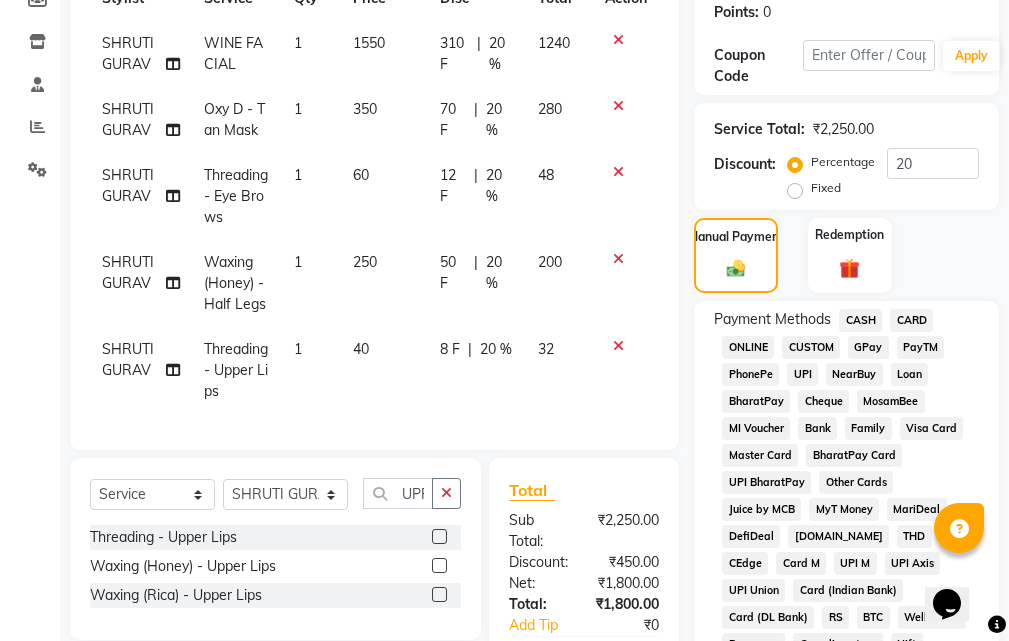 click on "GPay" 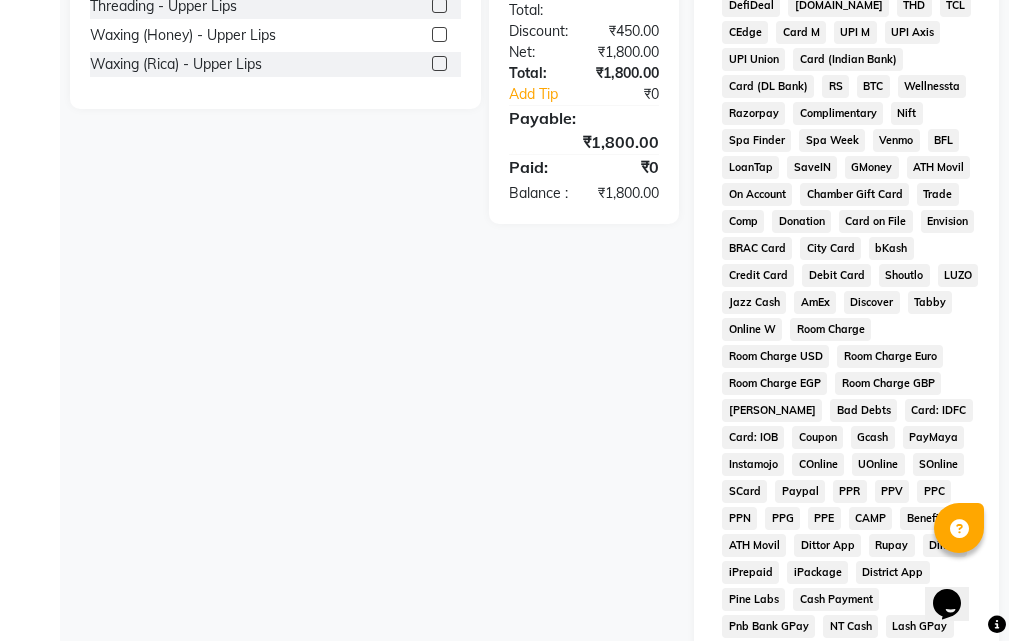 scroll, scrollTop: 992, scrollLeft: 0, axis: vertical 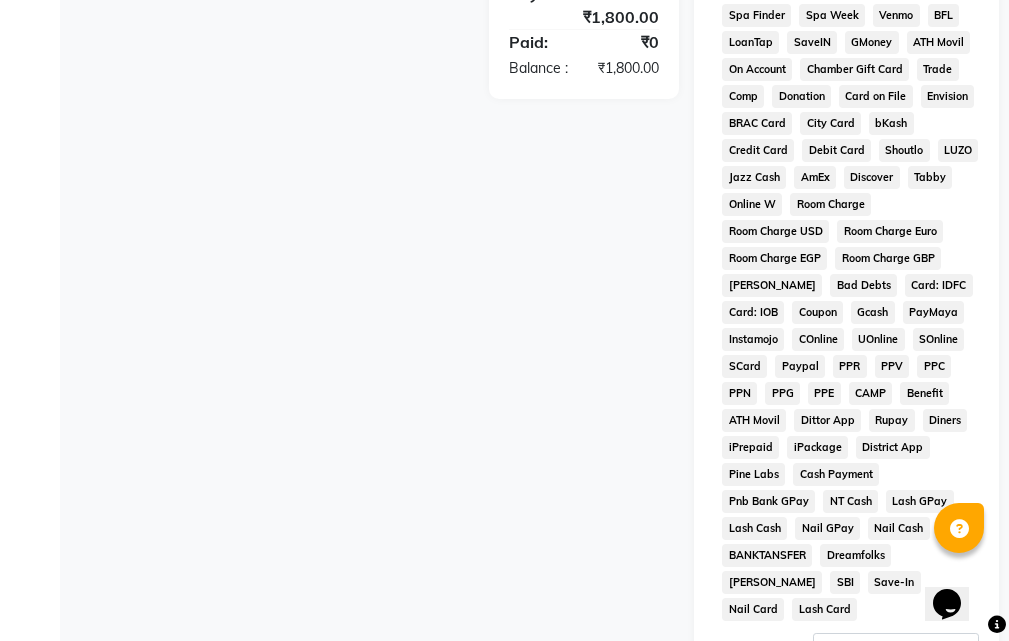 click on "Add Payment" 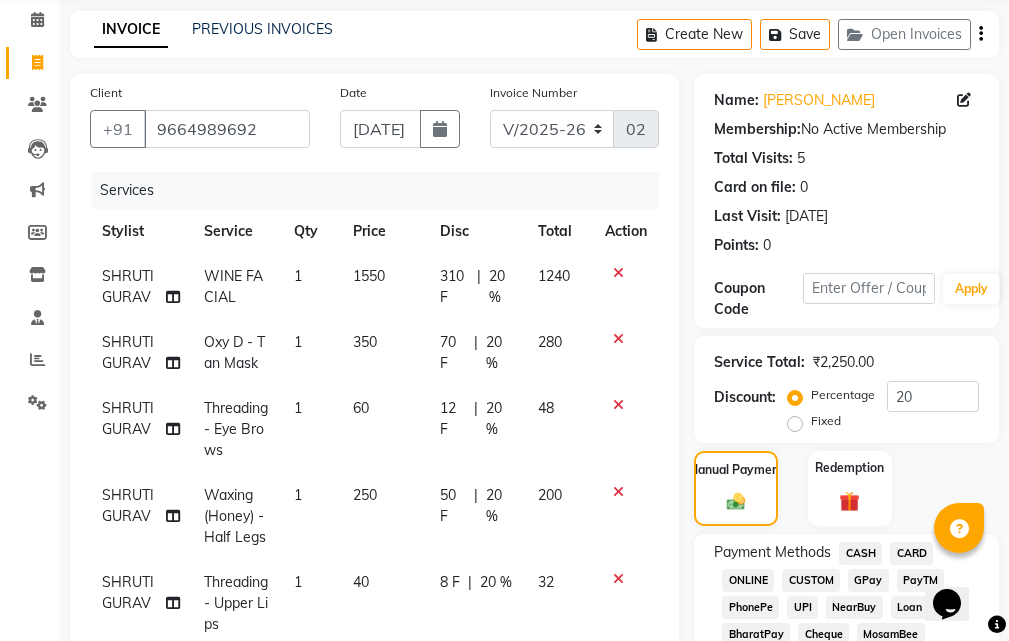 scroll, scrollTop: 92, scrollLeft: 0, axis: vertical 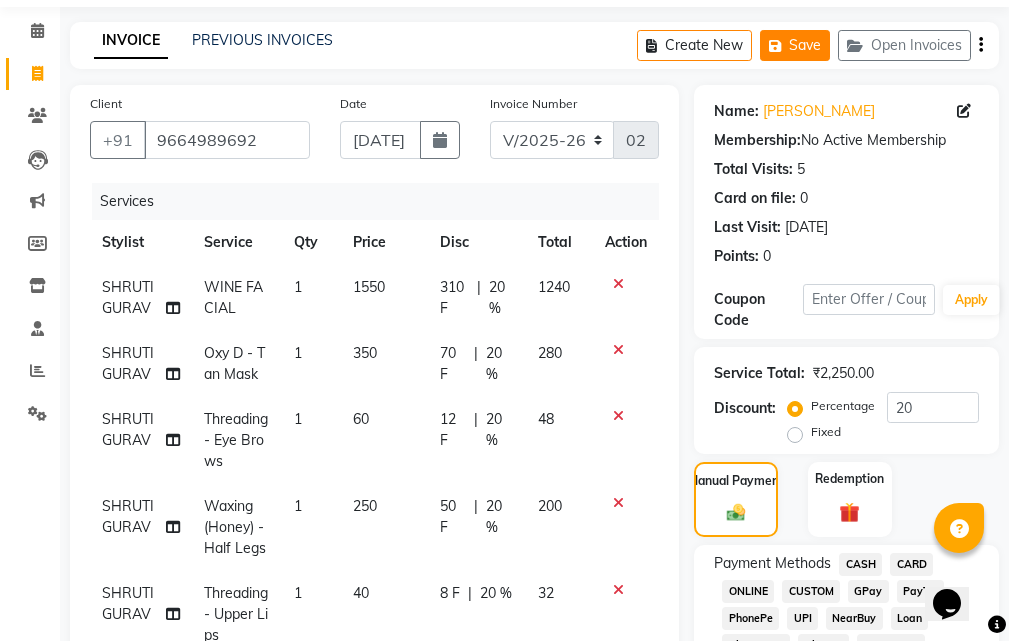 click on "Save" 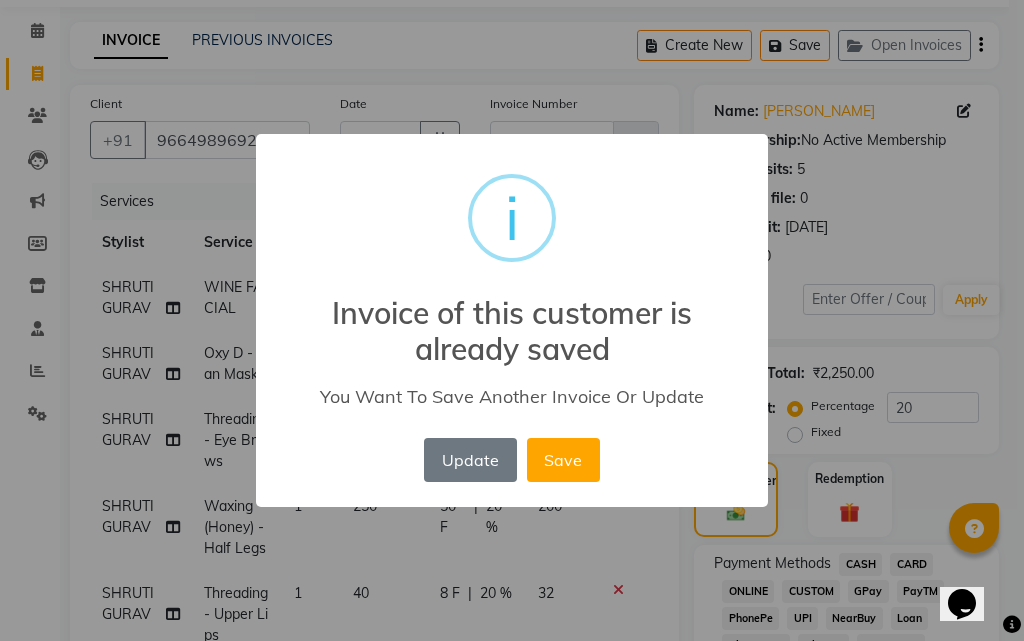 click on "× i Invoice of this customer is already saved You Want To Save Another Invoice Or Update Update No Save" at bounding box center (512, 320) 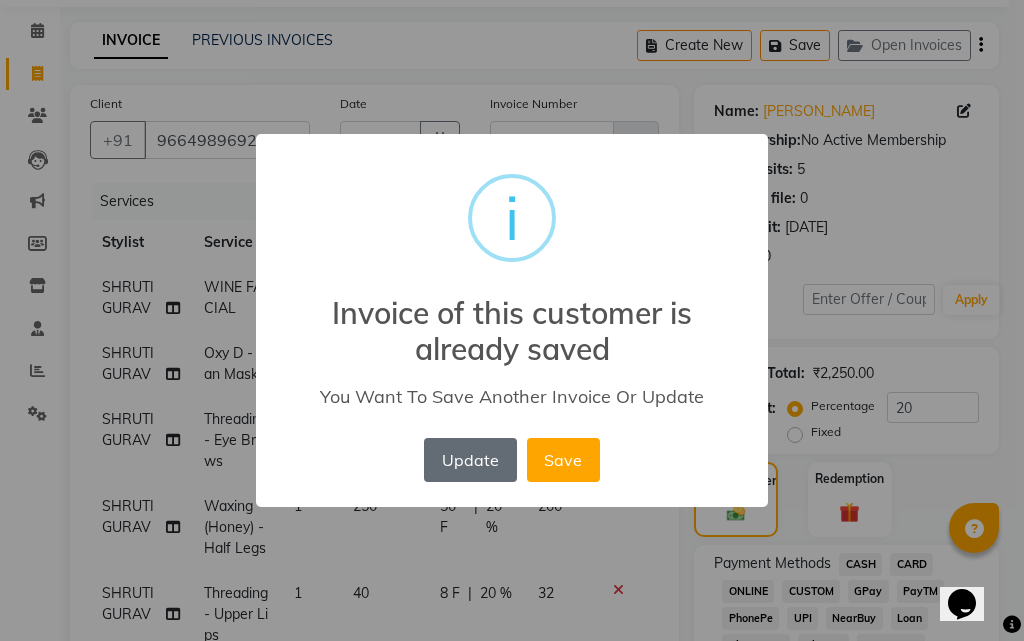 click on "Update" at bounding box center (470, 460) 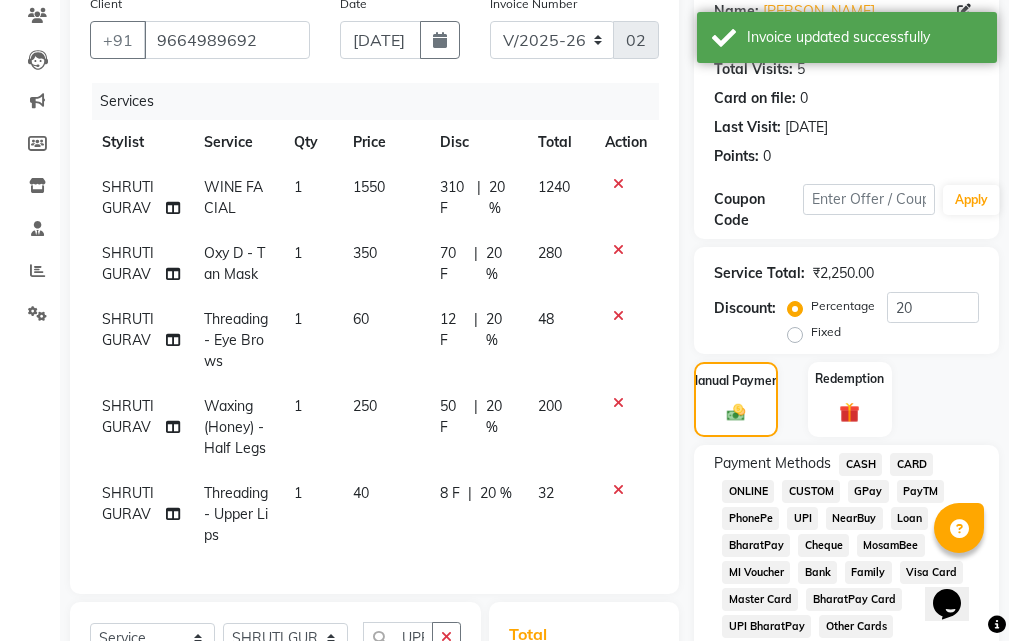 scroll, scrollTop: 0, scrollLeft: 0, axis: both 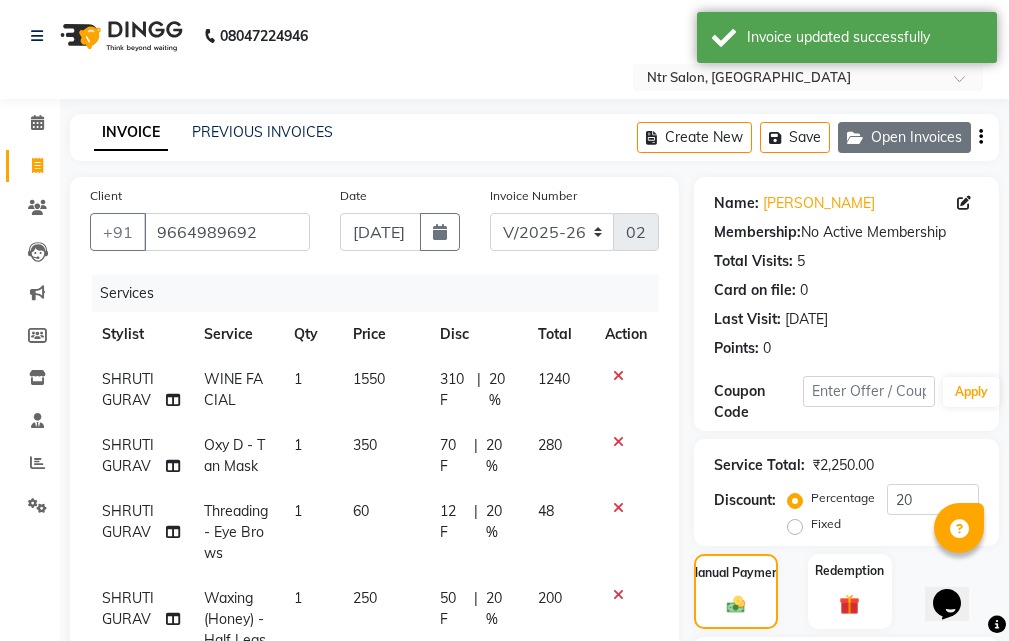 click on "Open Invoices" 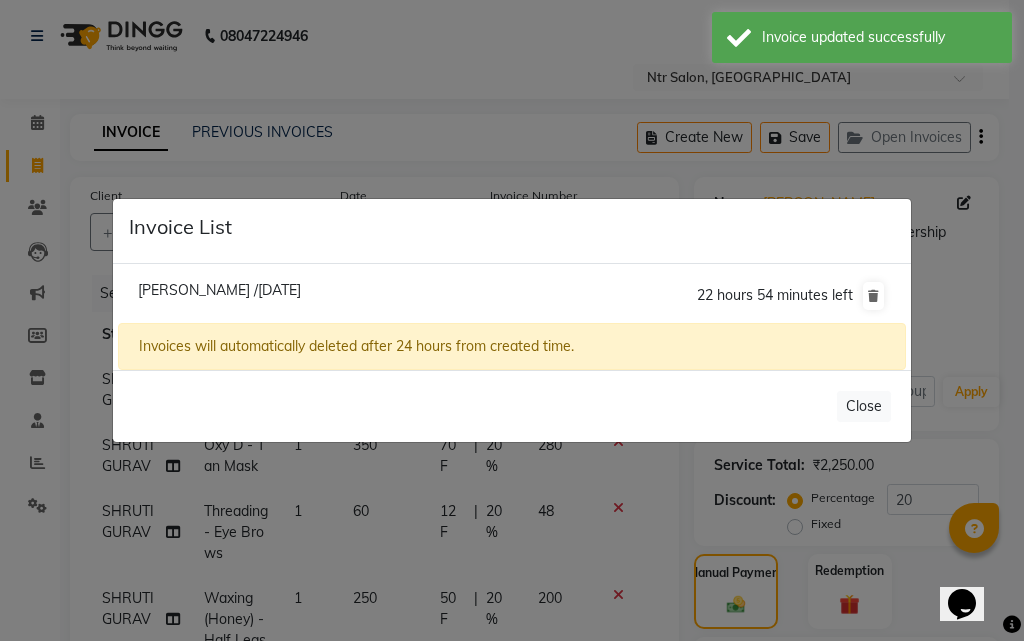 click on "Invoices will automatically deleted after 24 hours from created time." 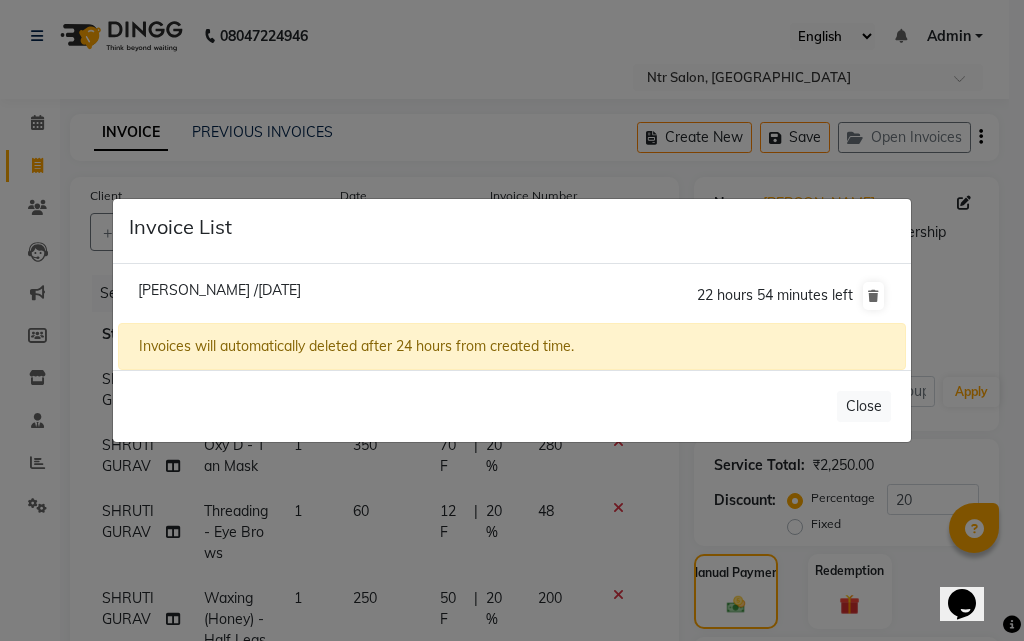 click on "Invoices will automatically deleted after 24 hours from created time." 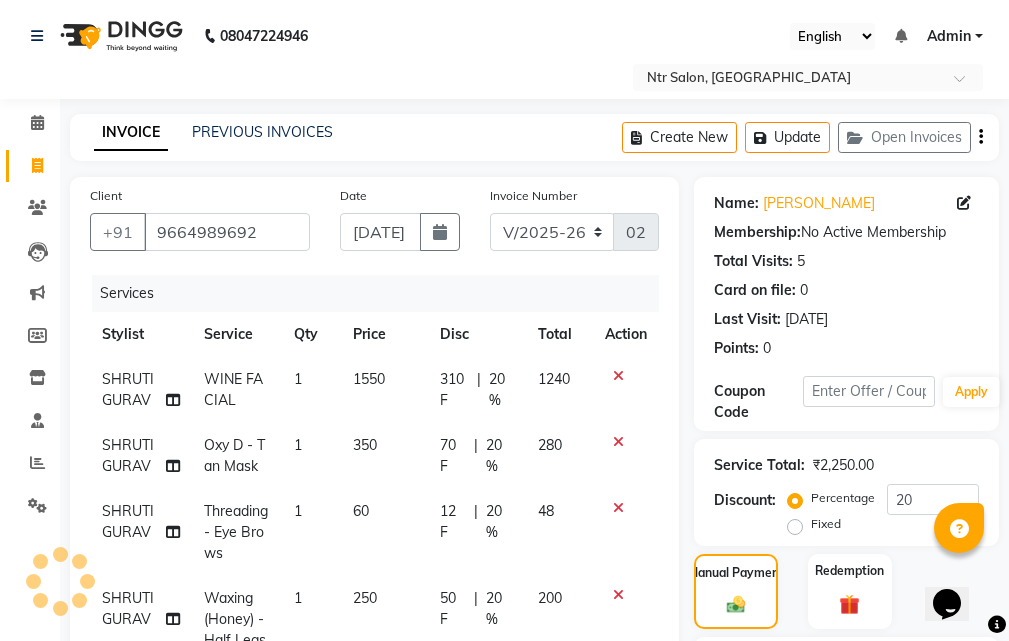 select 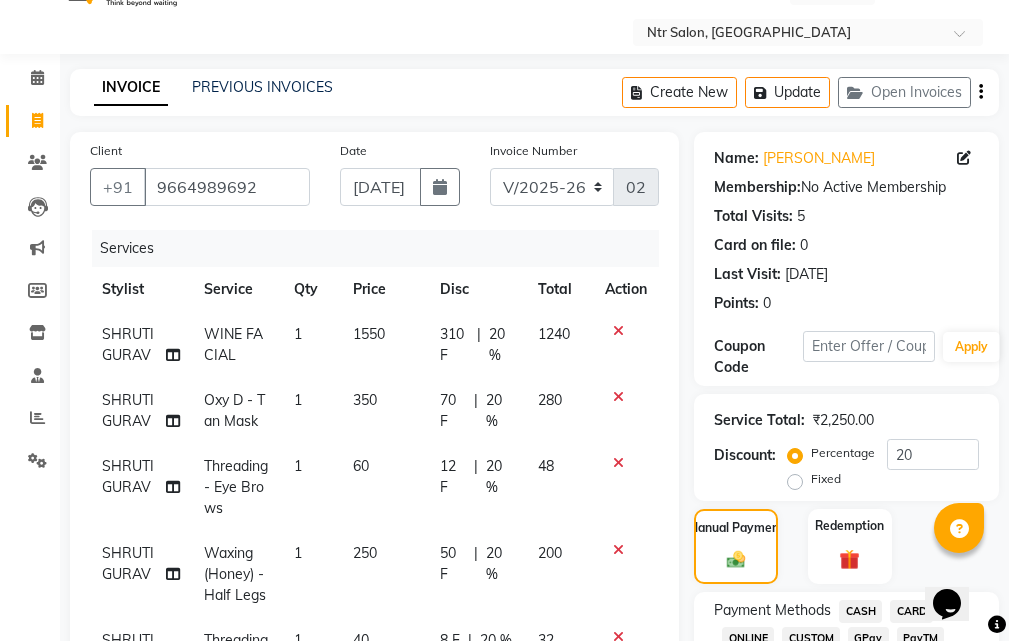 scroll, scrollTop: 0, scrollLeft: 0, axis: both 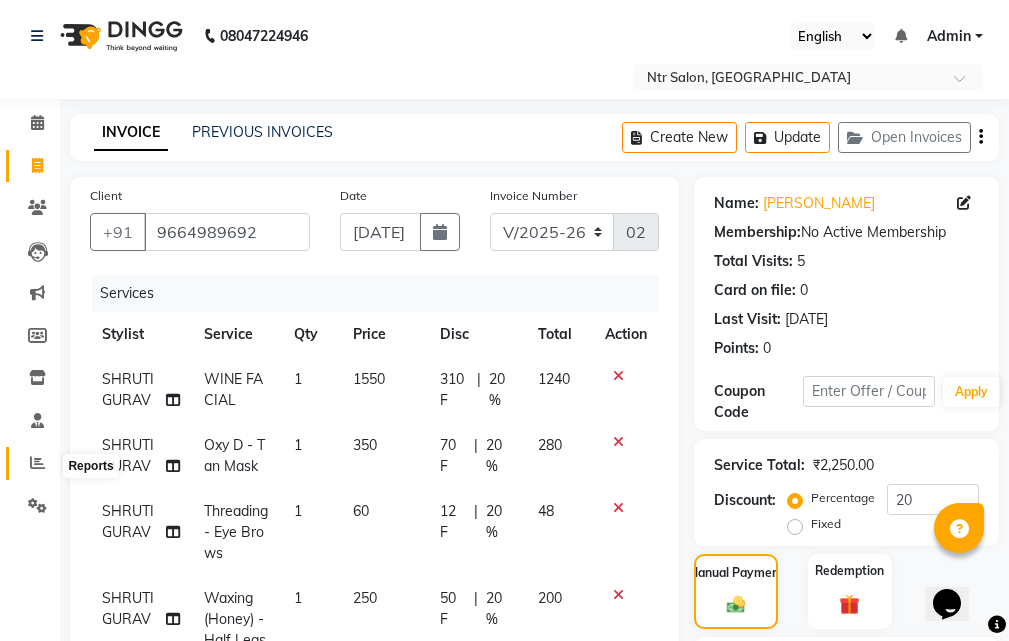 click 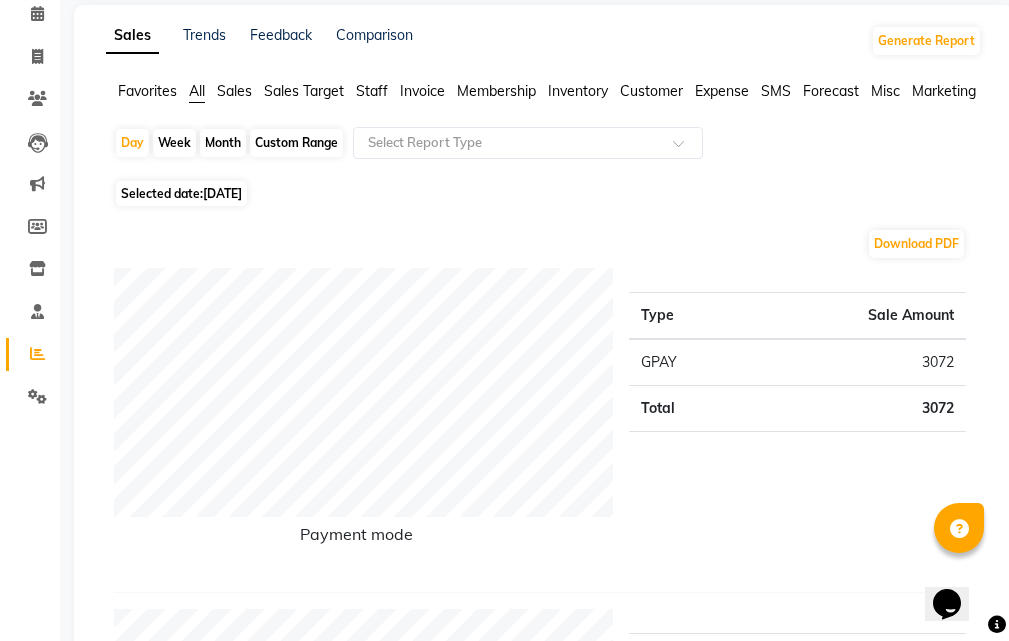 scroll, scrollTop: 0, scrollLeft: 0, axis: both 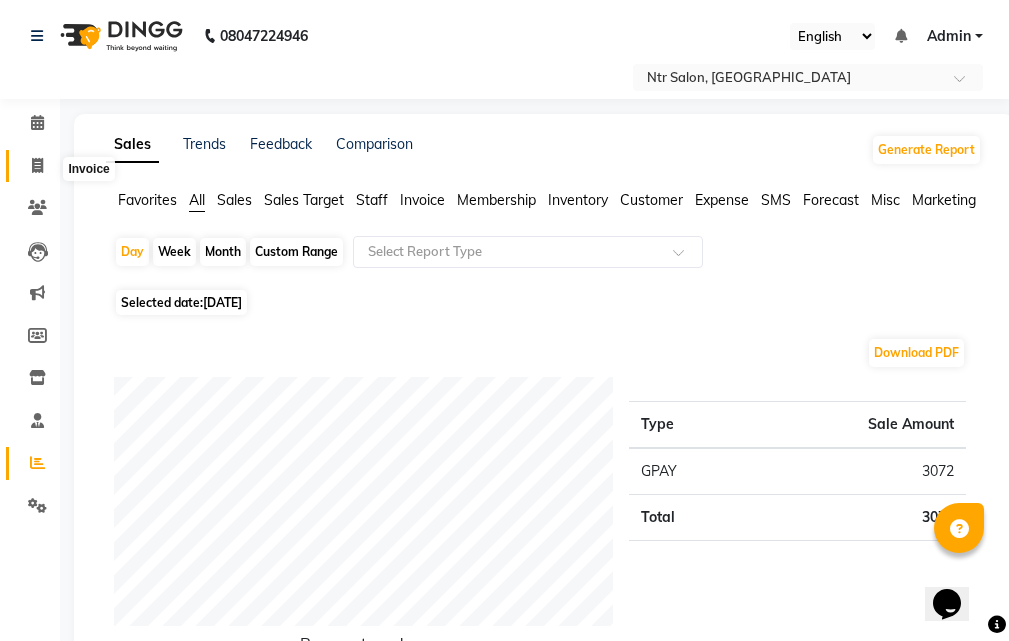 click 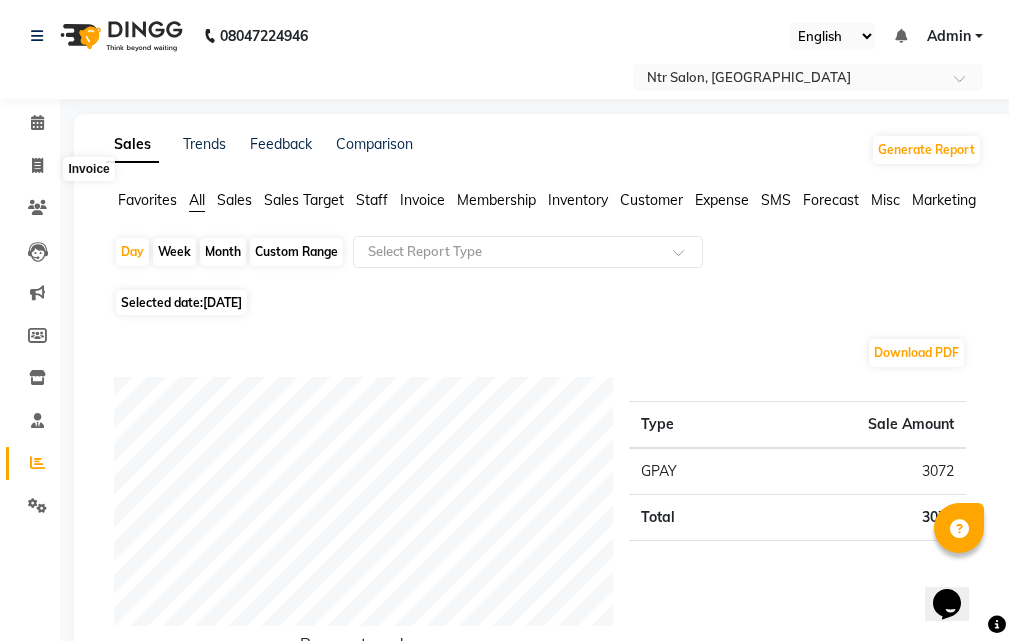 select on "service" 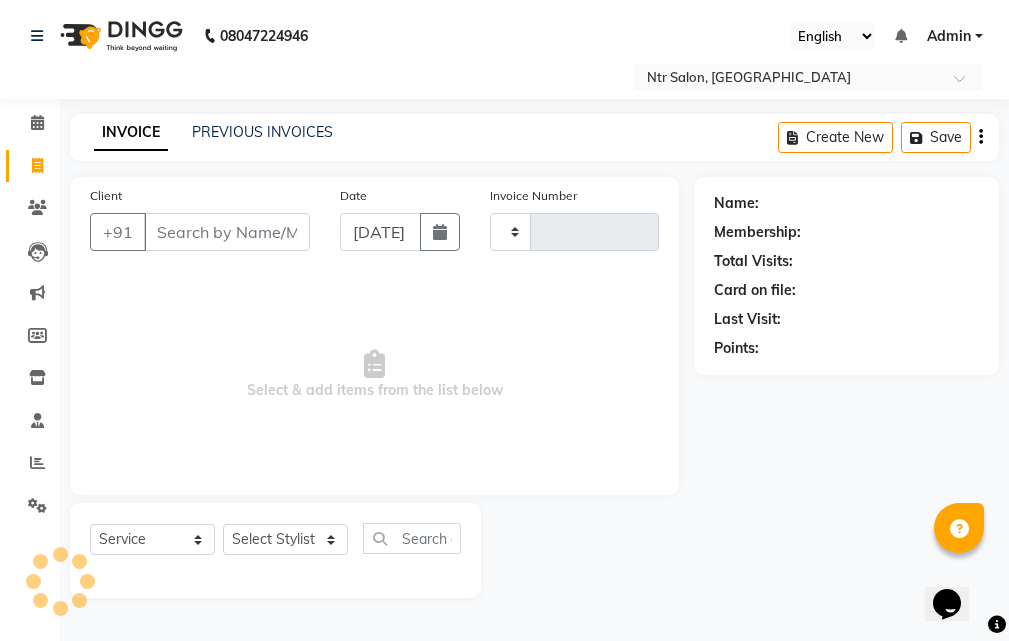type on "0222" 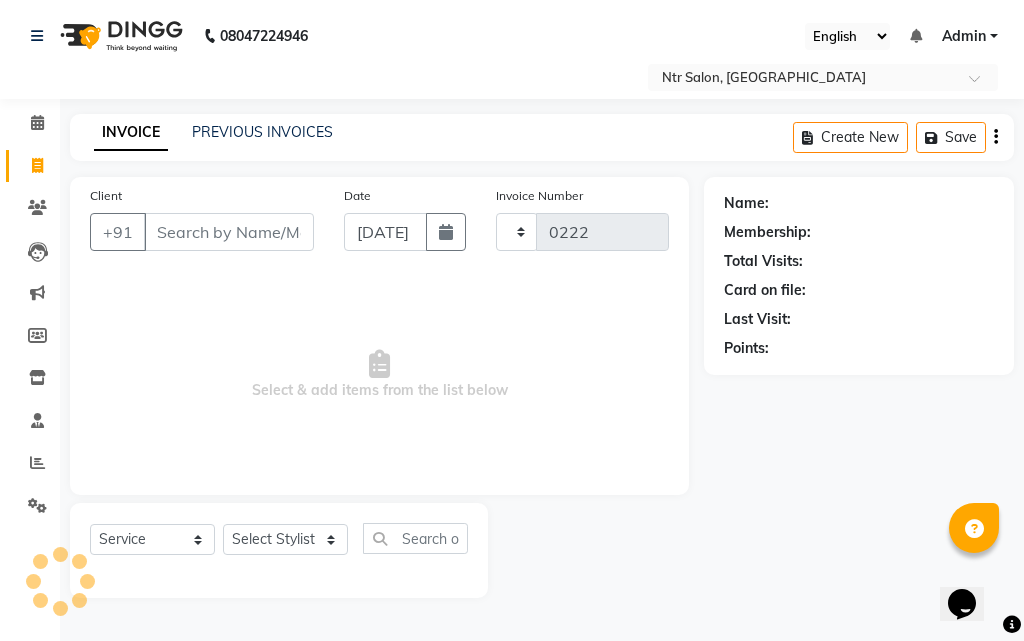 select on "5173" 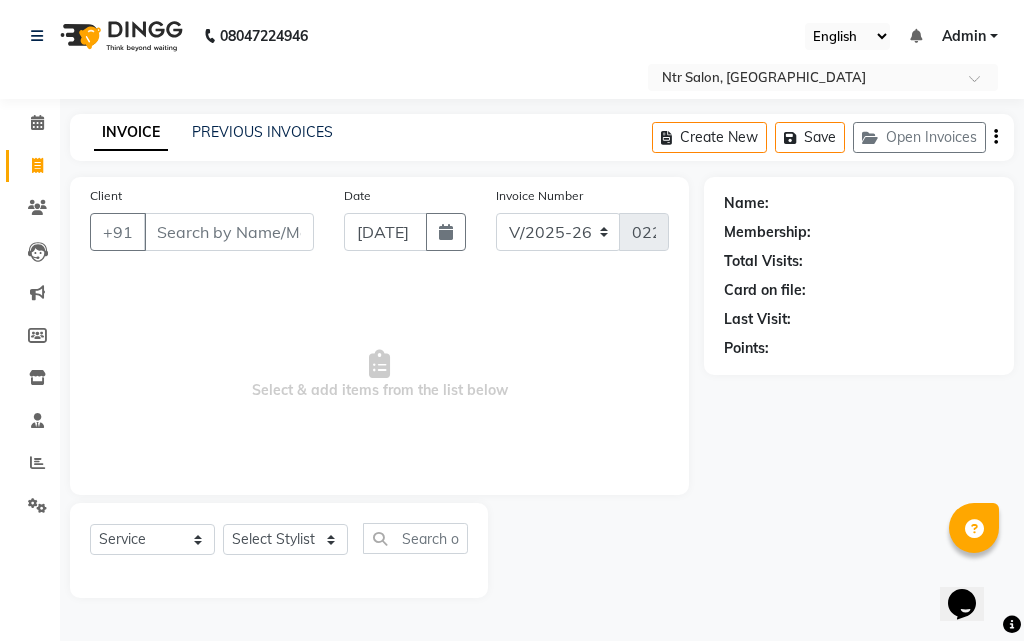 click on "Client" at bounding box center [229, 232] 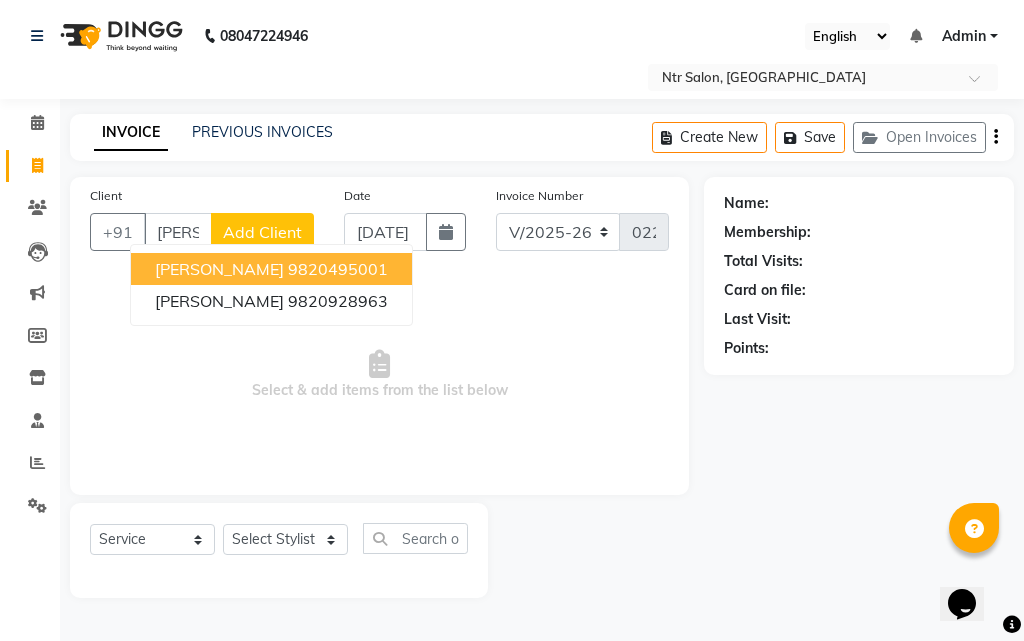click on "[PERSON_NAME]" at bounding box center (219, 269) 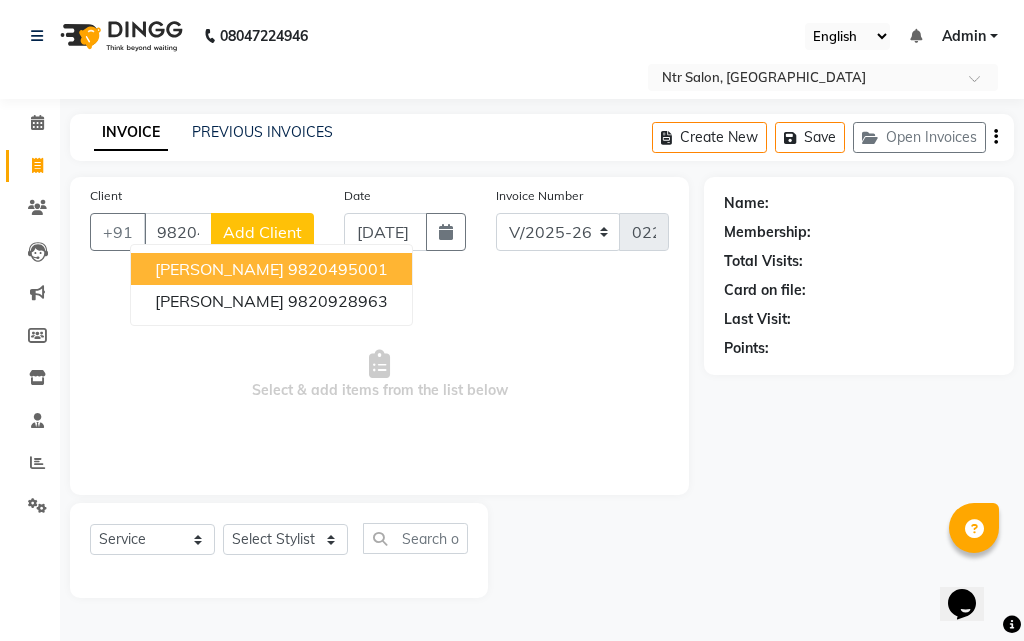 type on "9820495001" 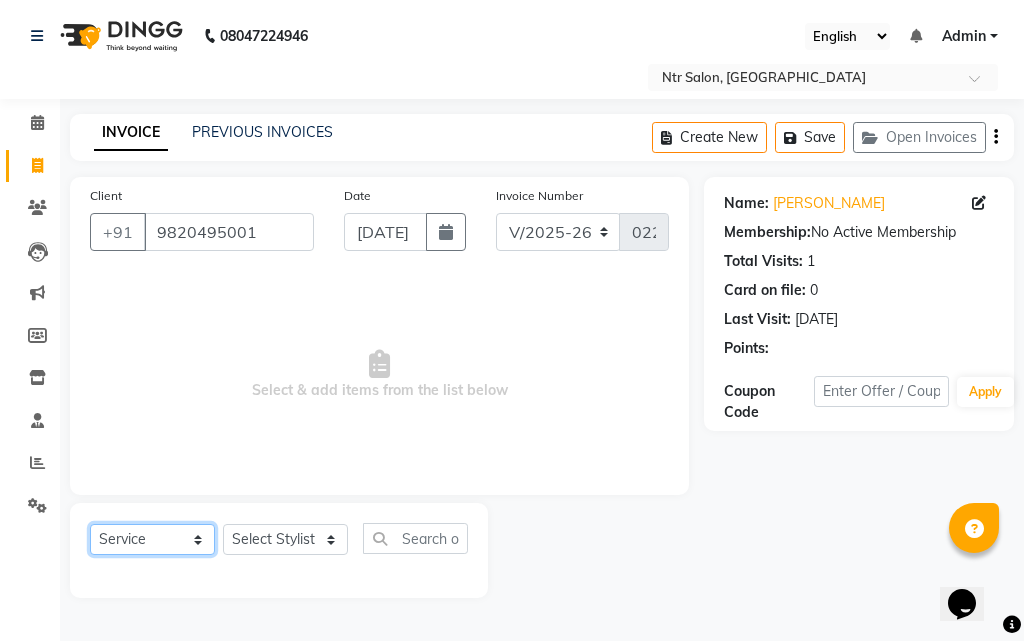 click on "Select  Service  Product  Membership  Package Voucher Prepaid Gift Card" 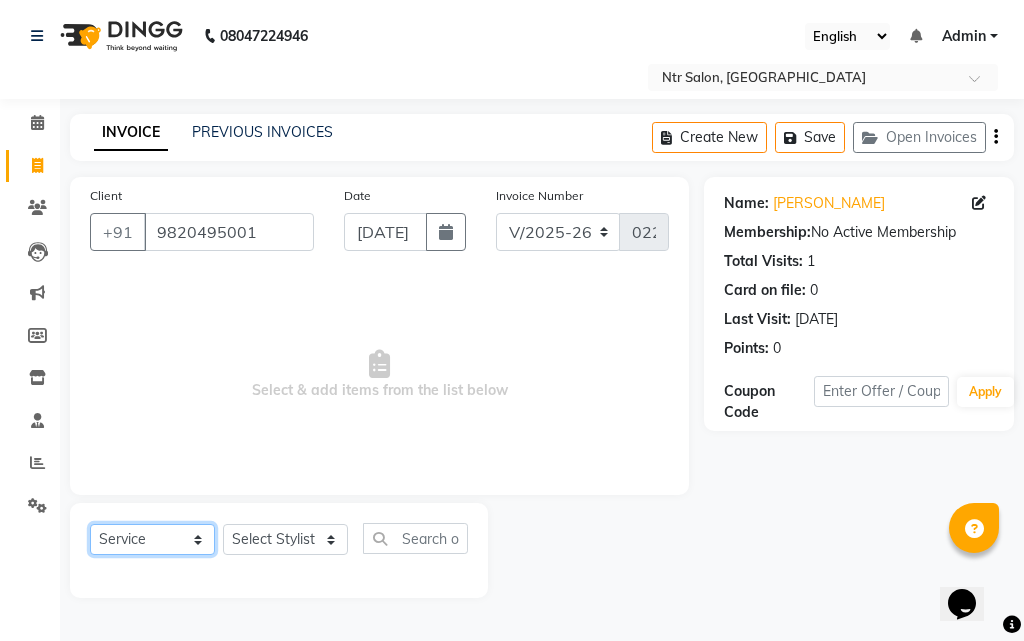 click on "Select  Service  Product  Membership  Package Voucher Prepaid Gift Card" 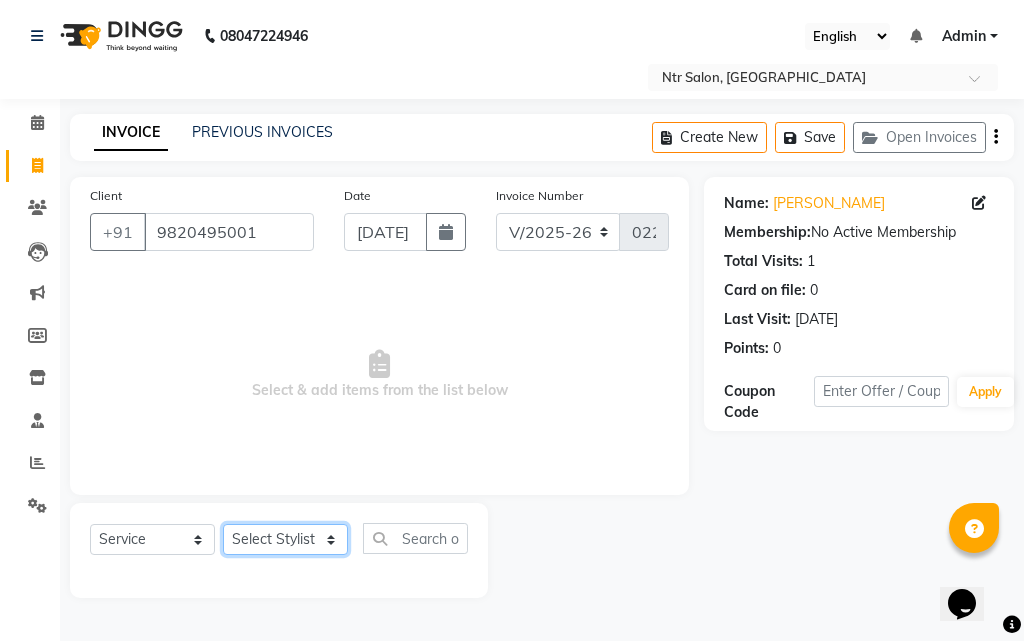 click on "Select Stylist [PERSON_NAME] NISHA [PERSON_NAME] SHRUTI GURAV" 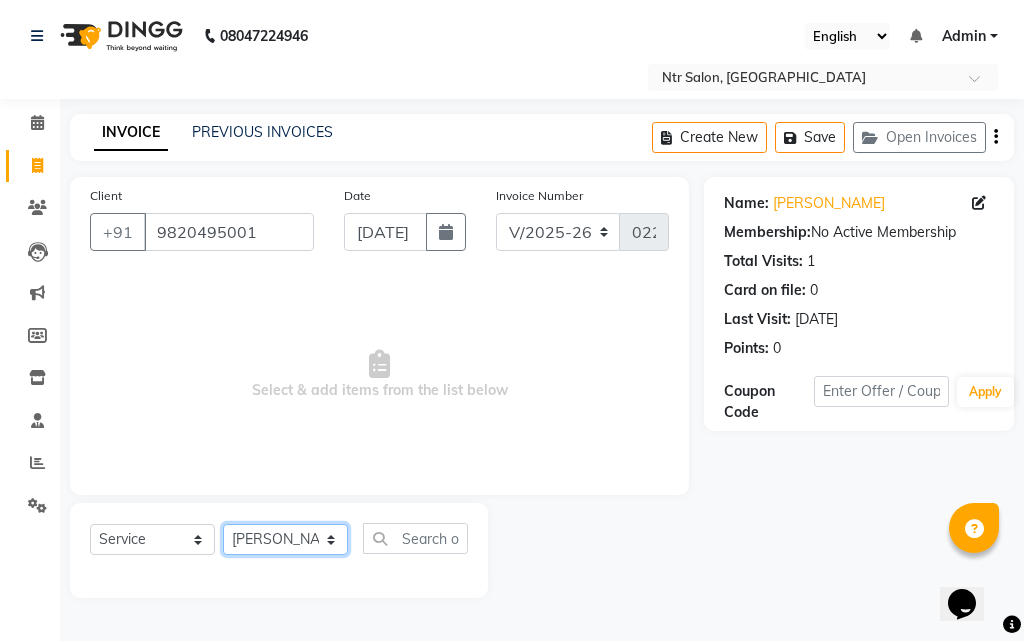 click on "Select Stylist [PERSON_NAME] NISHA [PERSON_NAME] SHRUTI GURAV" 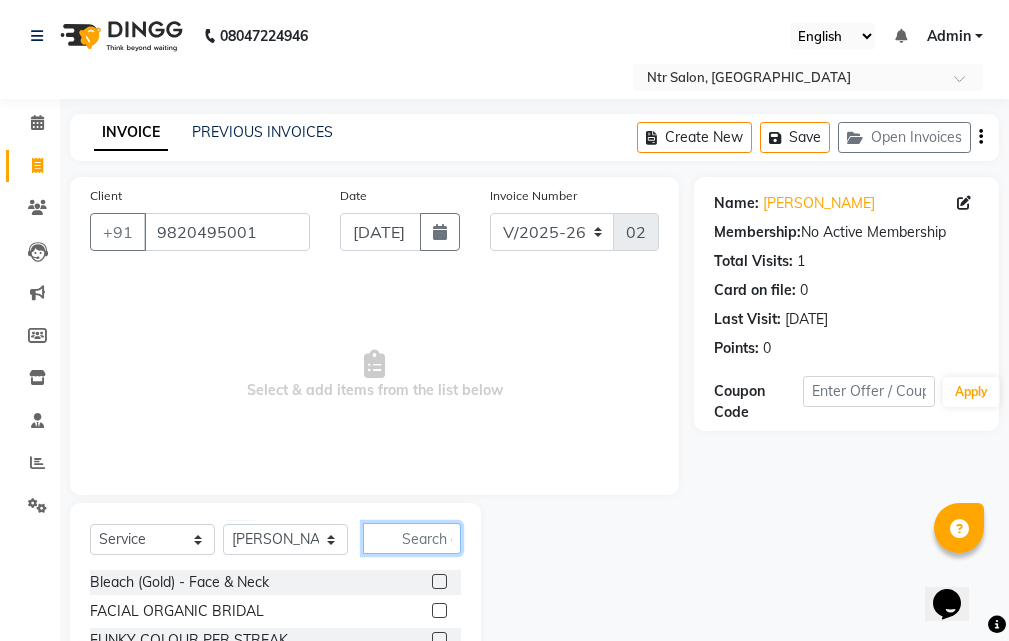 click 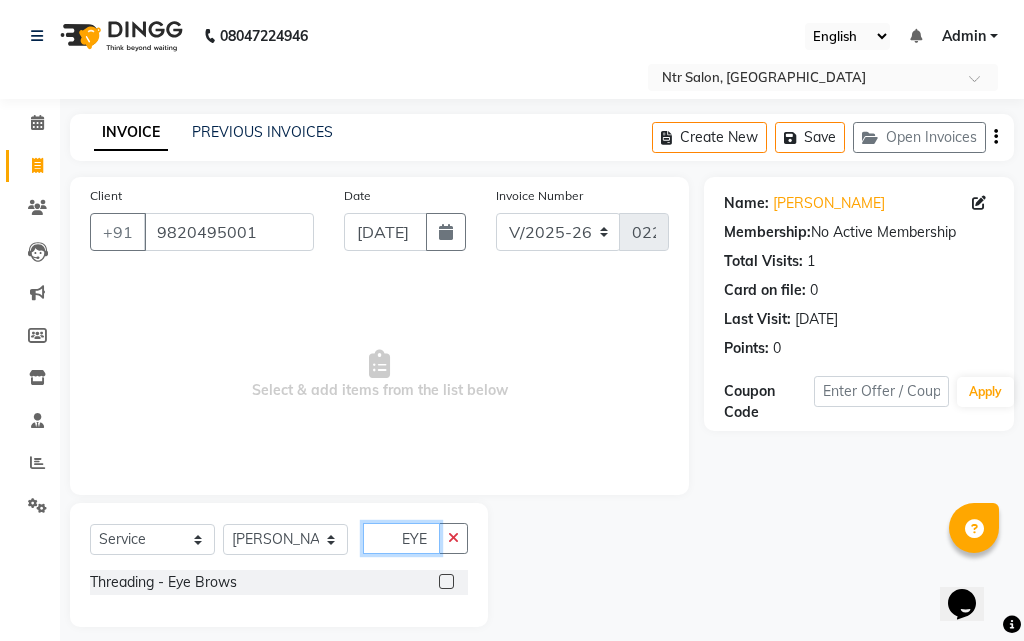 type on "EYE" 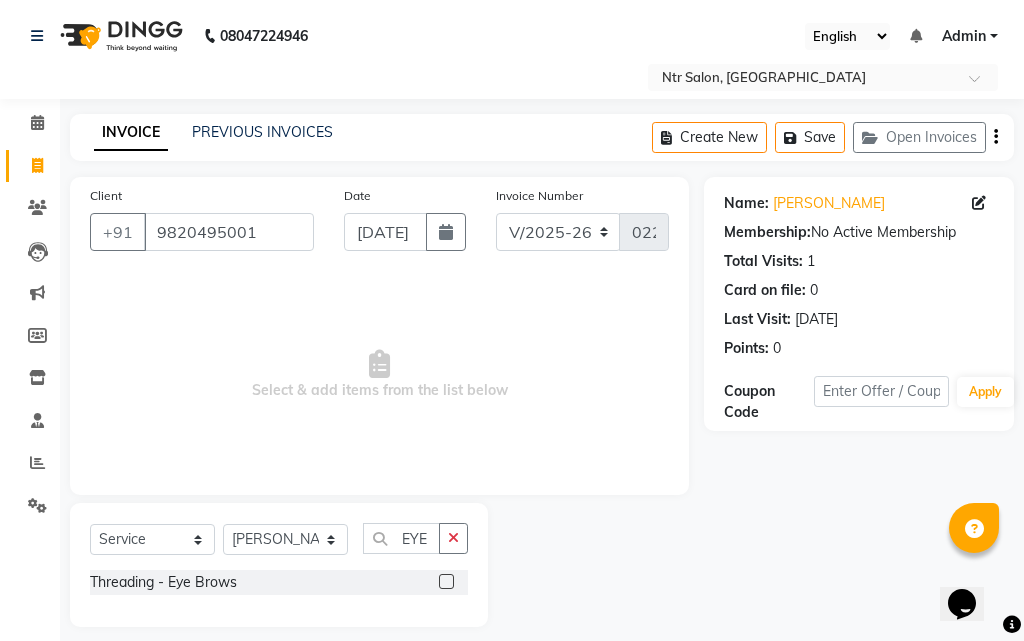 click 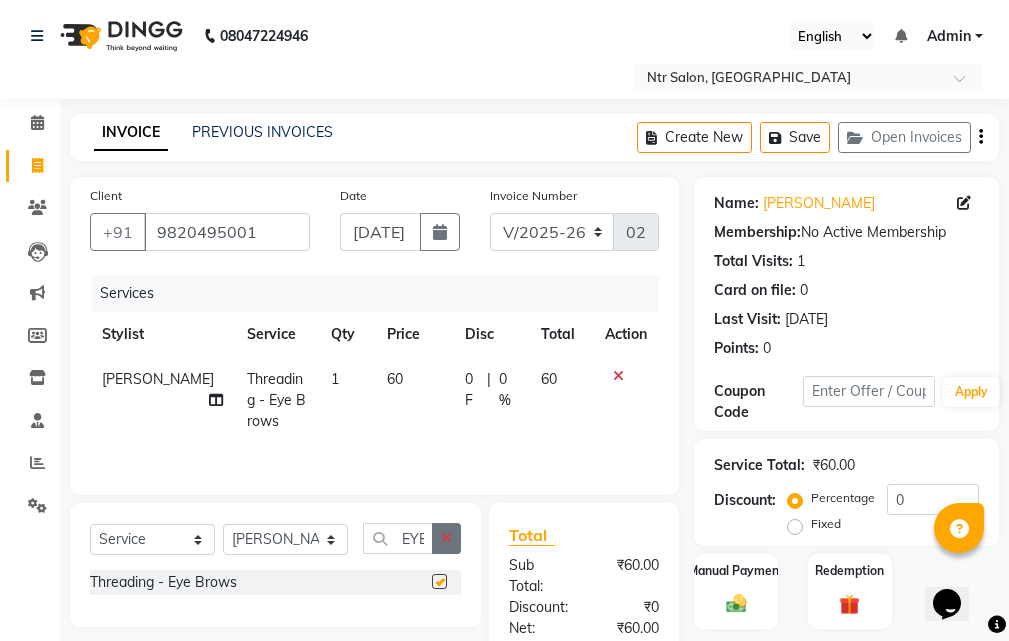 checkbox on "false" 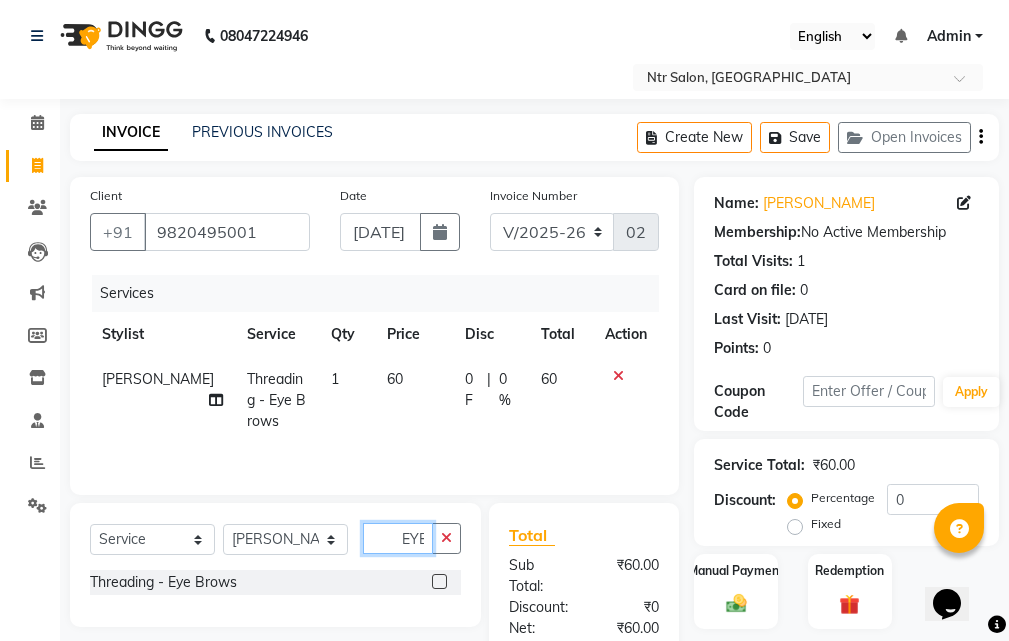 click on "EYE" 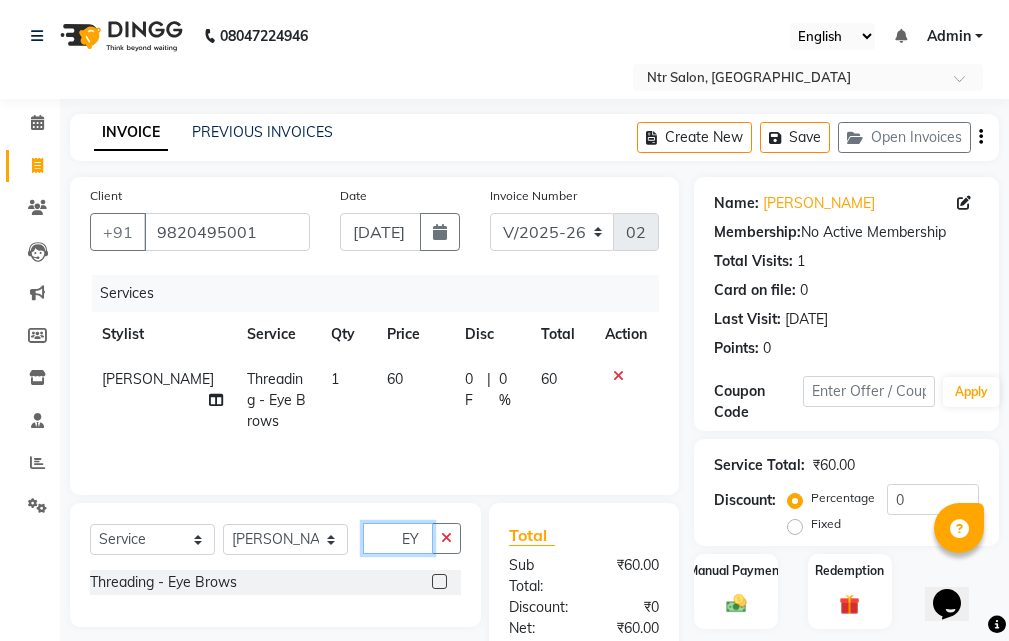 type on "E" 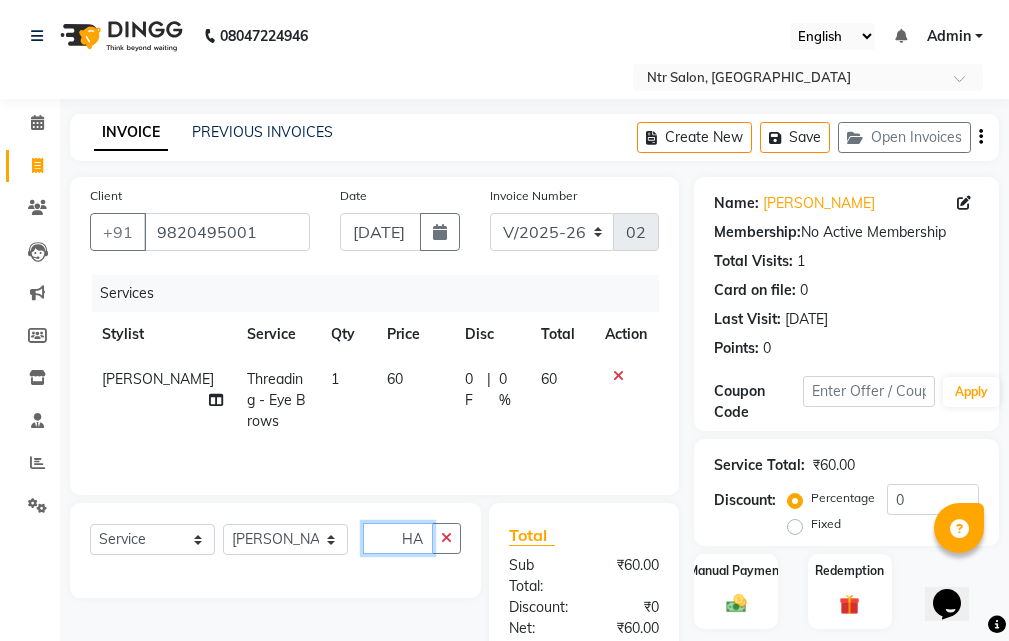 drag, startPoint x: 420, startPoint y: 486, endPoint x: 421, endPoint y: 473, distance: 13.038404 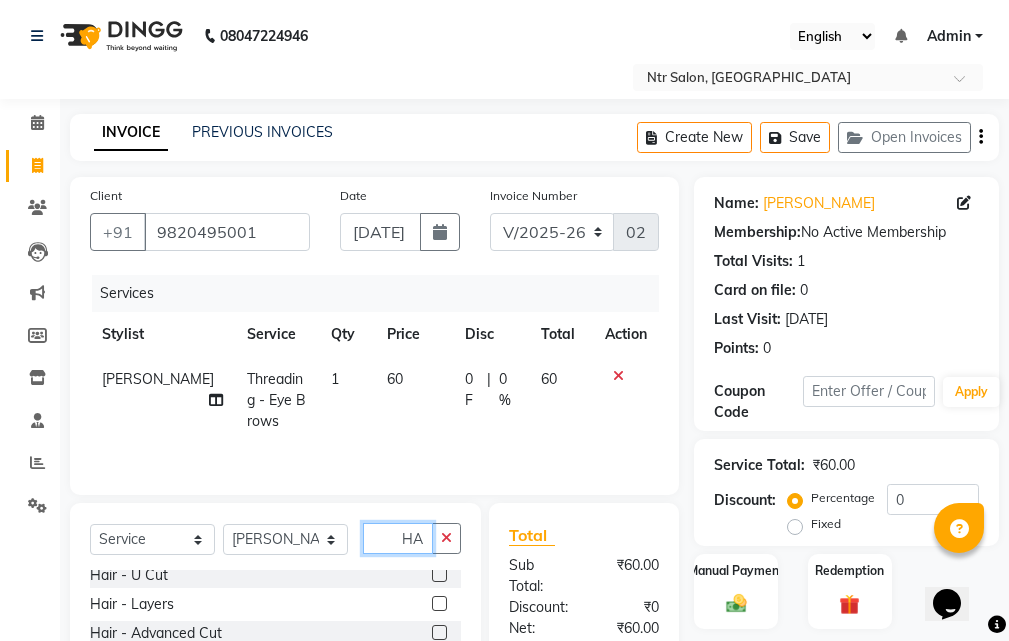scroll, scrollTop: 100, scrollLeft: 0, axis: vertical 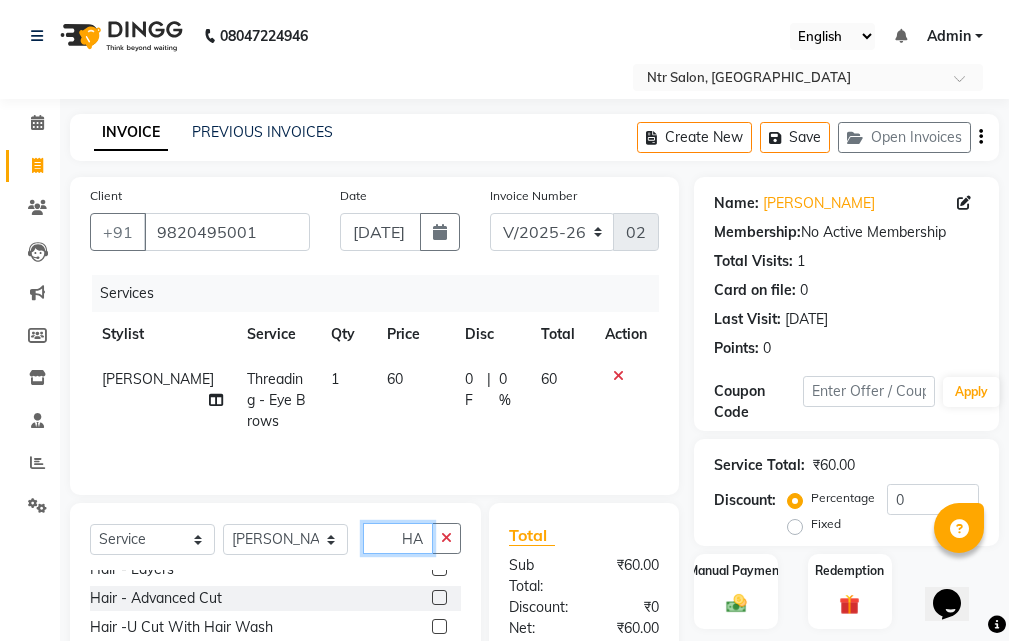 click on "HAI" 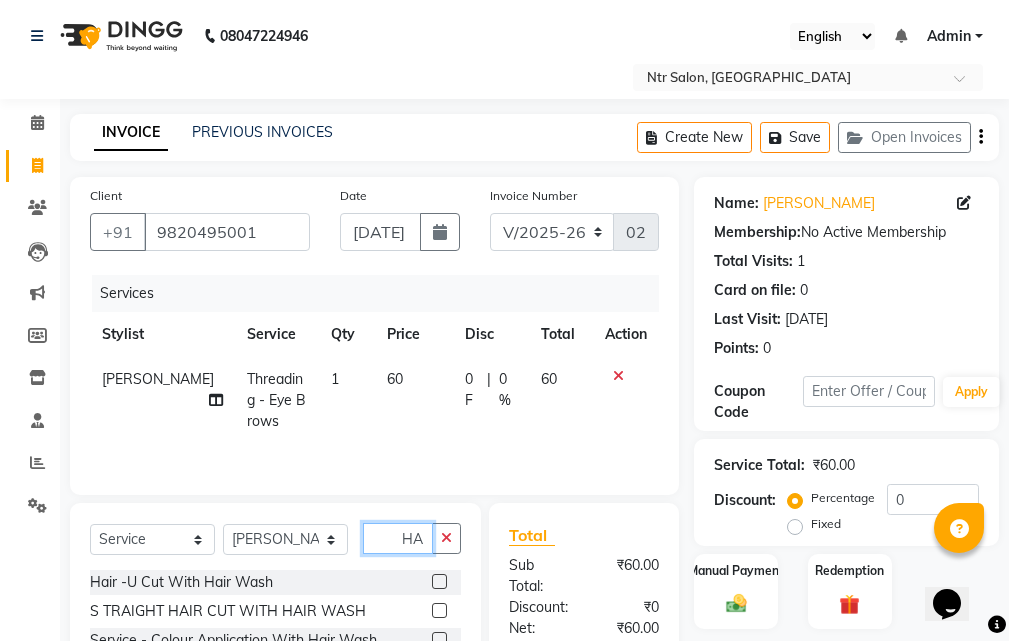 type on "HAIR WAS" 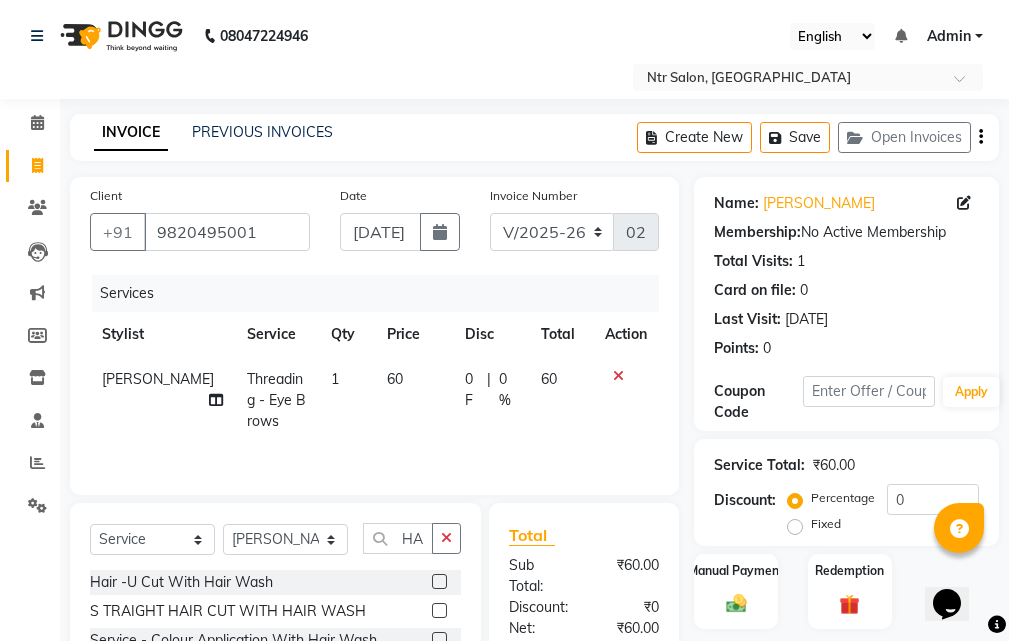 click 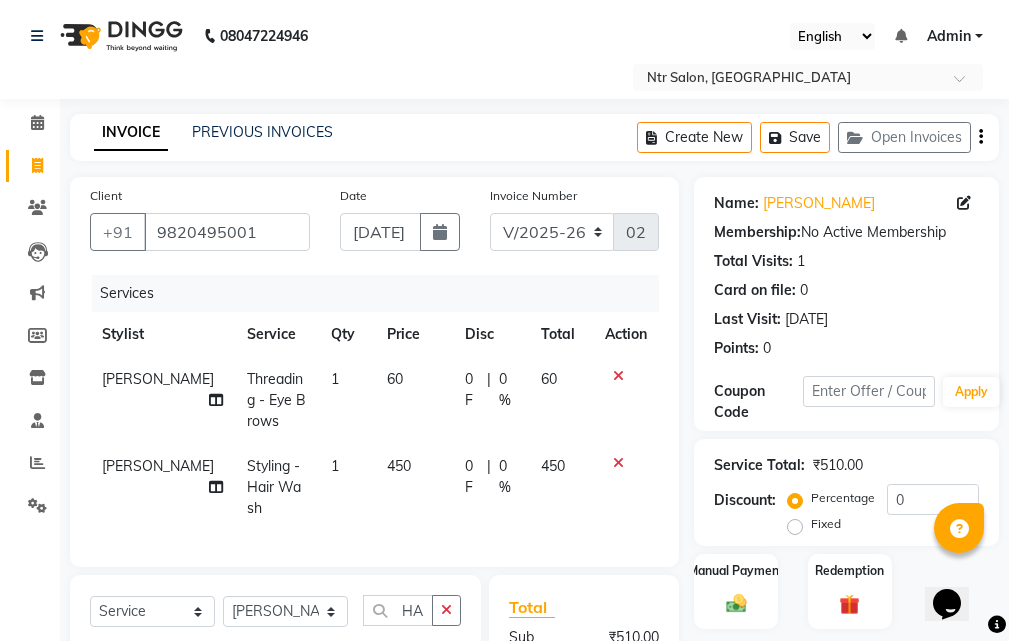 checkbox on "false" 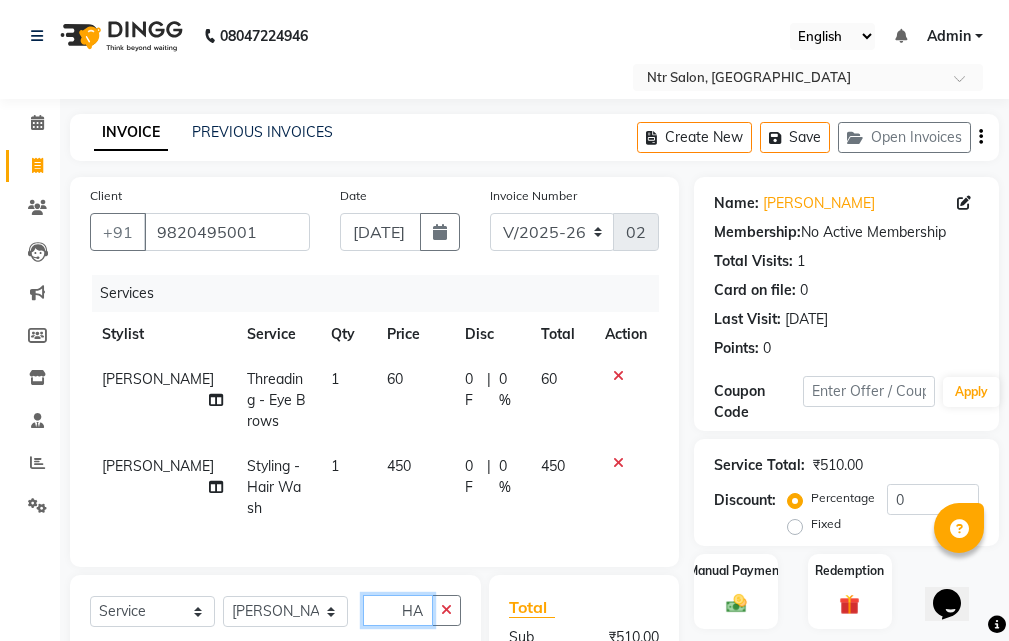 click on "HAIR WAS" 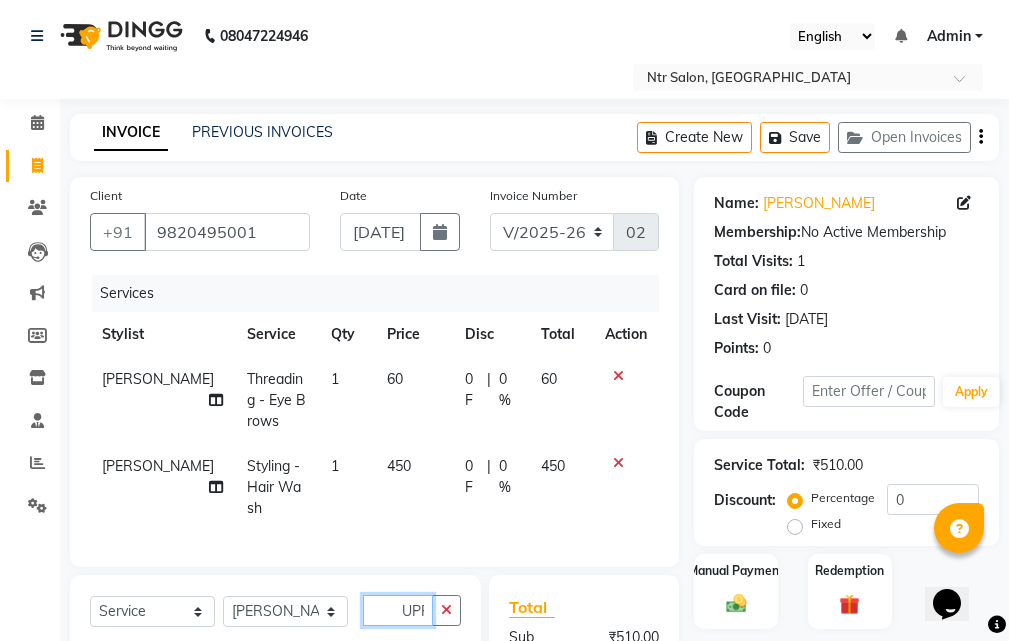 type on "UPPER" 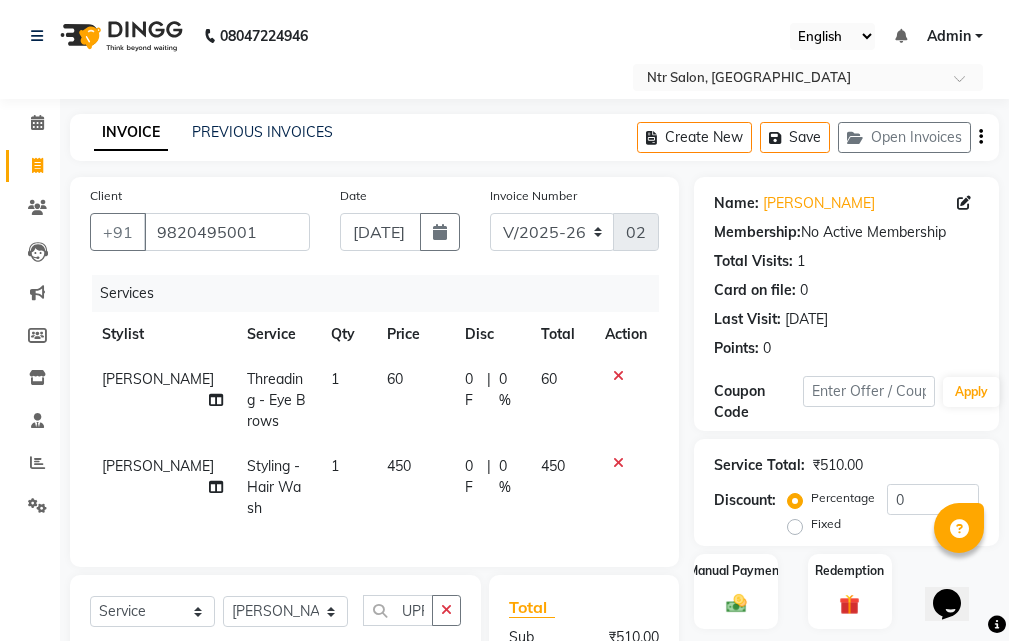 click 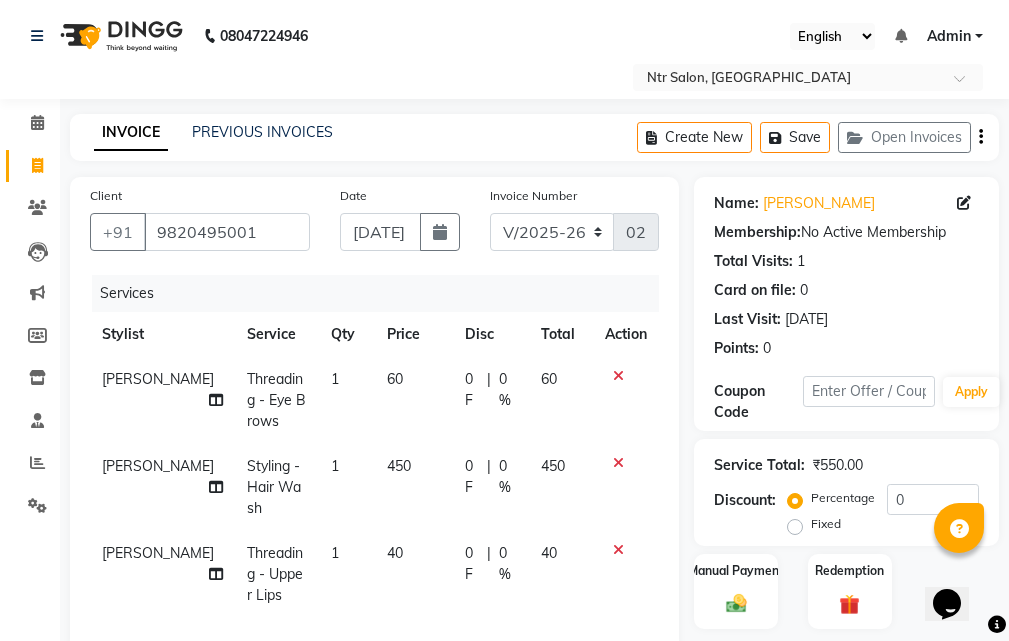 checkbox on "false" 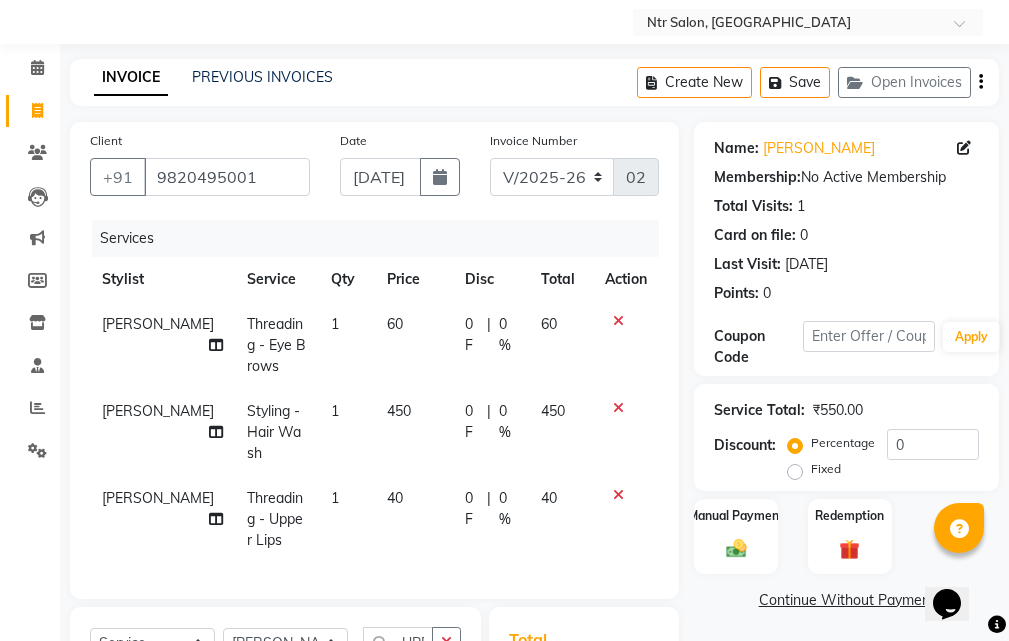 scroll, scrollTop: 100, scrollLeft: 0, axis: vertical 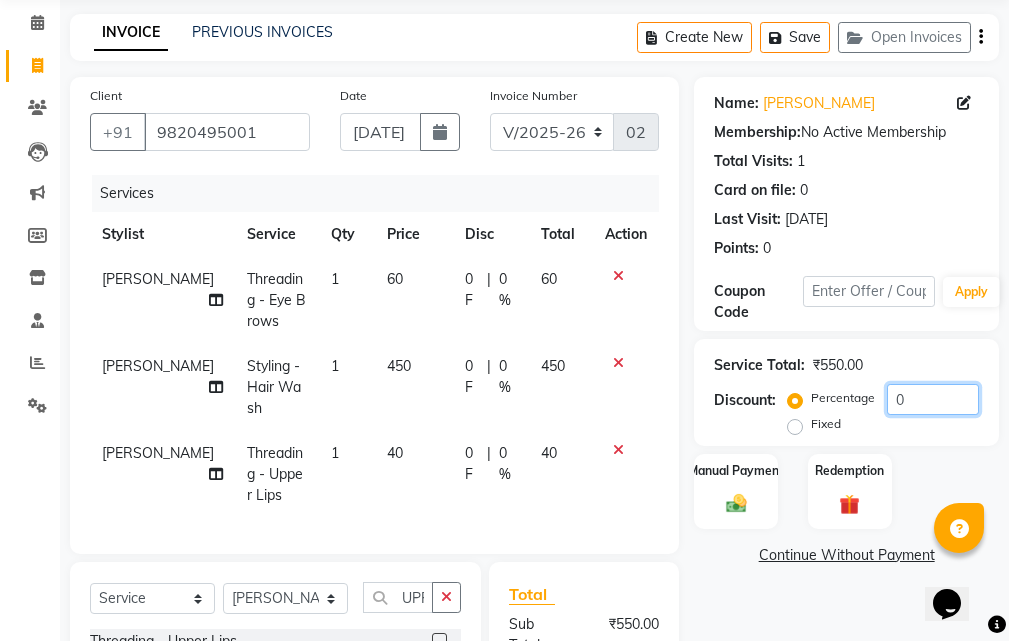 click on "0" 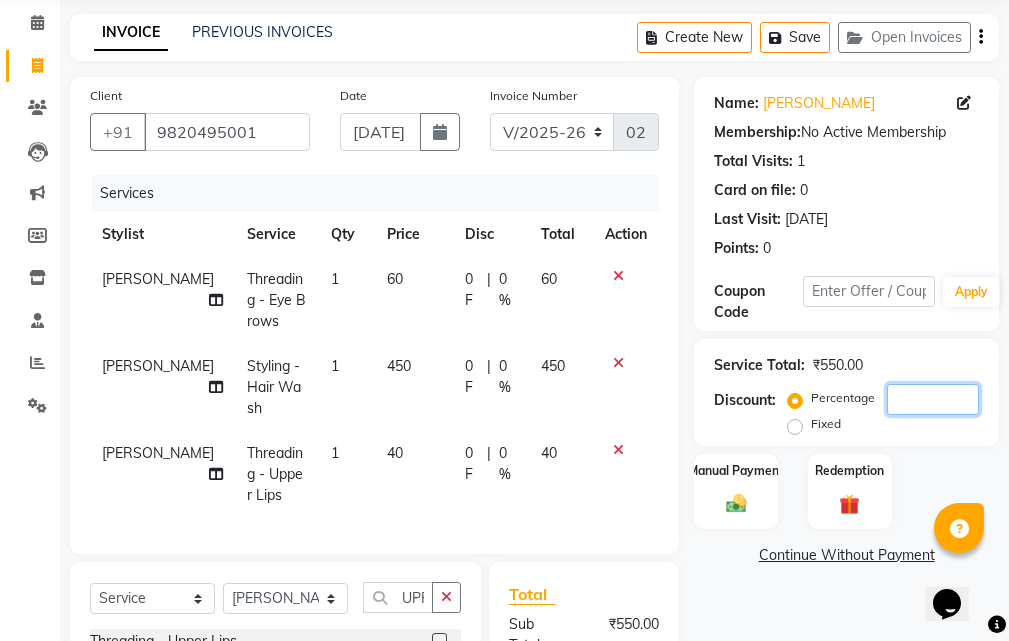 click 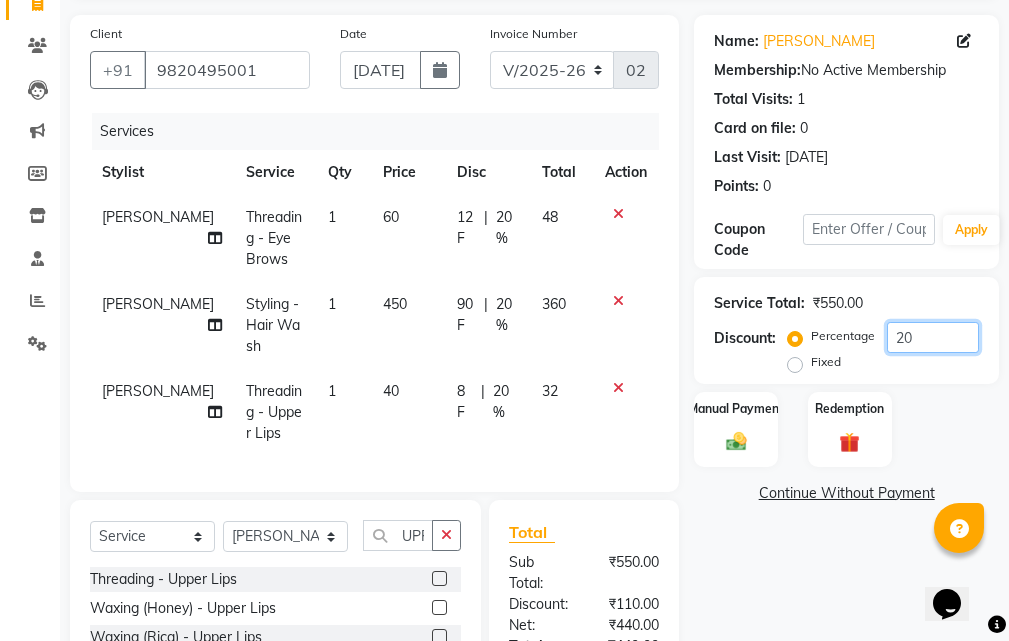 scroll, scrollTop: 195, scrollLeft: 0, axis: vertical 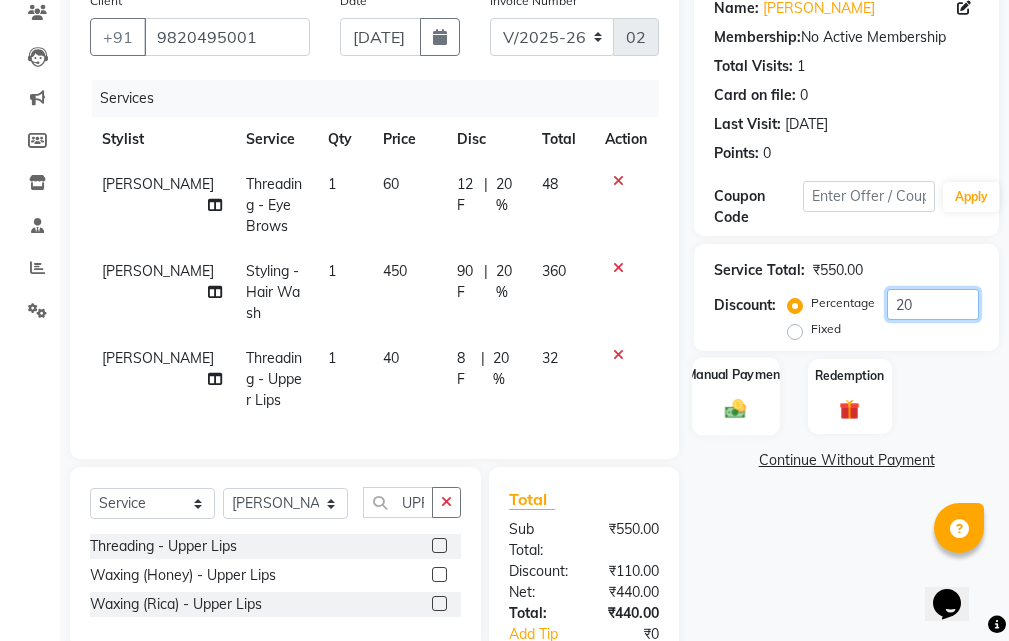 type on "20" 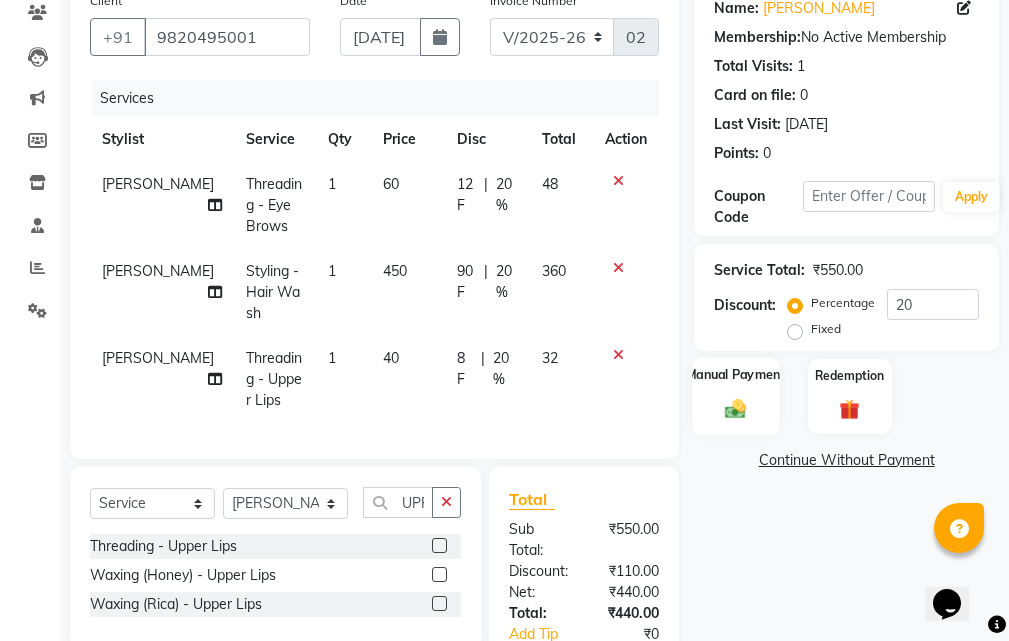 click 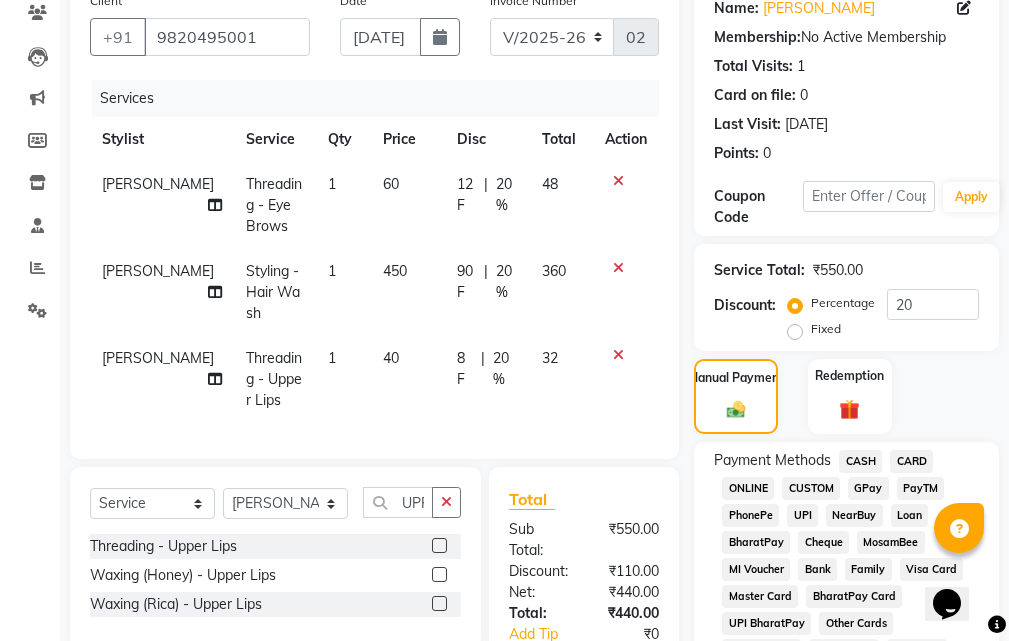 click on "GPay" 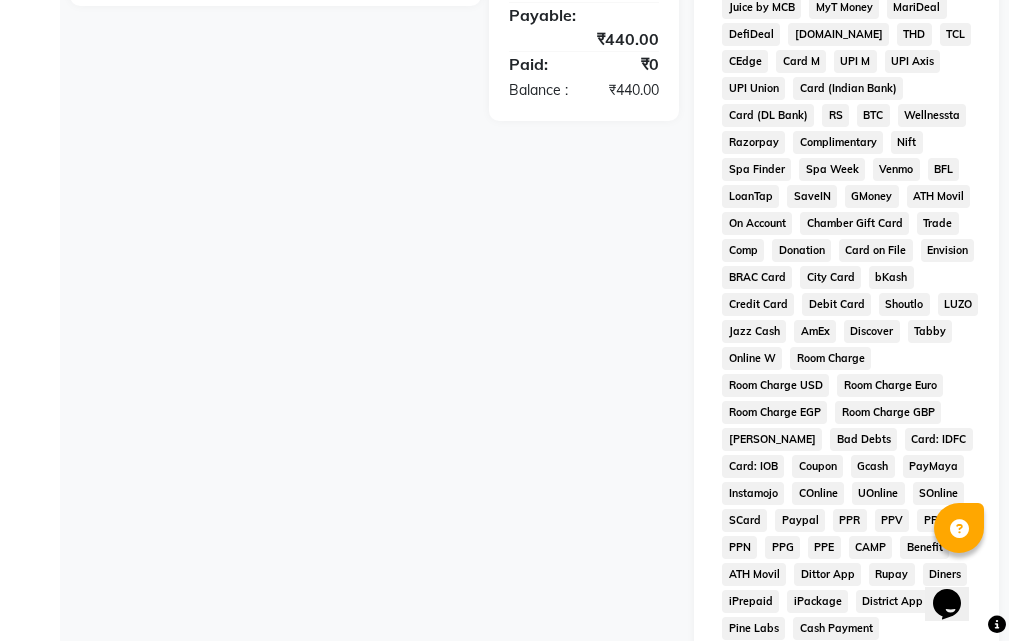 scroll, scrollTop: 992, scrollLeft: 0, axis: vertical 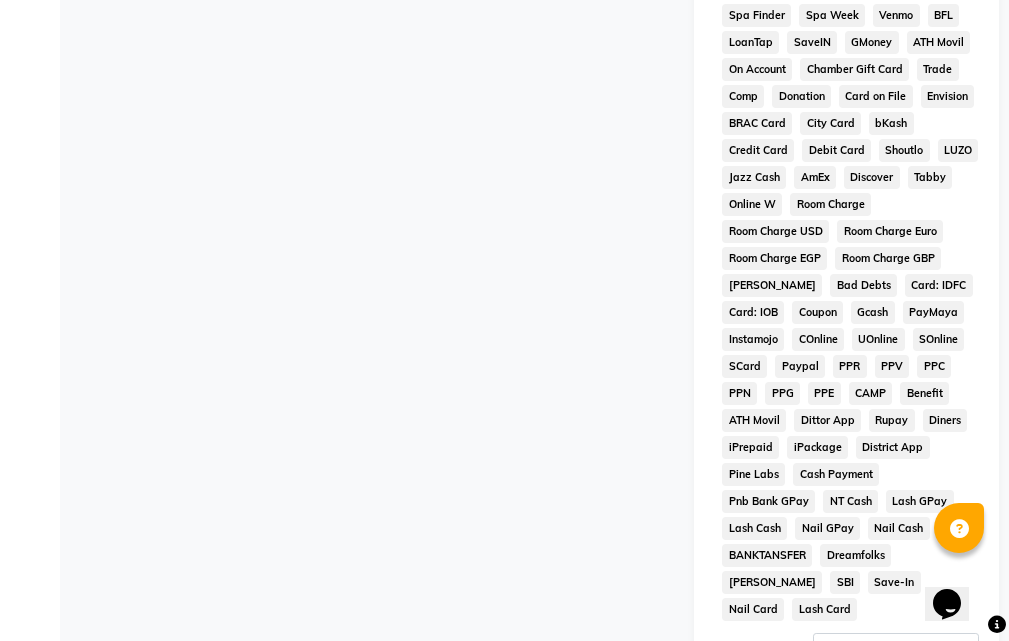 click on "Add Payment" 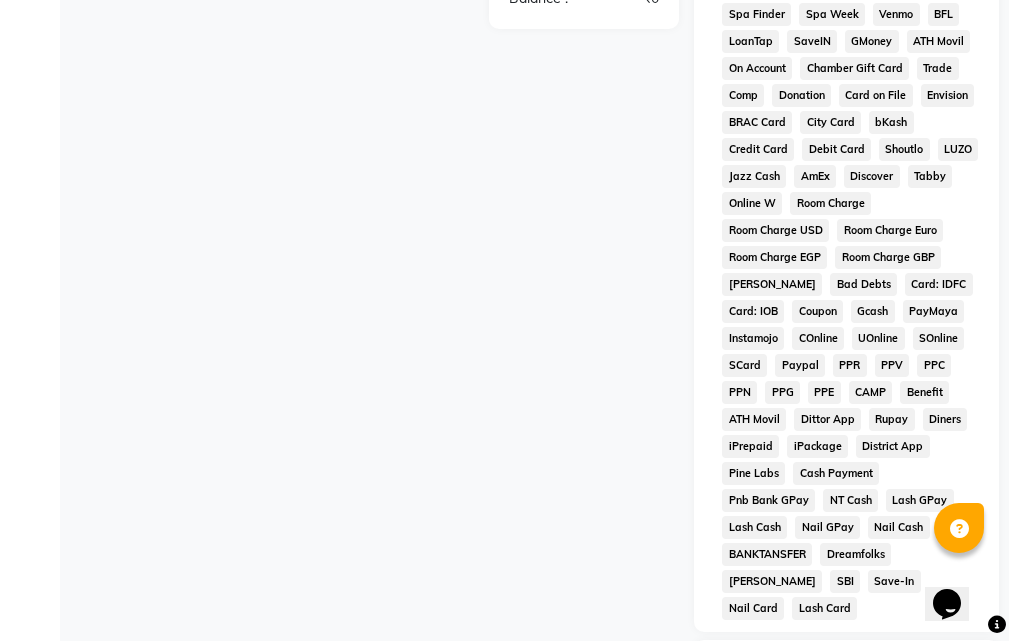 scroll, scrollTop: 995, scrollLeft: 0, axis: vertical 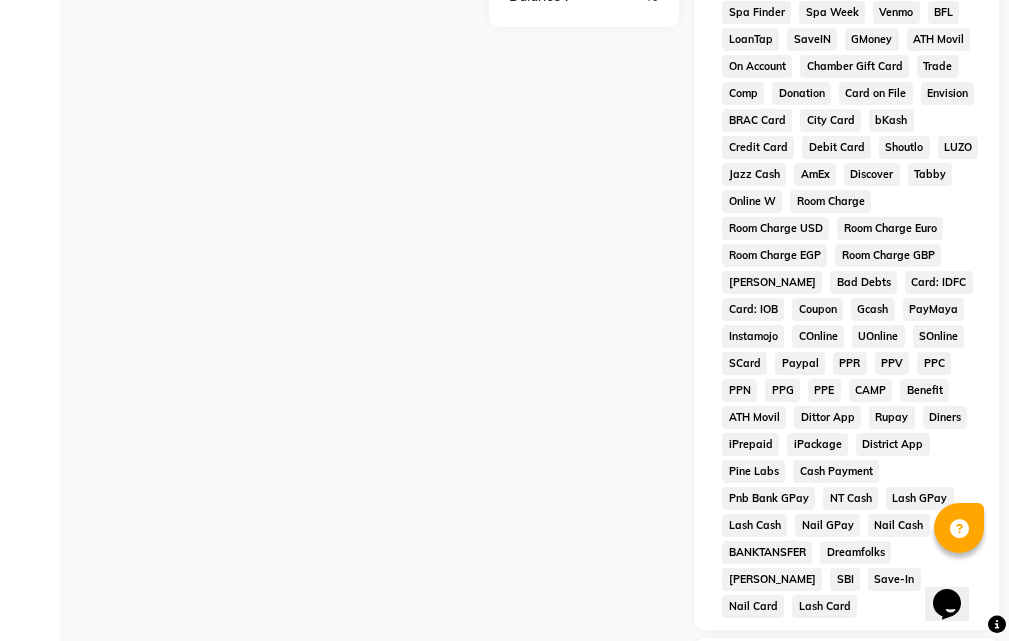 click on "Checkout" 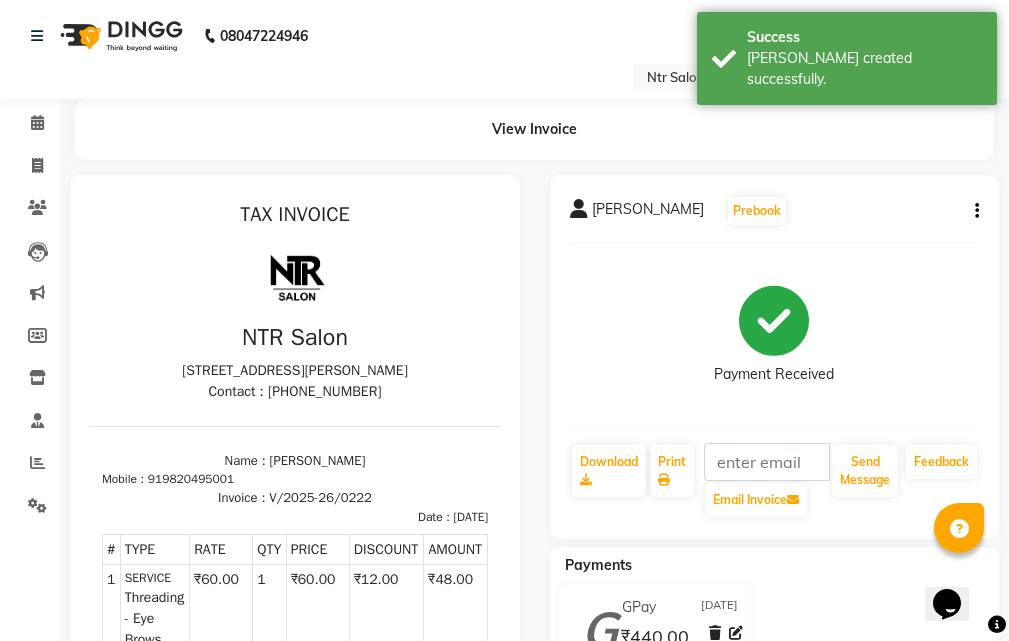 scroll, scrollTop: 0, scrollLeft: 0, axis: both 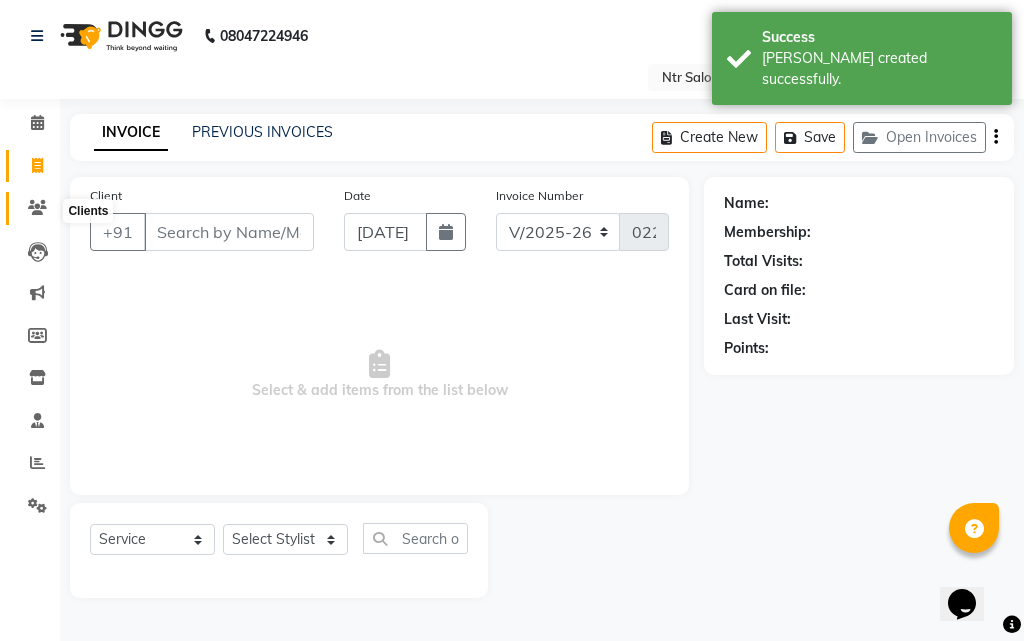 click 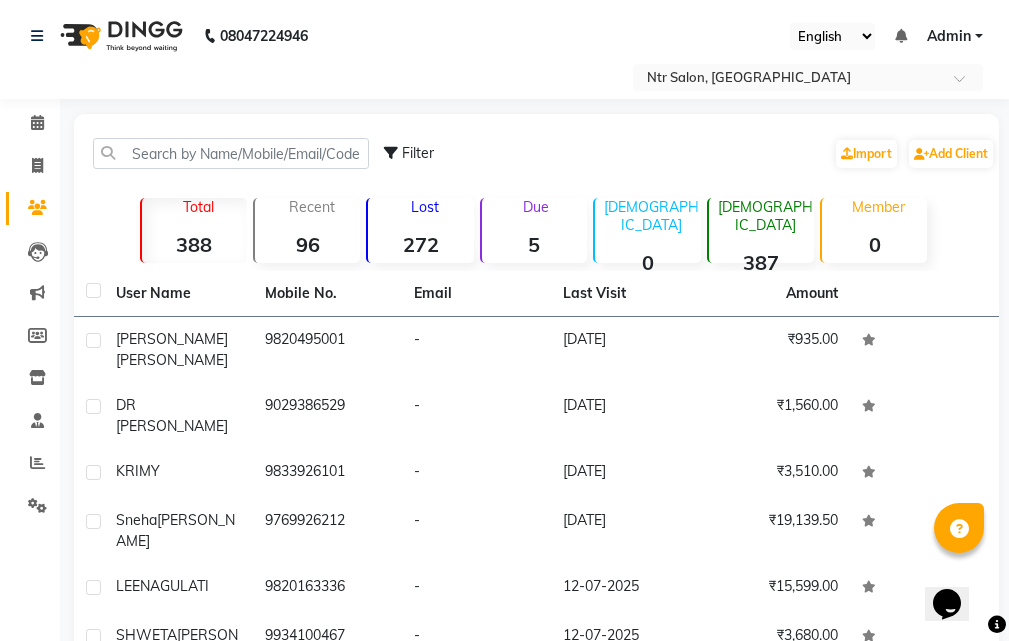 drag, startPoint x: 354, startPoint y: 98, endPoint x: 425, endPoint y: 69, distance: 76.6942 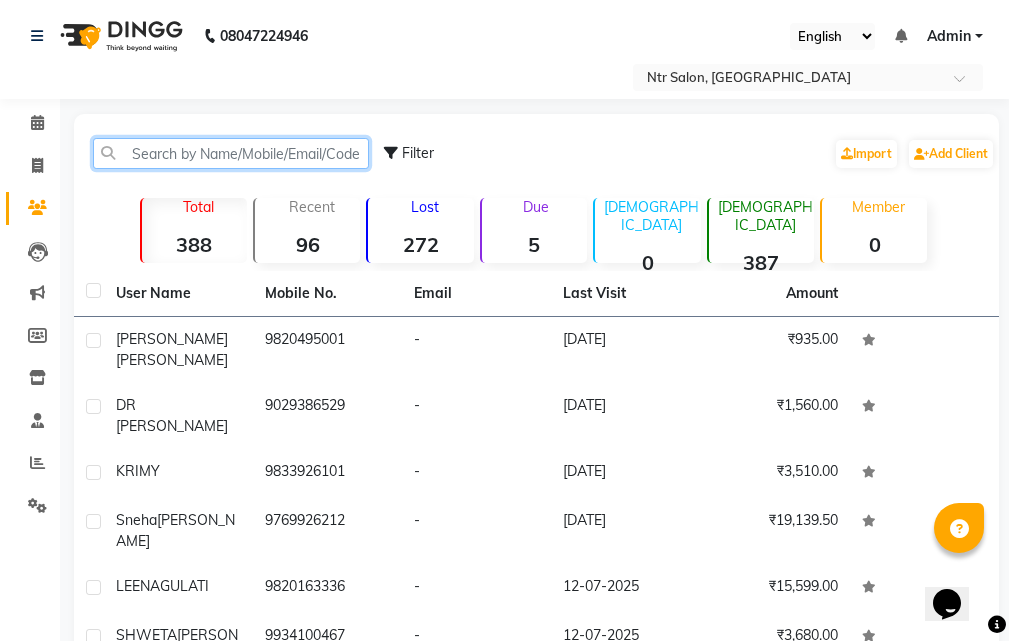 click 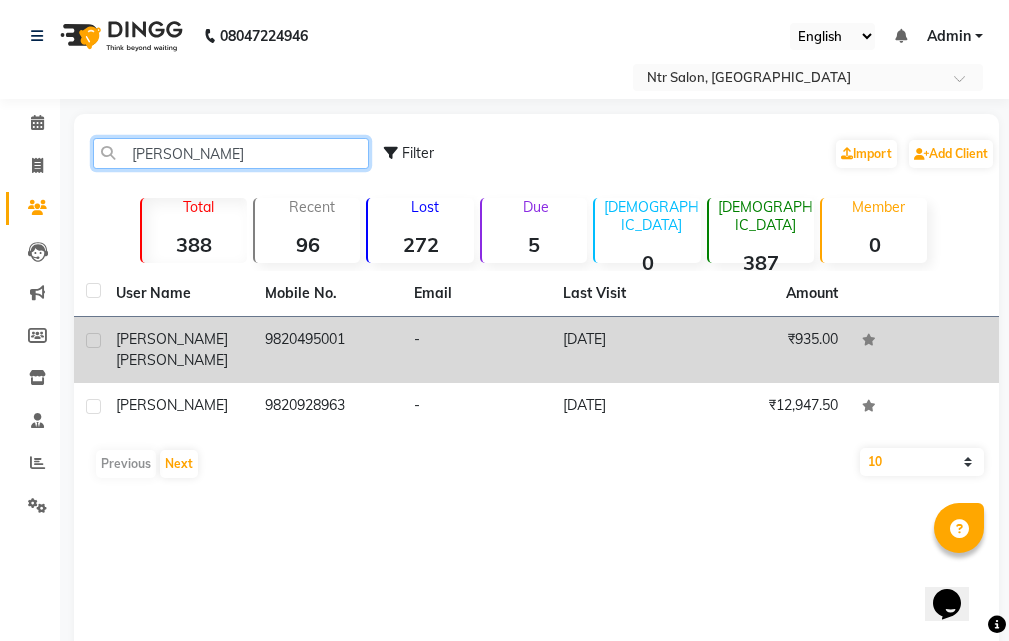 type on "[PERSON_NAME]" 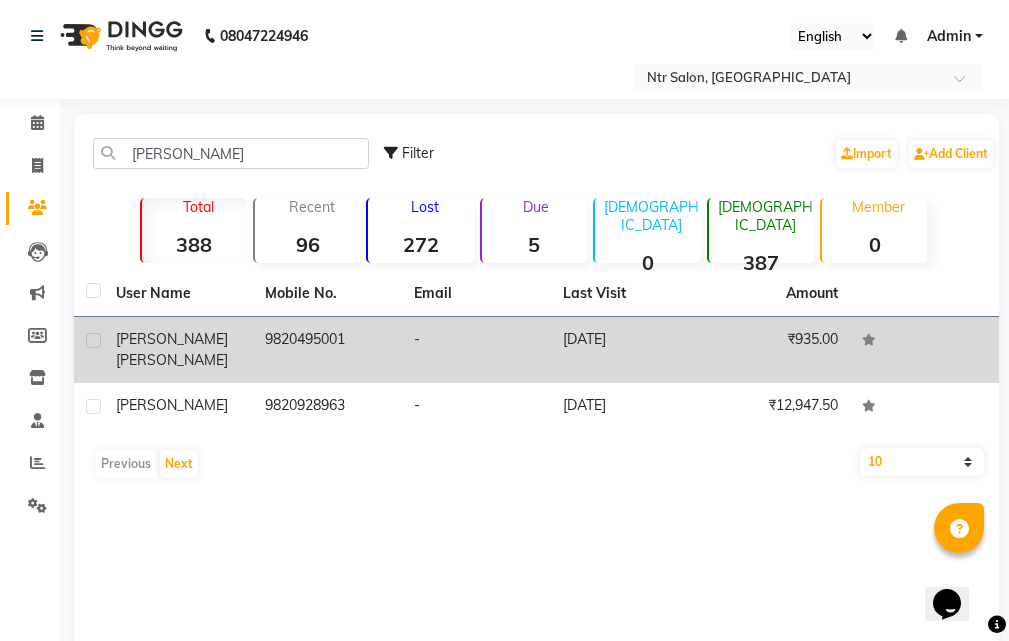 click on "-" 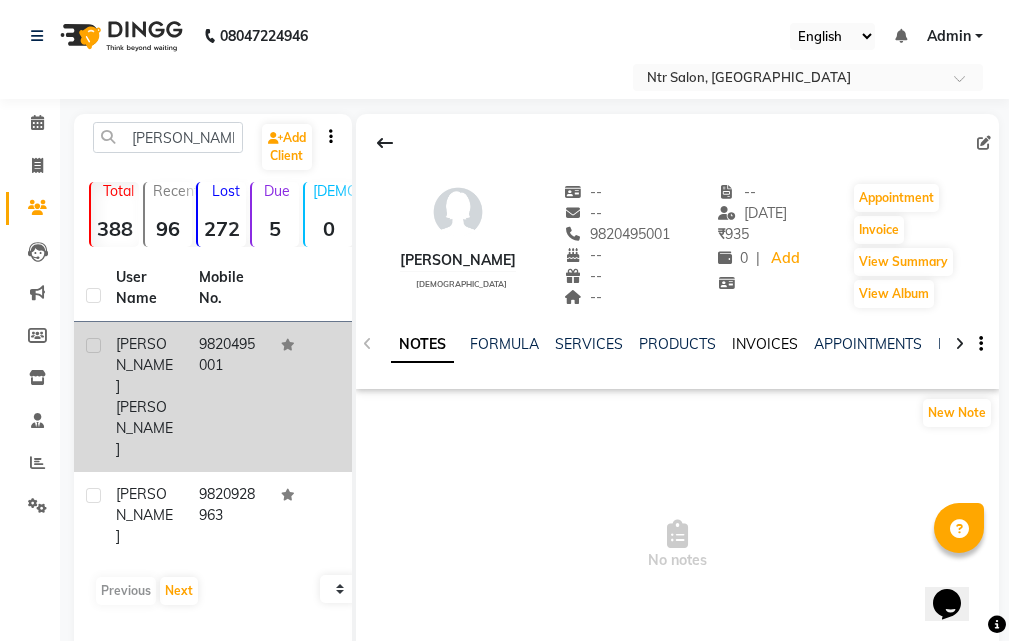 click on "INVOICES" 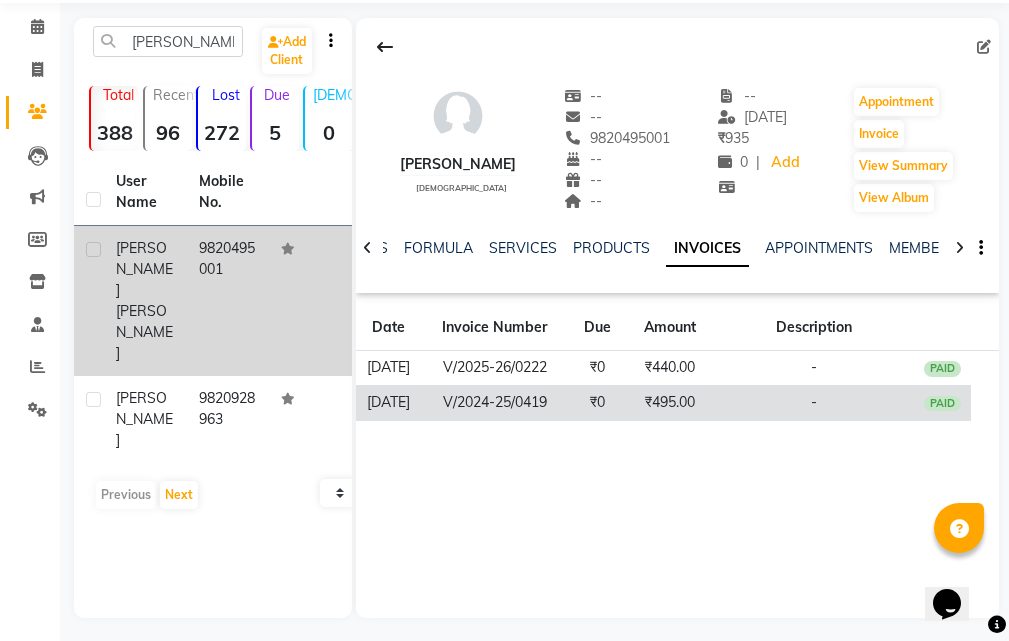scroll, scrollTop: 0, scrollLeft: 0, axis: both 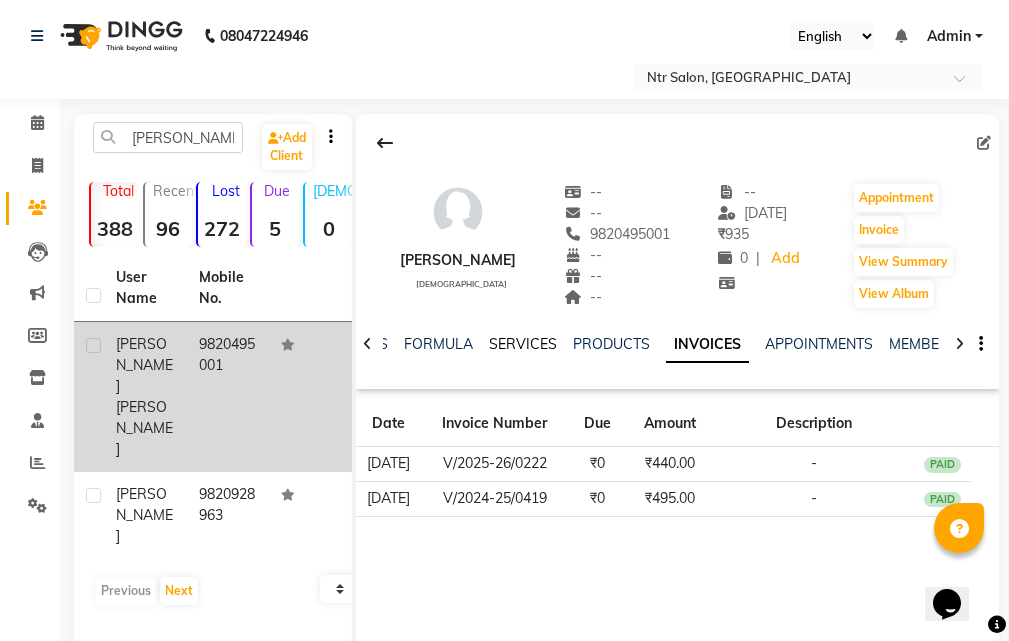 click on "SERVICES" 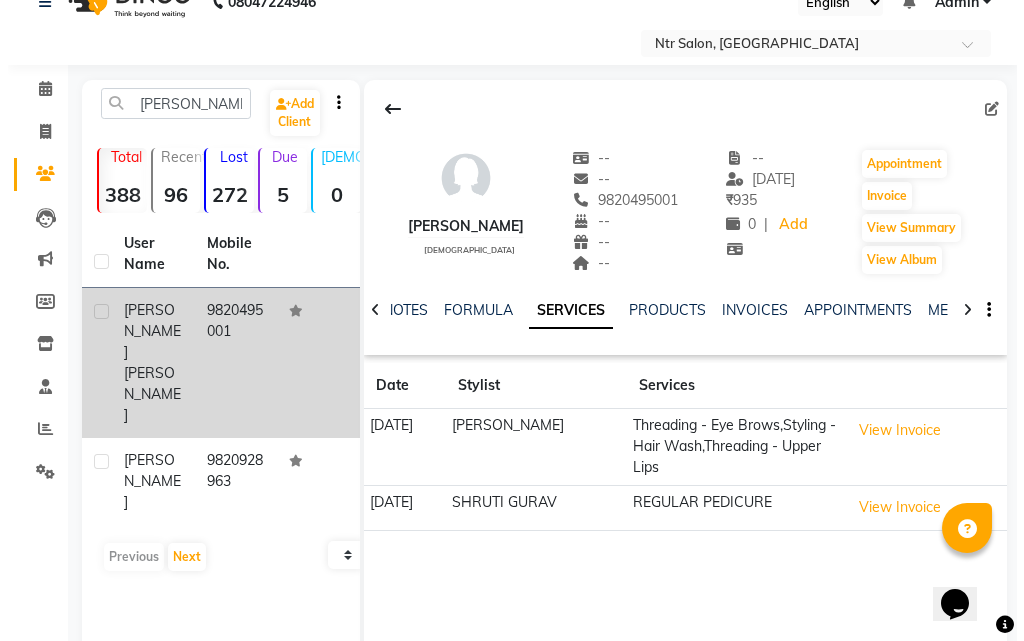 scroll, scrollTop: 0, scrollLeft: 0, axis: both 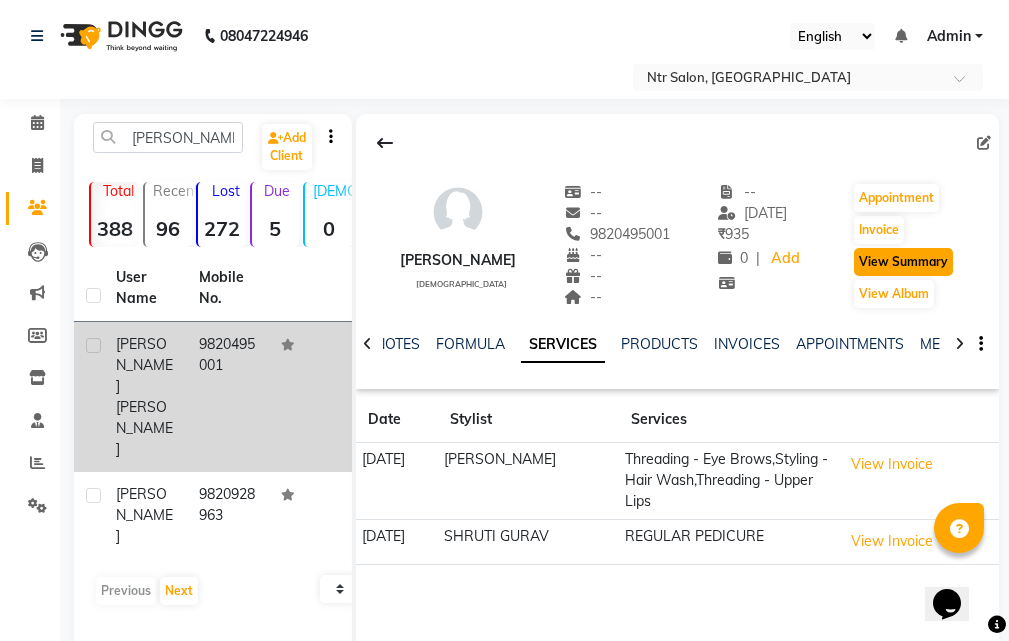 click on "View Summary" 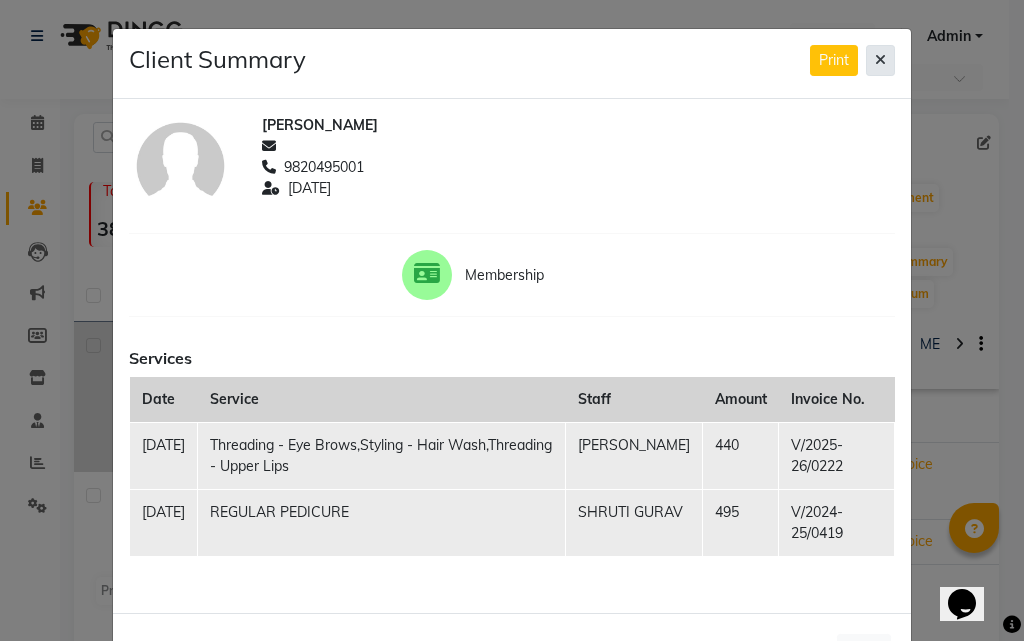 click 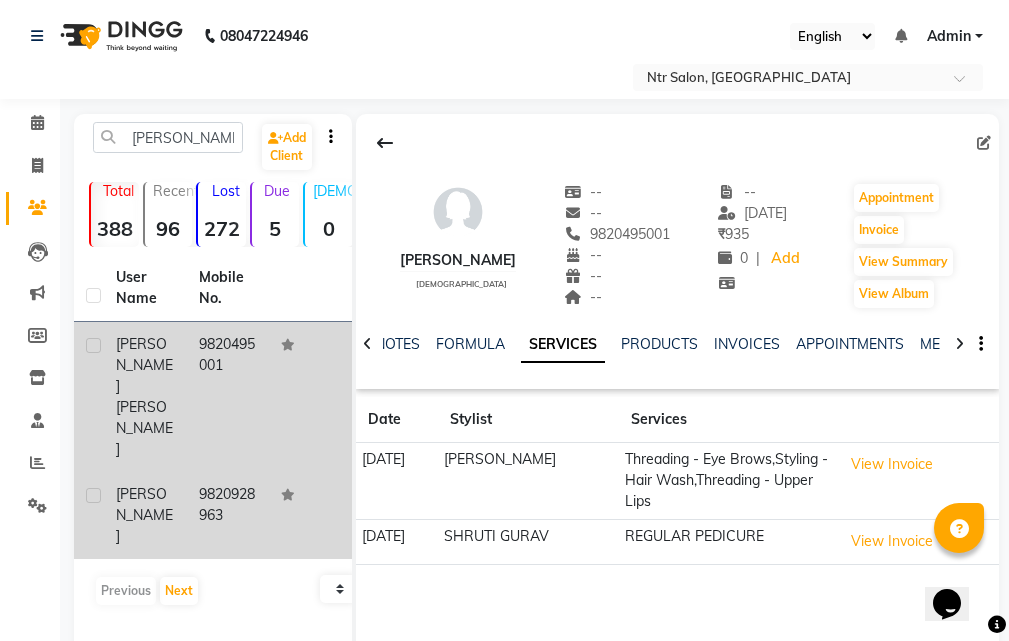 click on "[PERSON_NAME]" 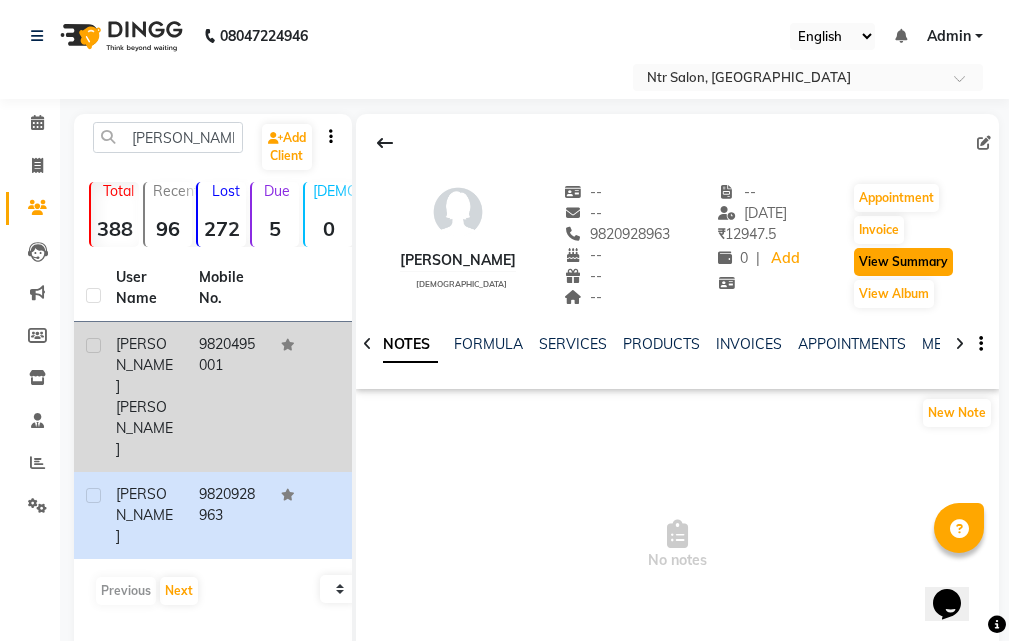 click on "View Summary" 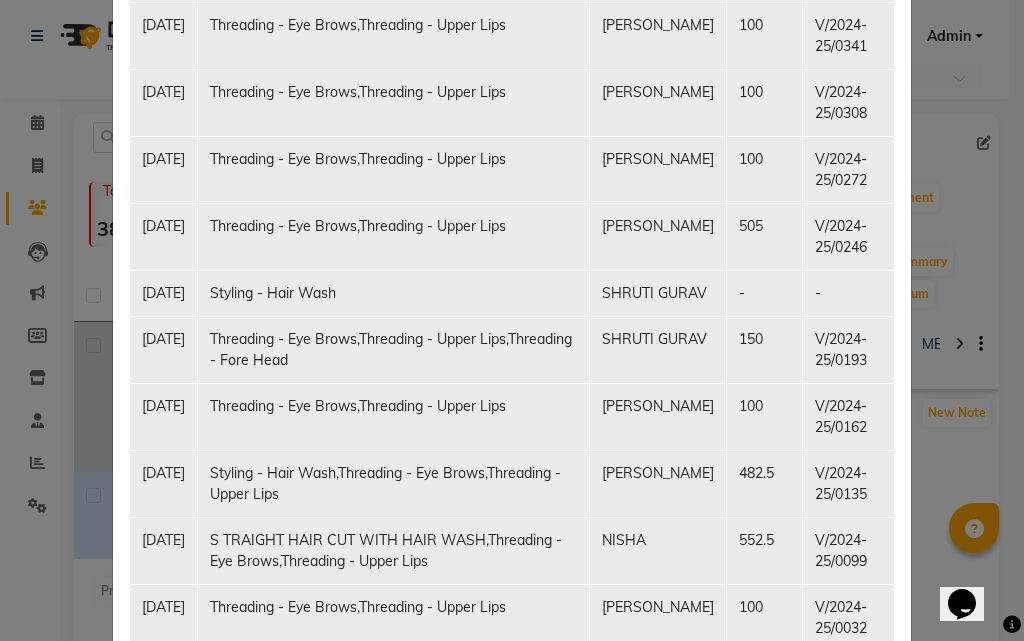 scroll, scrollTop: 1388, scrollLeft: 0, axis: vertical 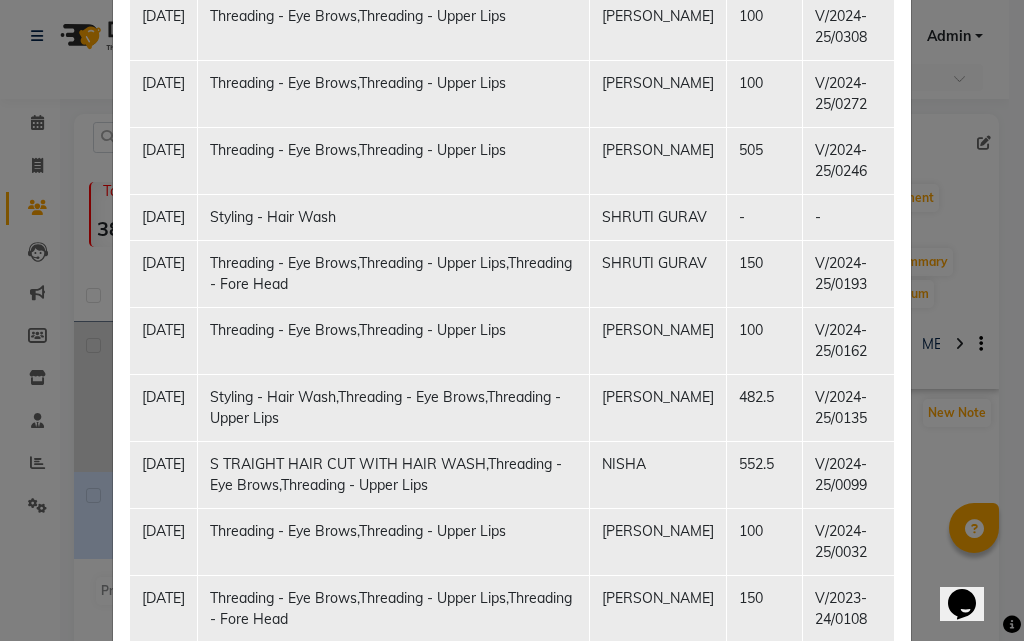 click on "Client Summary Print [PERSON_NAME]  9820928963 [DATE] Membership Services Date Service Staff Amount Invoice No. [DATE] Styling - Hair Wash,Threading - Eye Brows,Threading - Upper Lips,Threading - Fore Head [PERSON_NAME] 480 V/2025-26/0190 [DATE] Threading - Upper Lips [PERSON_NAME] - - [DATE] Styling - Hair Wash SHRUTI GURAV 392 V/2025-26/0117 [DATE] Threading - Eye Brows,Threading - Upper Lips,Bleach (Oxy Regular) - Face & Neck [PERSON_NAME] 405 V/2025-26/0073 [DATE] Threading - Eye Brows,Threading - Upper Lips [PERSON_NAME] 100 V/2025-26/0036 [DATE] Threading - Eye Brows,Threading - Upper Lips,Styling - Hair Wash SHRUTI GURAV 505 V/2024-25/0637 [DATE] Styling - Hair Wash,Threading - Eye Brows,Threading - Upper Lips [PERSON_NAME] 505 V/2024-25/0587 [DATE] Threading - Eye Brows,Threading - Upper Lips SHRUTI GURAV 100 V/2024-25/0559 [DATE] Threading - Eye Brows,Threading - Upper Lips SHRUTI GURAV 100 V/2024-25/0515 [DATE] [PERSON_NAME] 150 V/2024-25/0466 [DATE] NISHA" 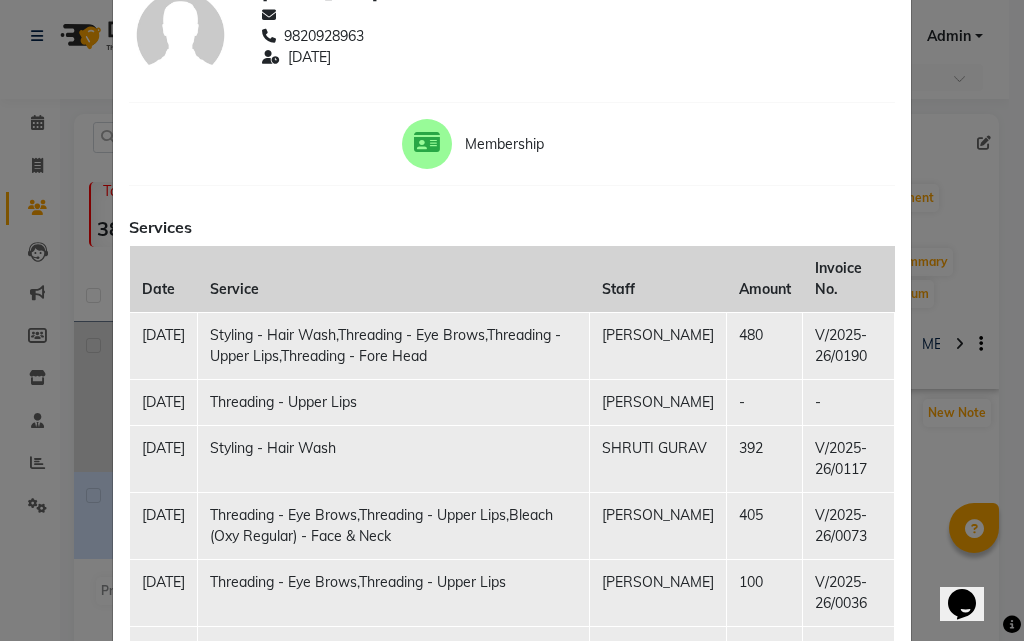 scroll, scrollTop: 0, scrollLeft: 0, axis: both 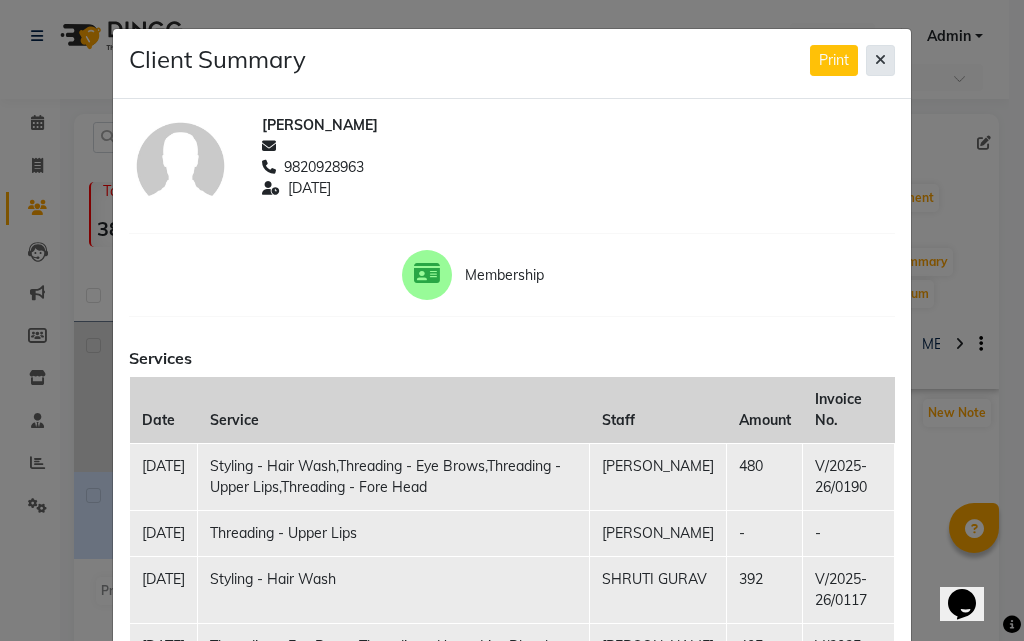 click 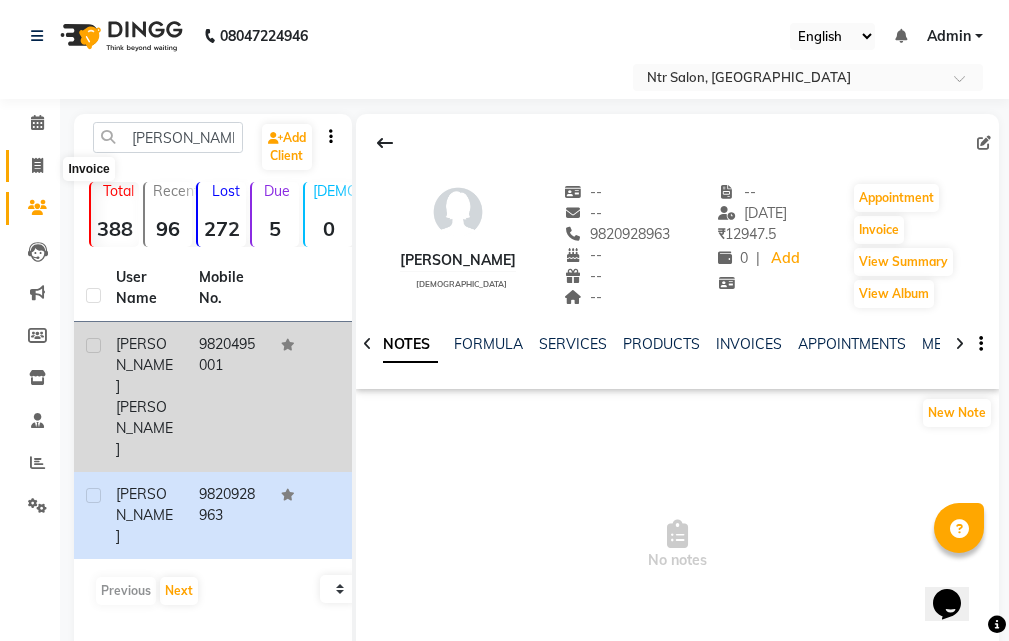 click 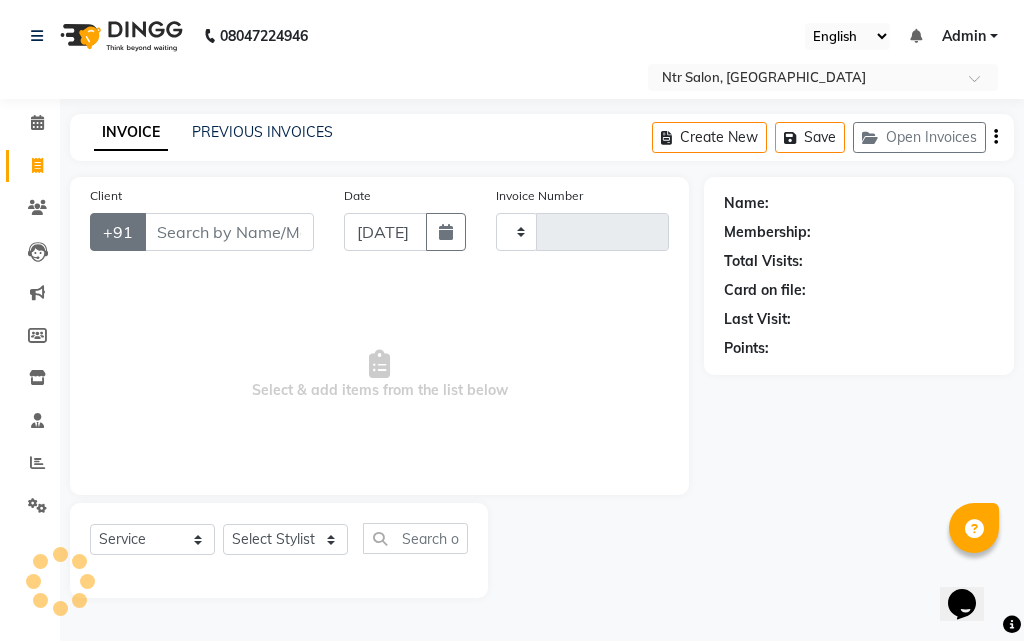 type on "0223" 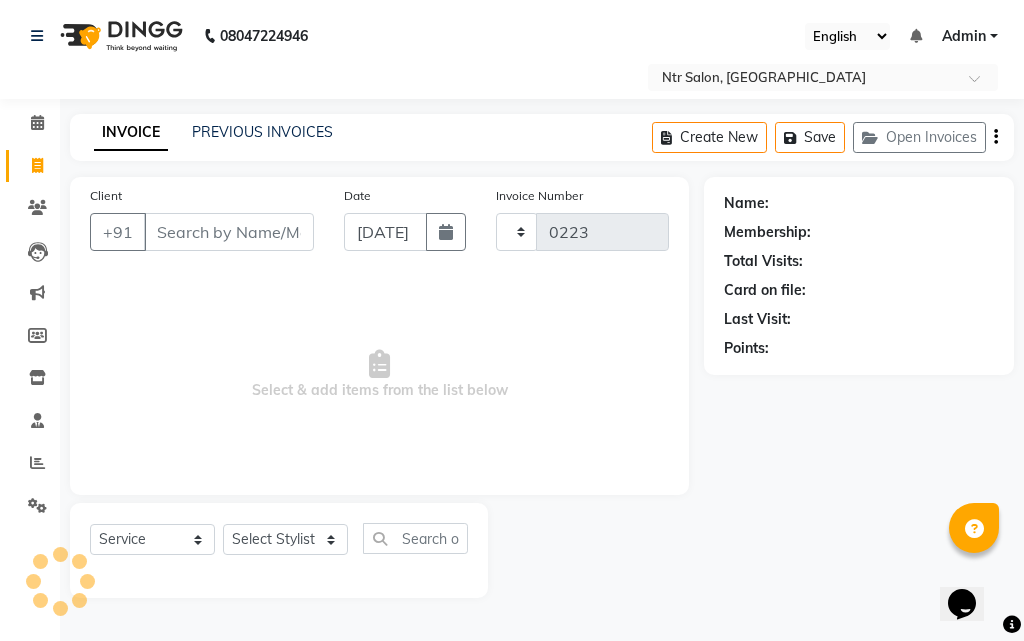 select on "5173" 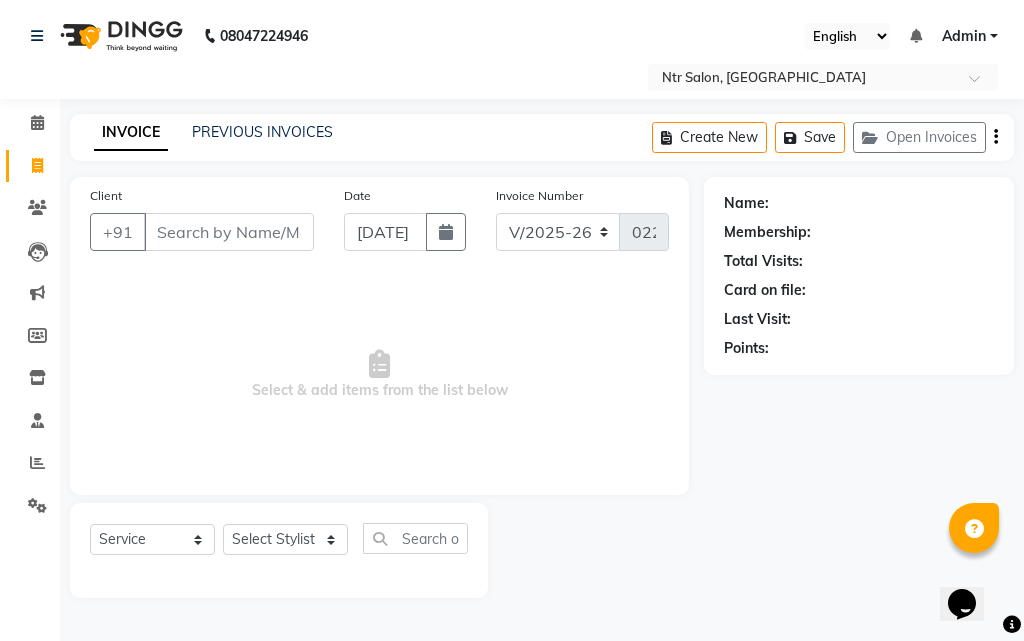 click on "Client" at bounding box center (229, 232) 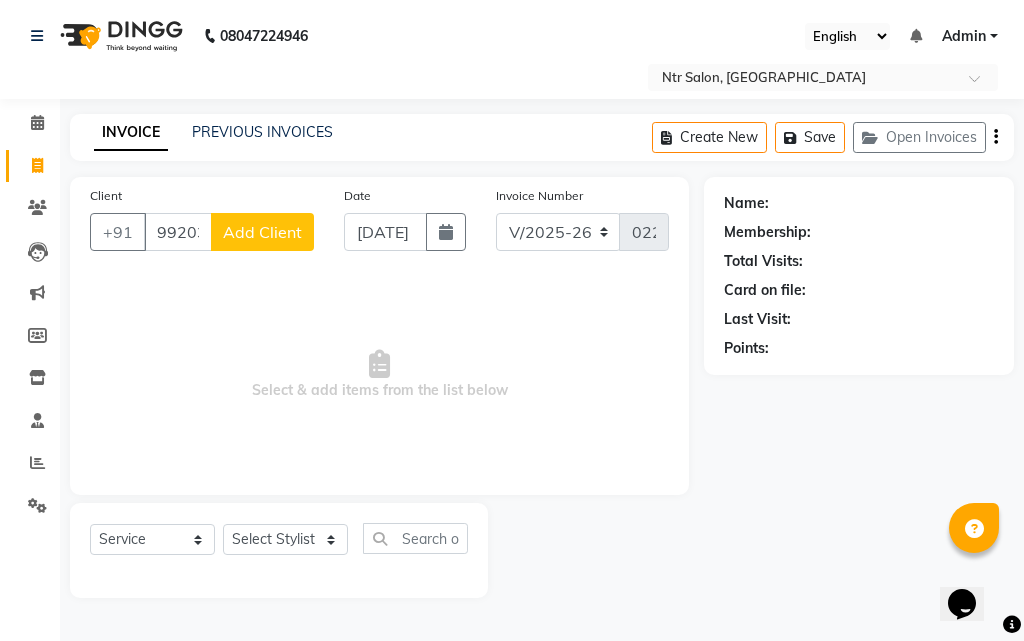 type on "9920310318" 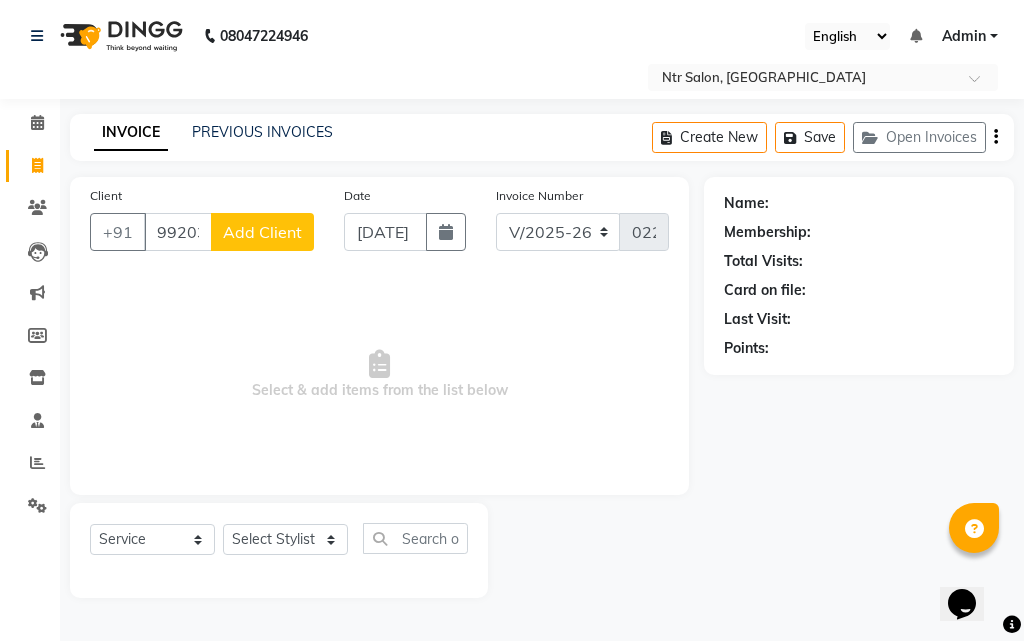 click on "Add Client" 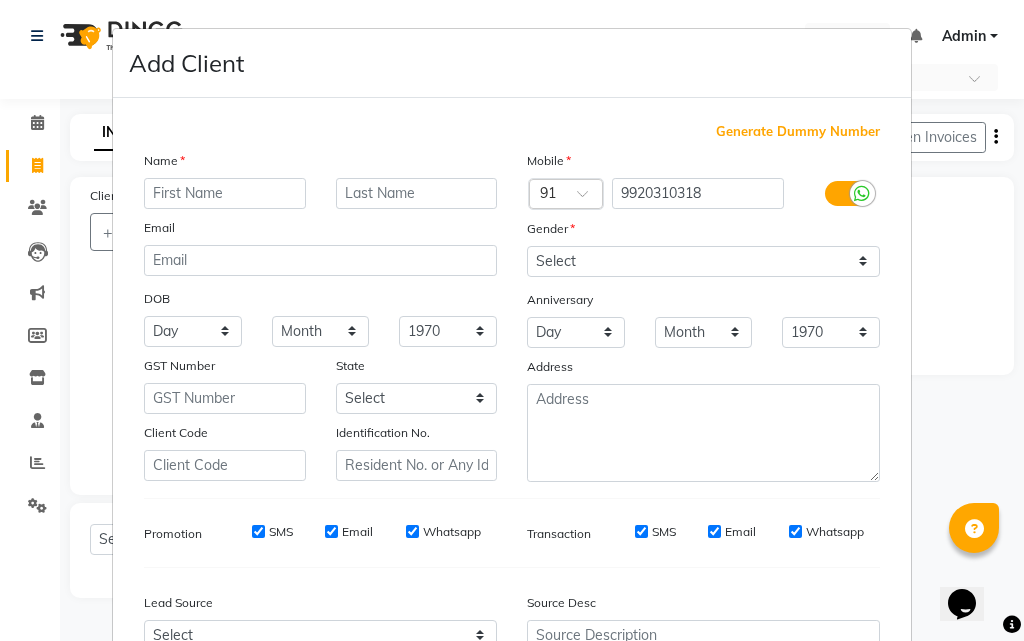 click at bounding box center [225, 193] 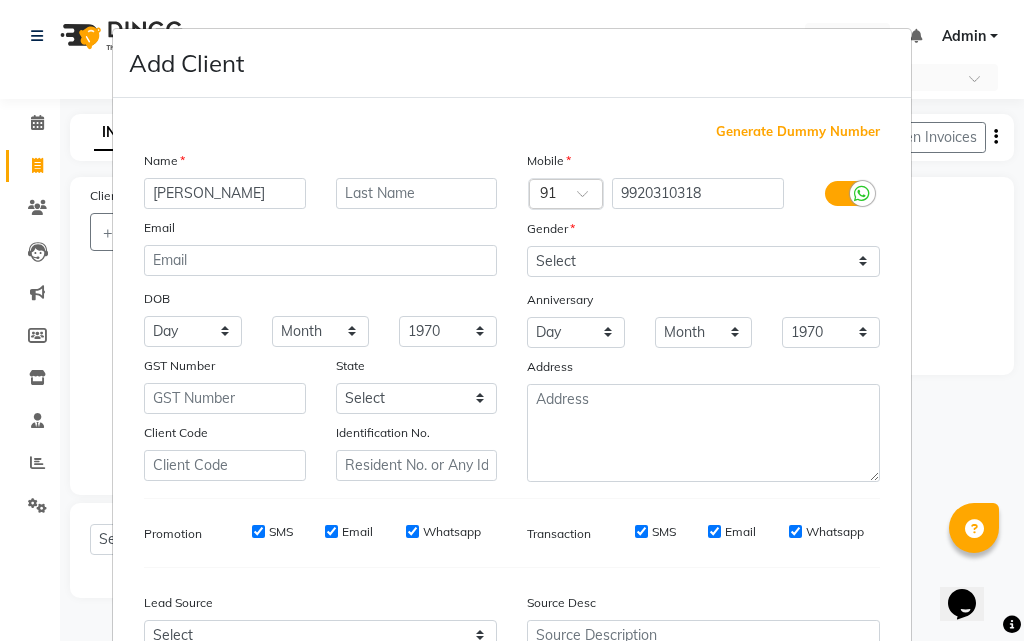 type on "[PERSON_NAME]" 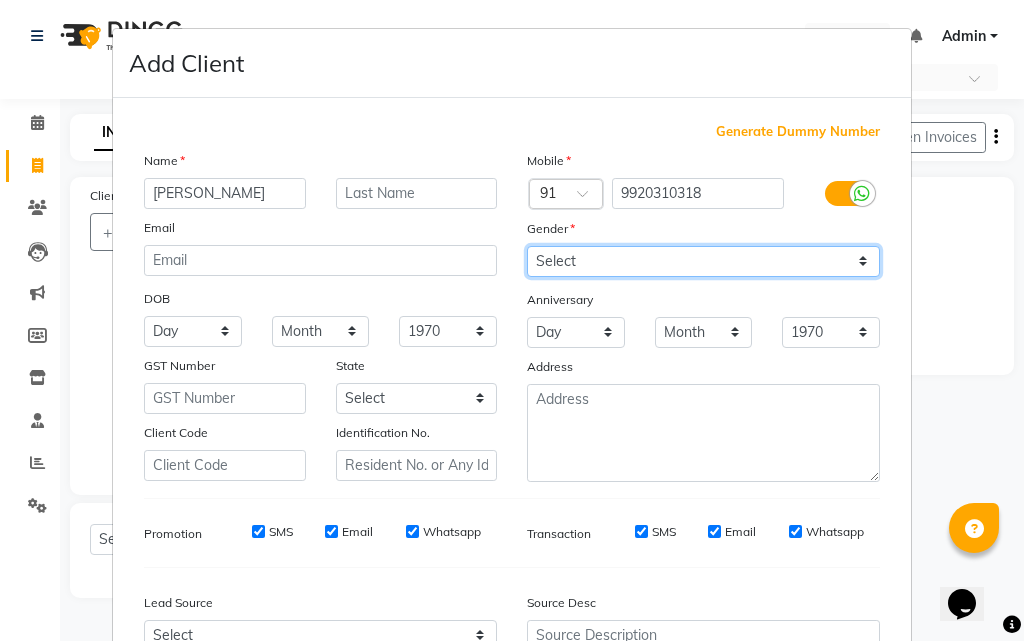 click on "Select [DEMOGRAPHIC_DATA] [DEMOGRAPHIC_DATA] Other Prefer Not To Say" at bounding box center (703, 261) 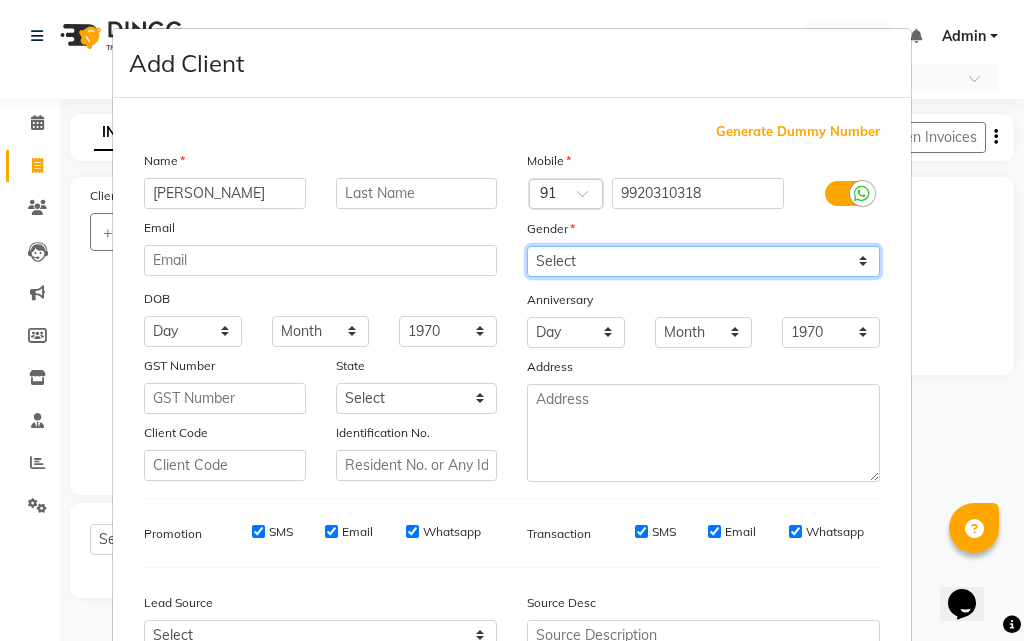 select on "[DEMOGRAPHIC_DATA]" 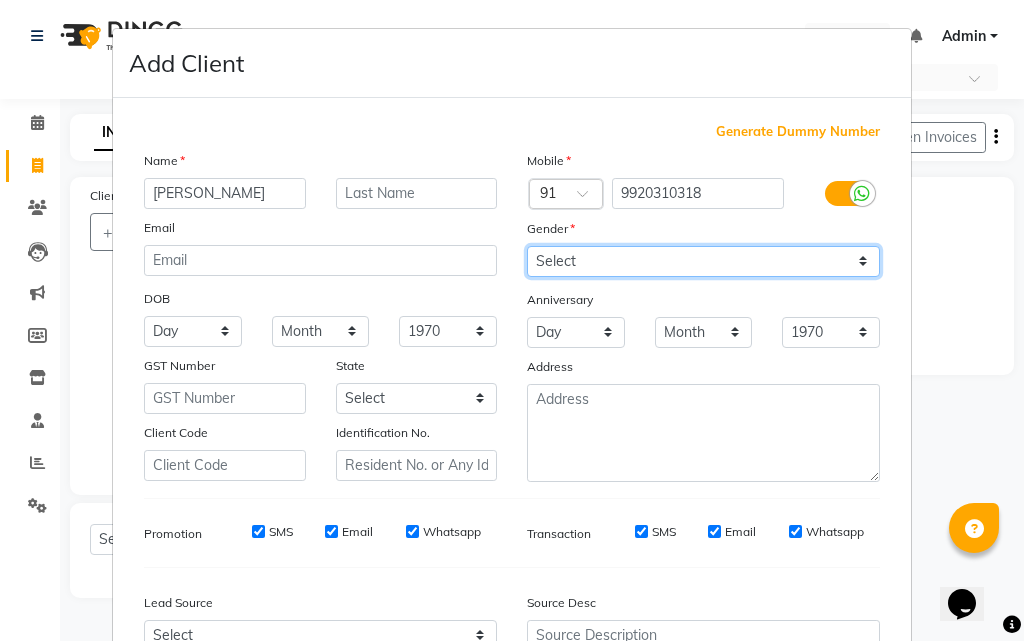 click on "Select [DEMOGRAPHIC_DATA] [DEMOGRAPHIC_DATA] Other Prefer Not To Say" at bounding box center [703, 261] 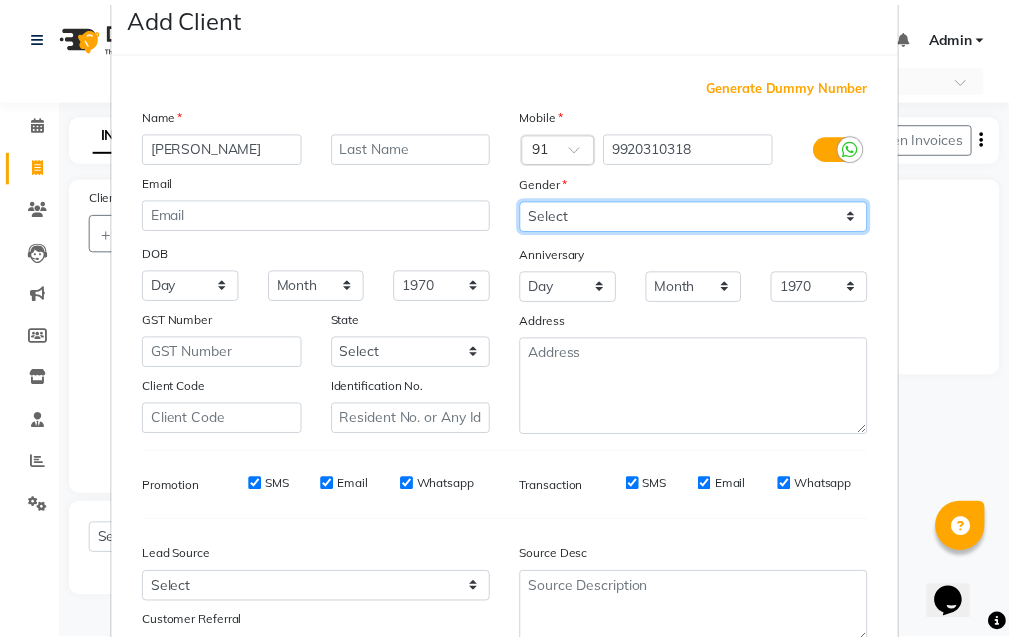 scroll, scrollTop: 72, scrollLeft: 0, axis: vertical 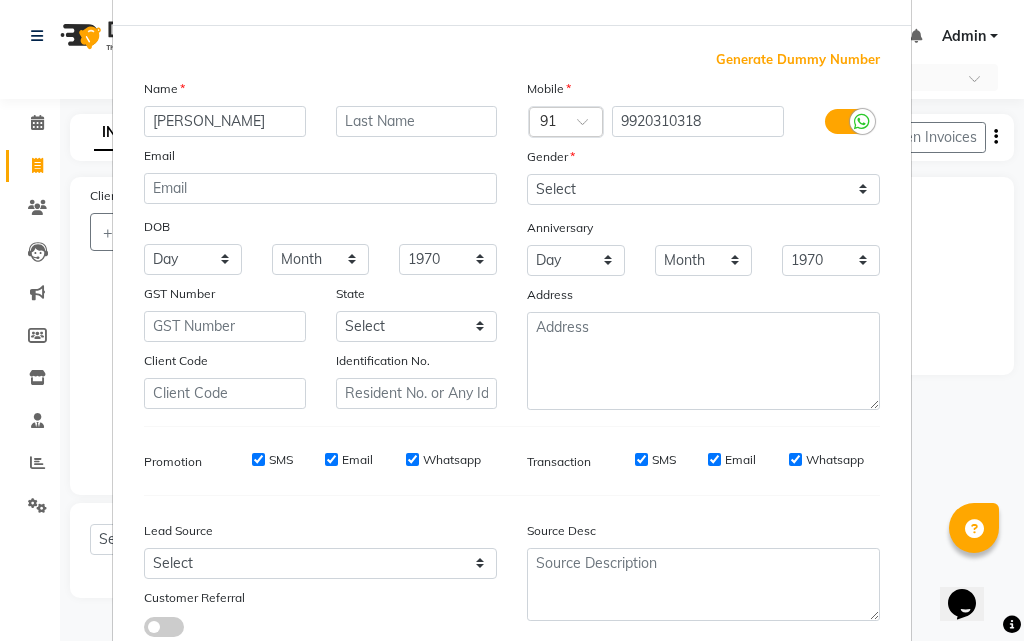 click on "Add" at bounding box center [778, 709] 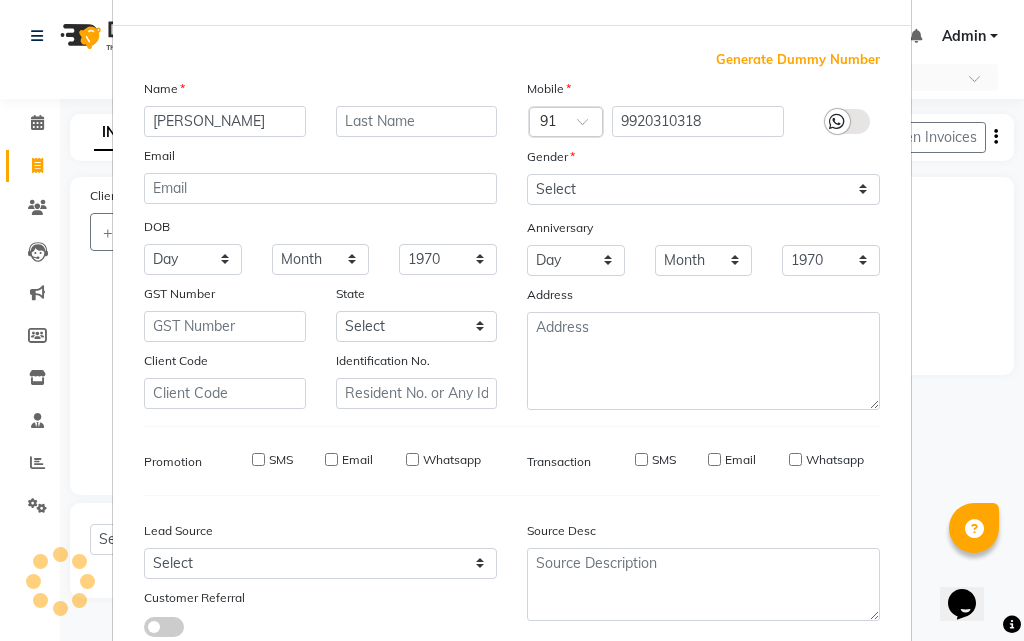type 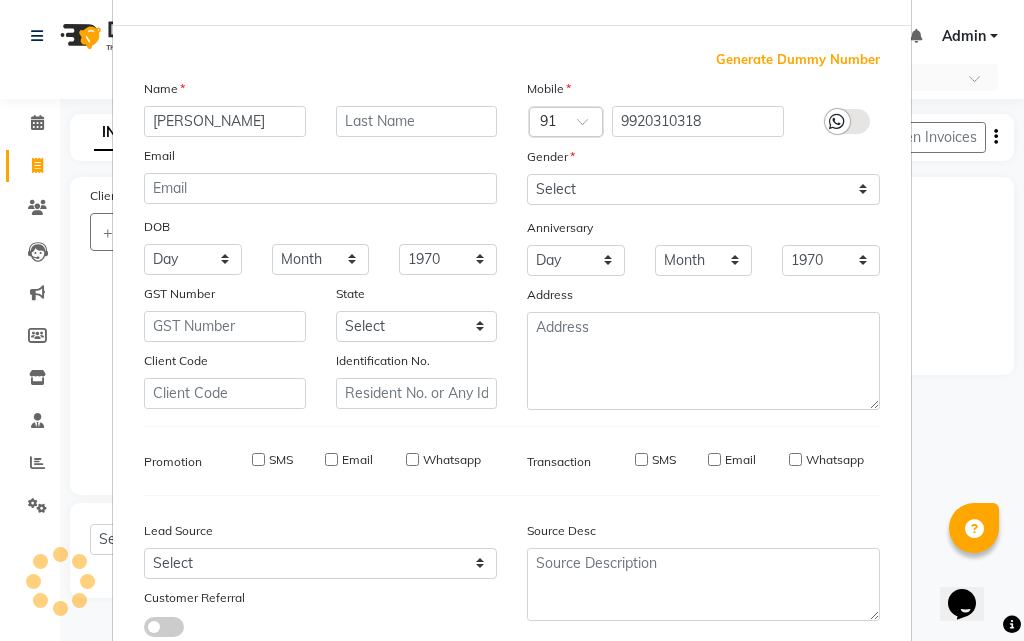 select 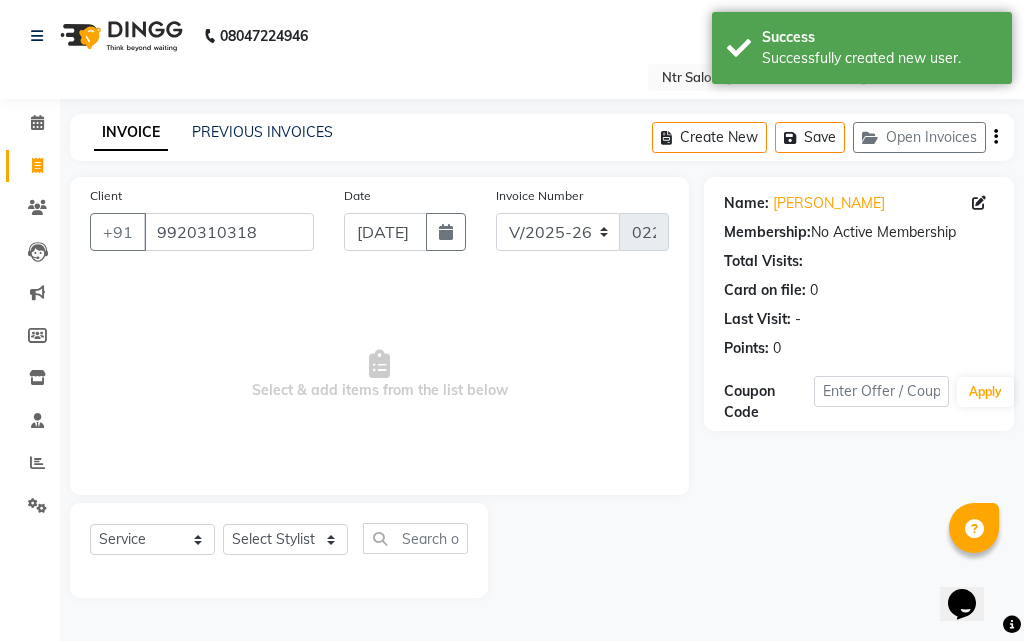 click on "Select  Service  Product  Membership  Package Voucher Prepaid Gift Card  Select Stylist [PERSON_NAME] NISHA [PERSON_NAME] SHRUTI GURAV" 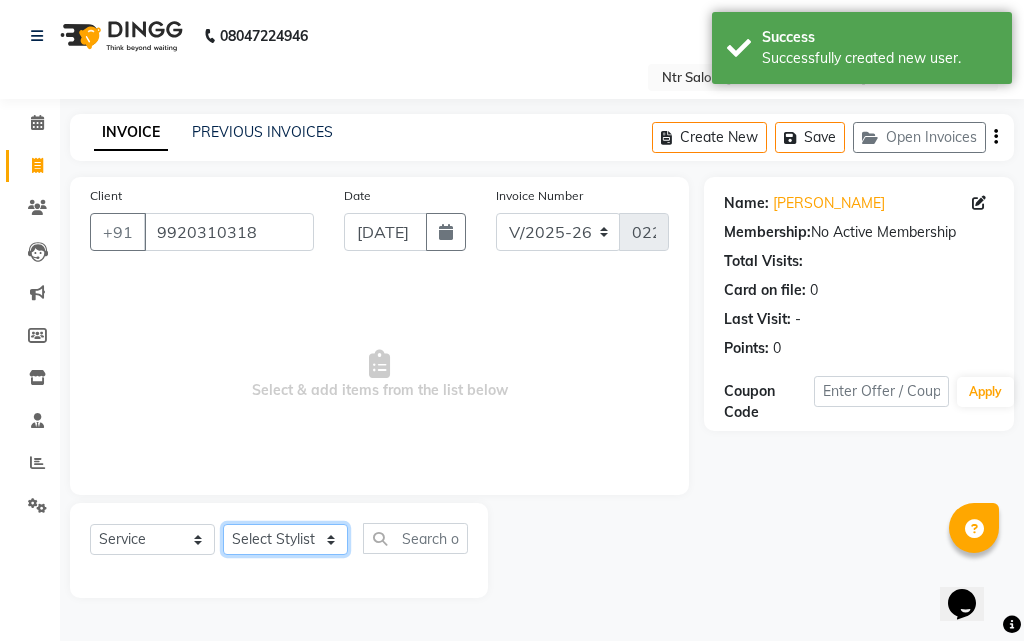 click on "Select Stylist [PERSON_NAME] NISHA [PERSON_NAME] SHRUTI GURAV" 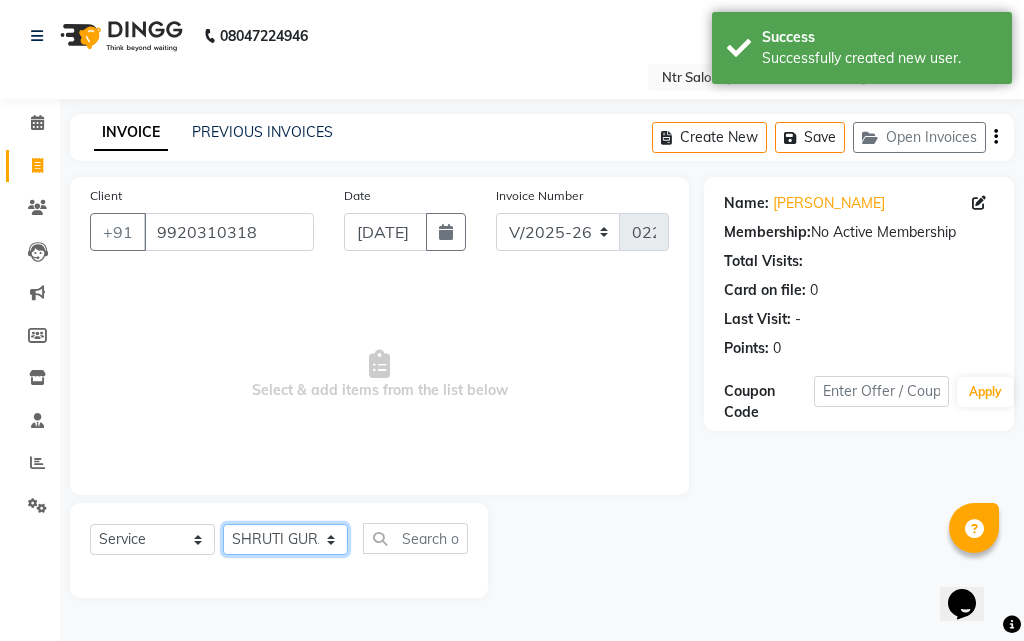 click on "Select Stylist [PERSON_NAME] NISHA [PERSON_NAME] SHRUTI GURAV" 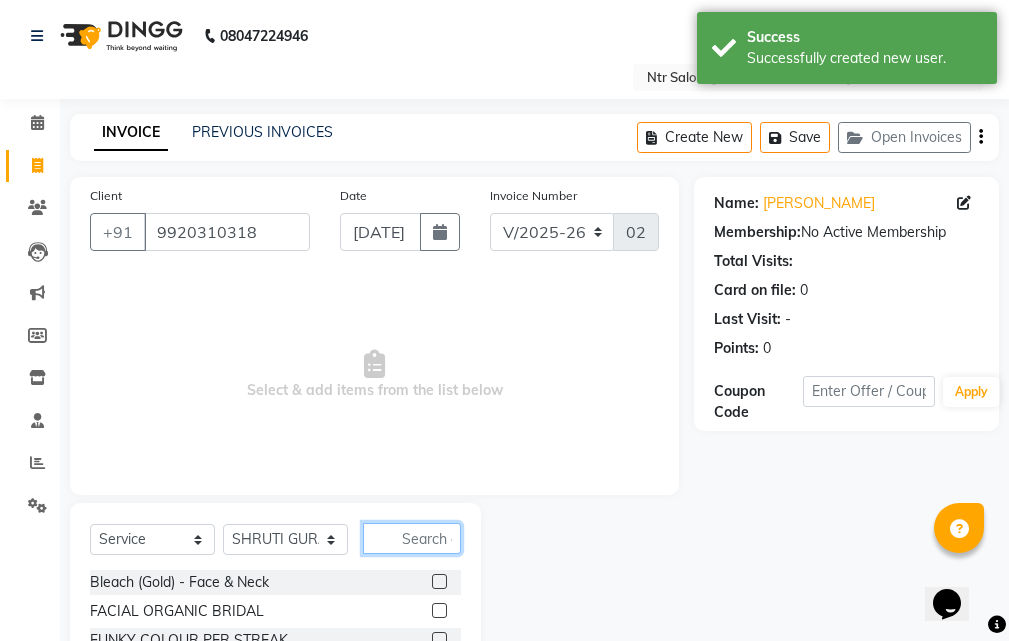 click 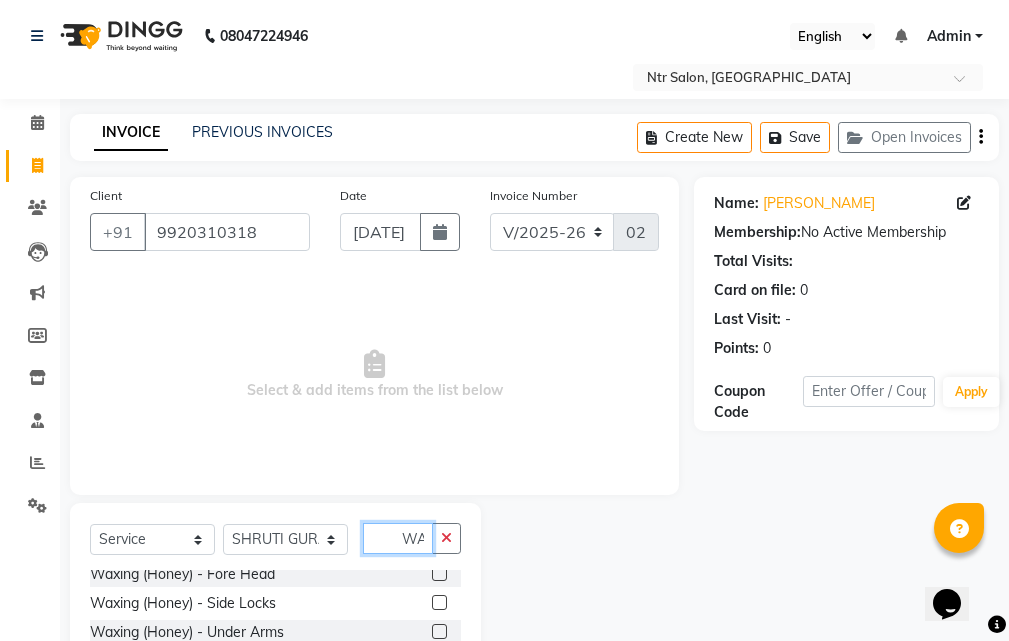 scroll, scrollTop: 100, scrollLeft: 0, axis: vertical 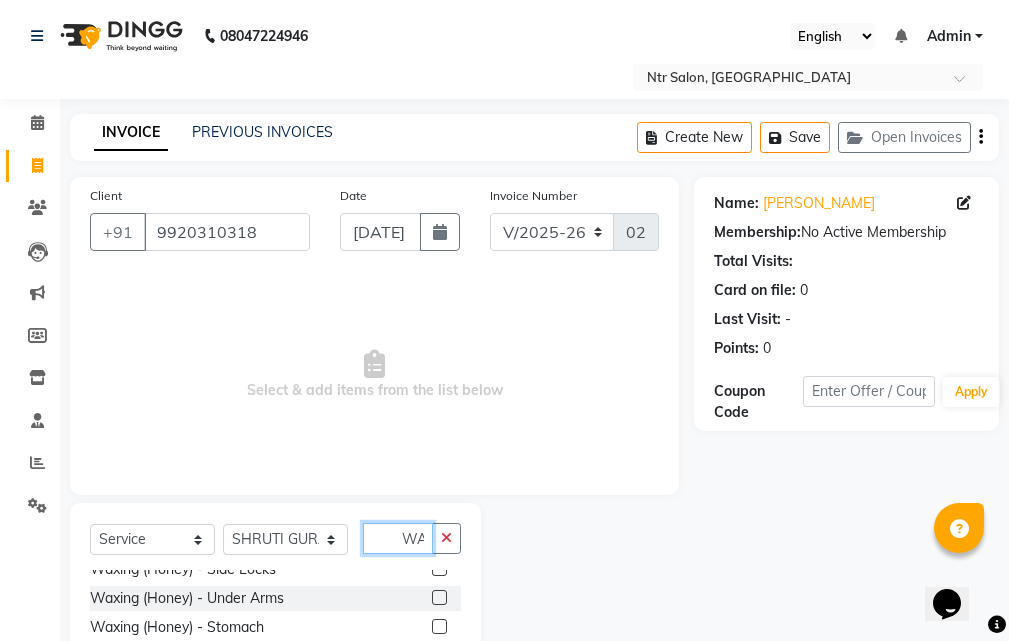 type on "WAXI" 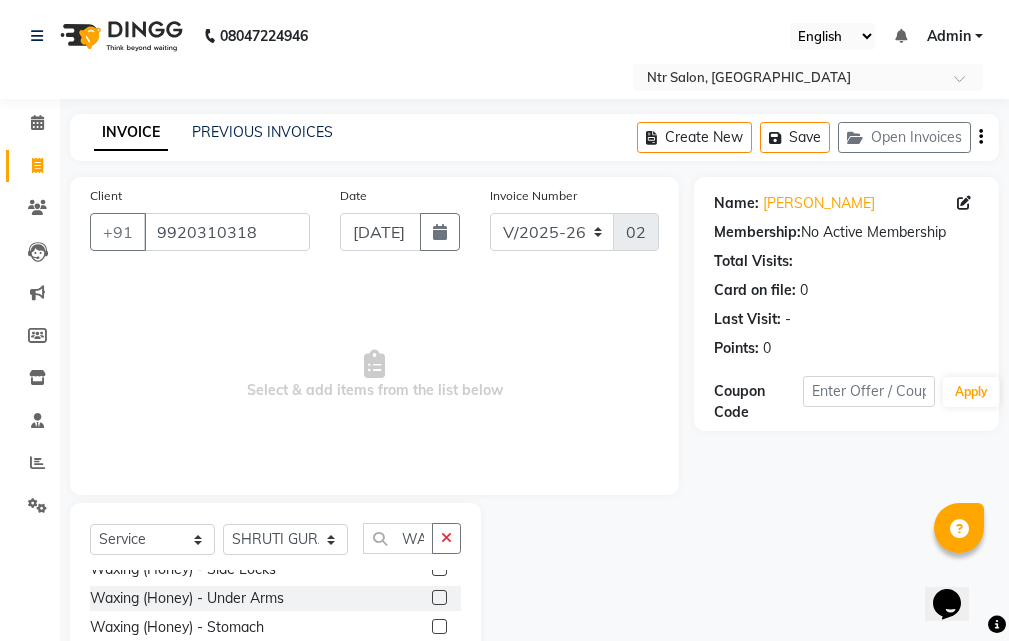 click 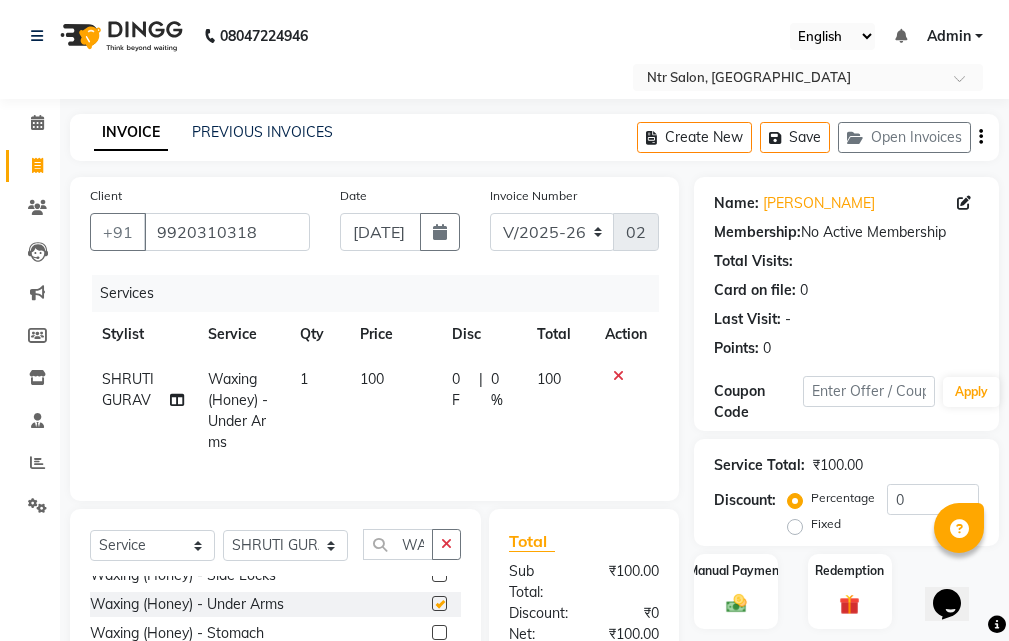 checkbox on "false" 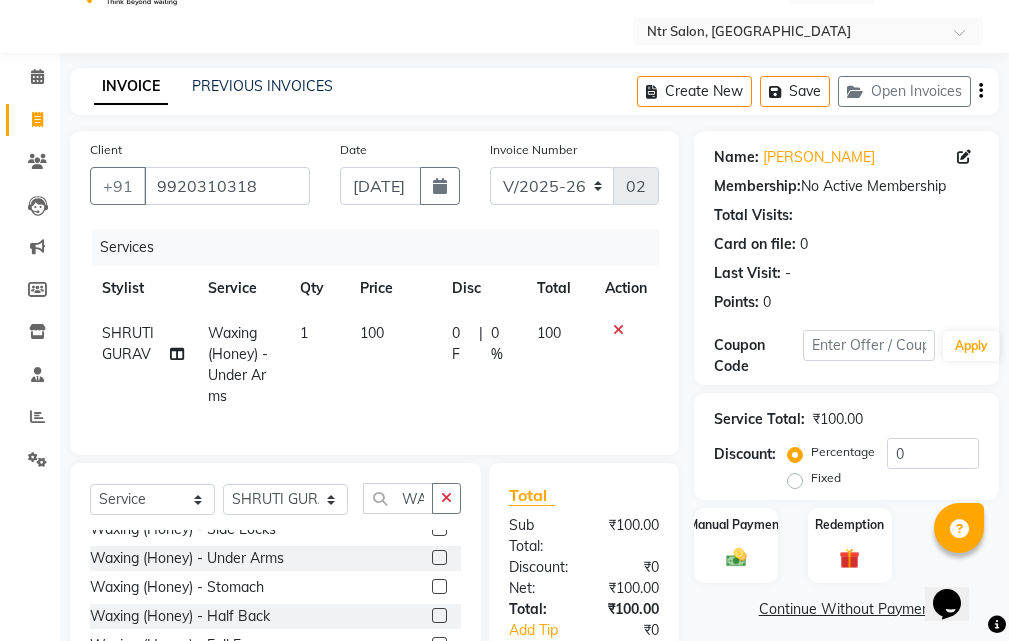 scroll, scrollTop: 119, scrollLeft: 0, axis: vertical 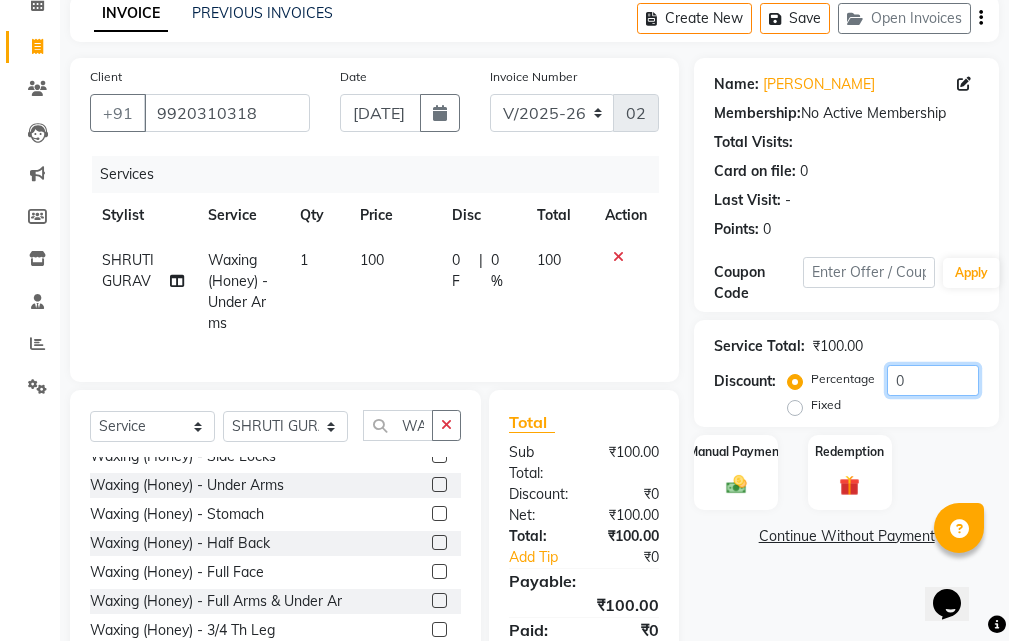 click on "0" 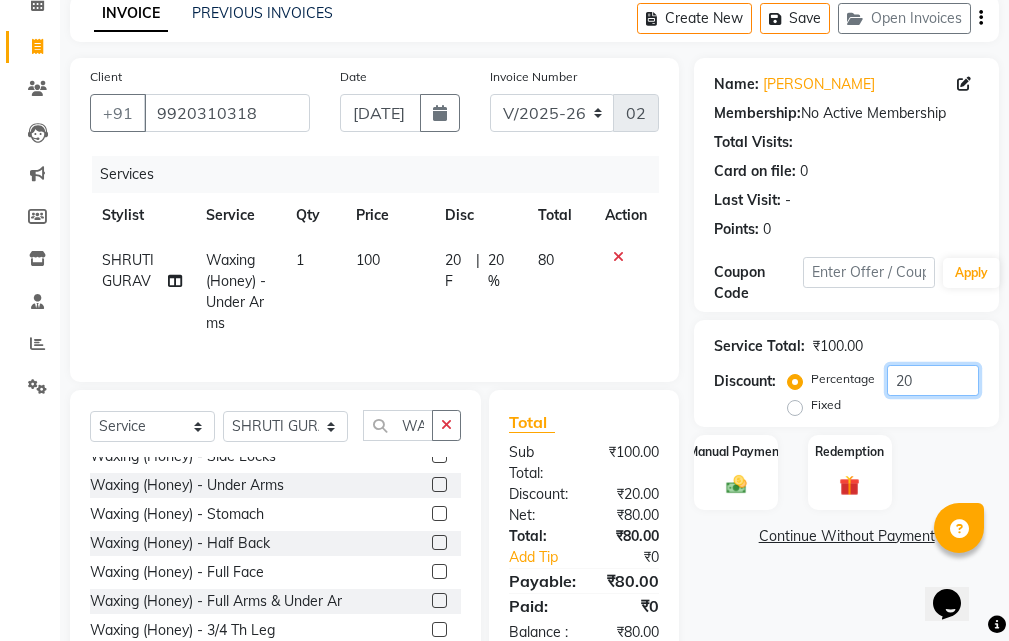 type on "20" 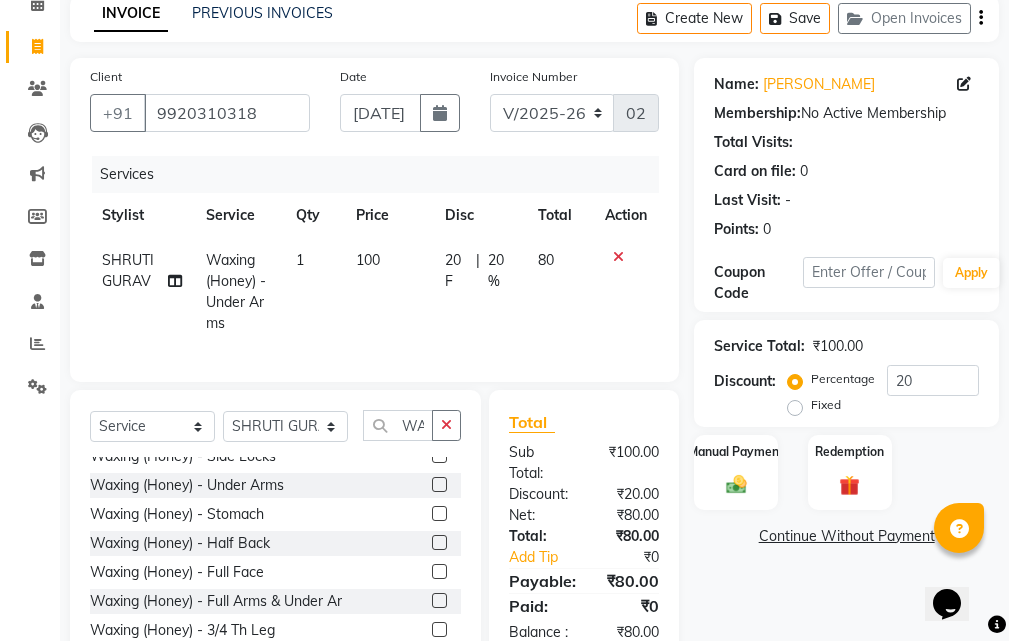 click on "Name: [PERSON_NAME]  Membership:  No Active Membership  Total Visits:   Card on file:  0 Last Visit:   - Points:   0  Coupon Code Apply Service Total:  ₹100.00  Discount:  Percentage   Fixed  20 Manual Payment Redemption  Continue Without Payment" 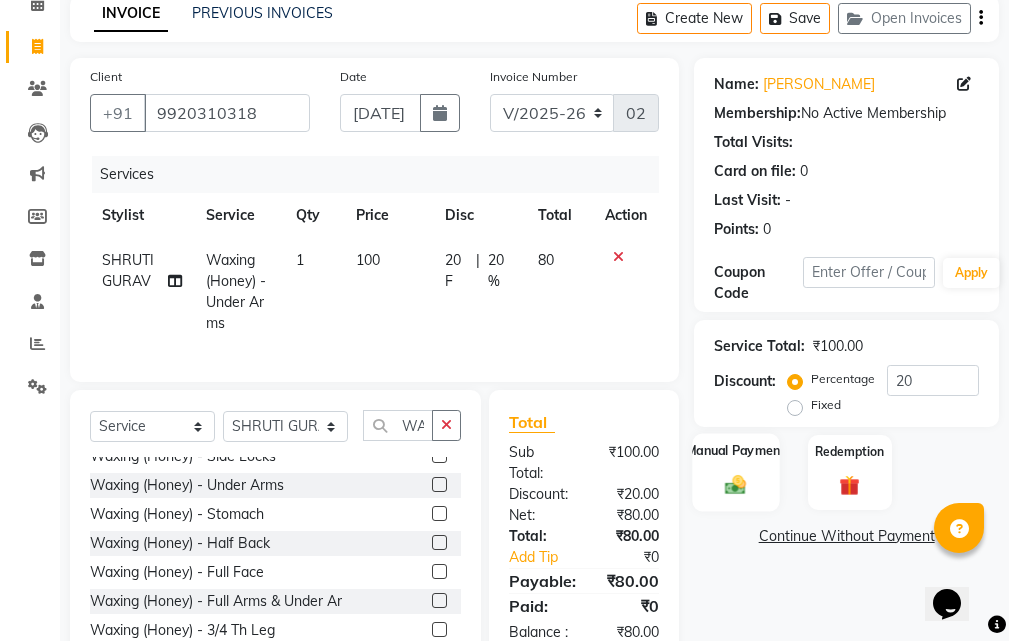 click 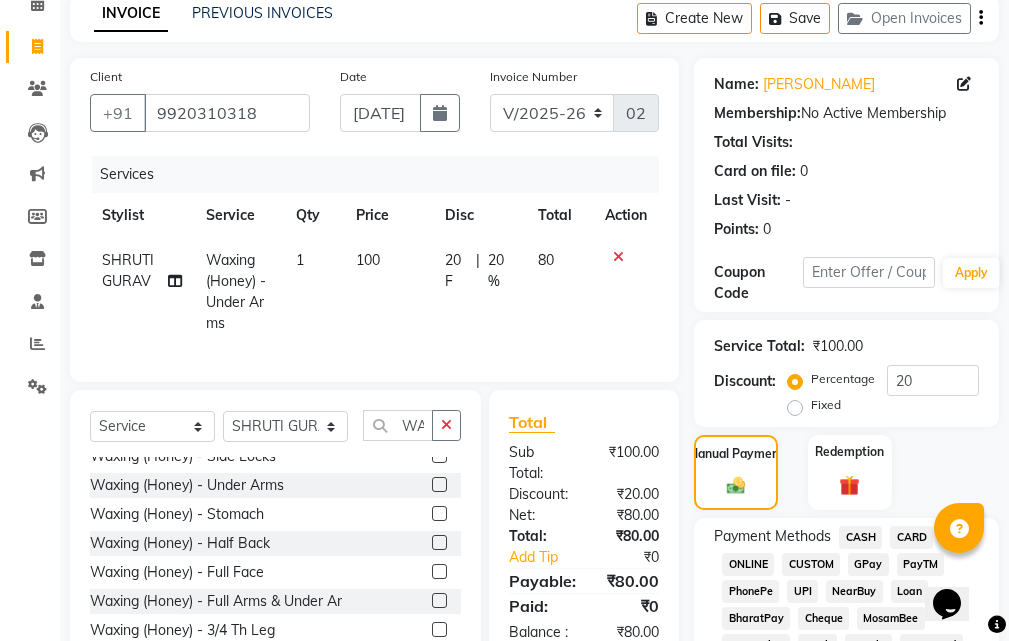click on "GPay" 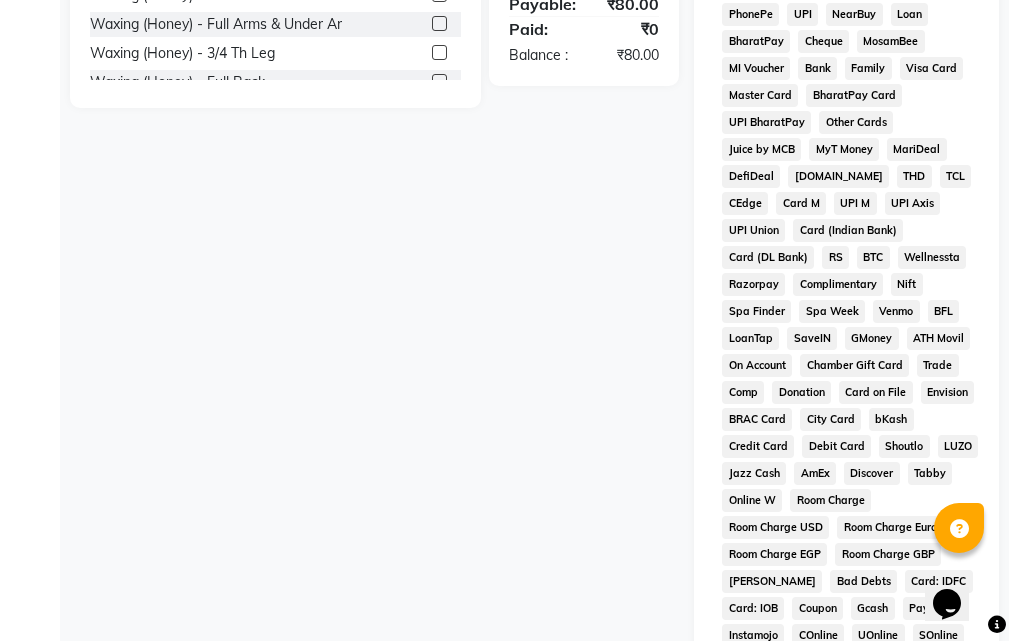 scroll, scrollTop: 992, scrollLeft: 0, axis: vertical 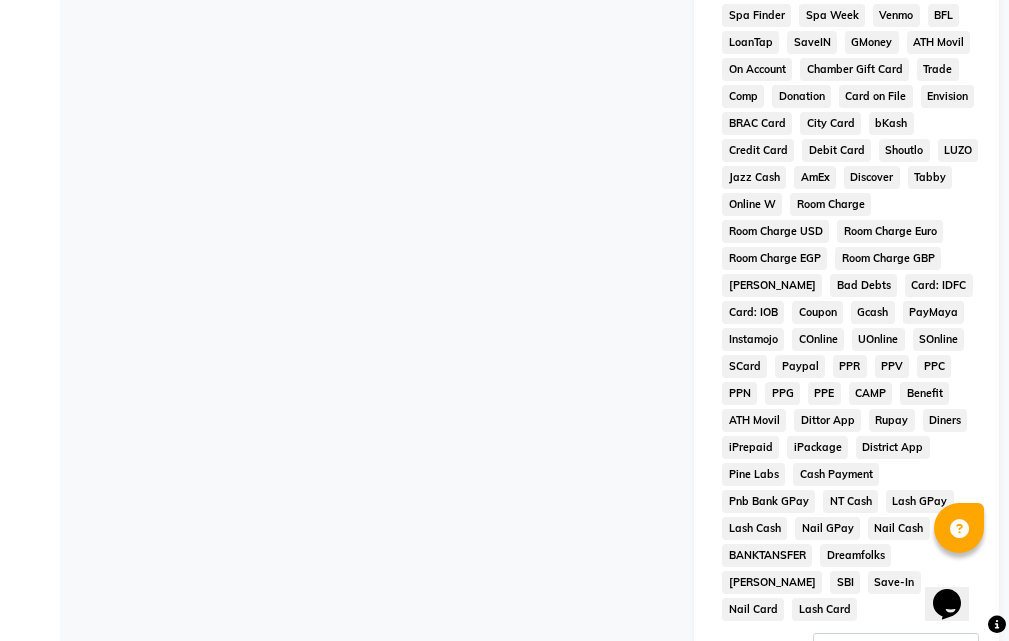 click on "Add Payment" 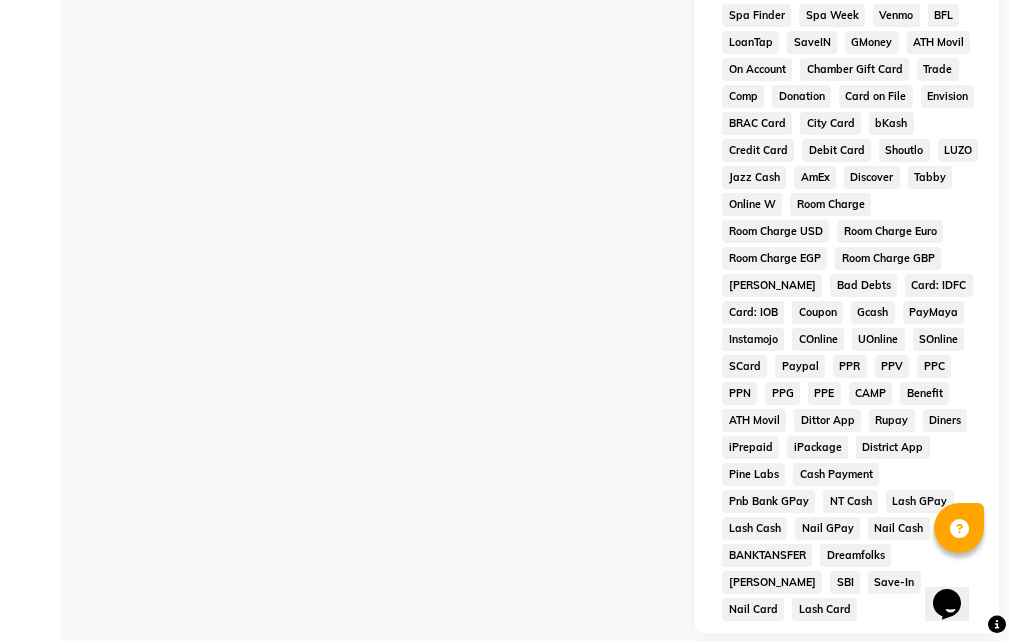 click 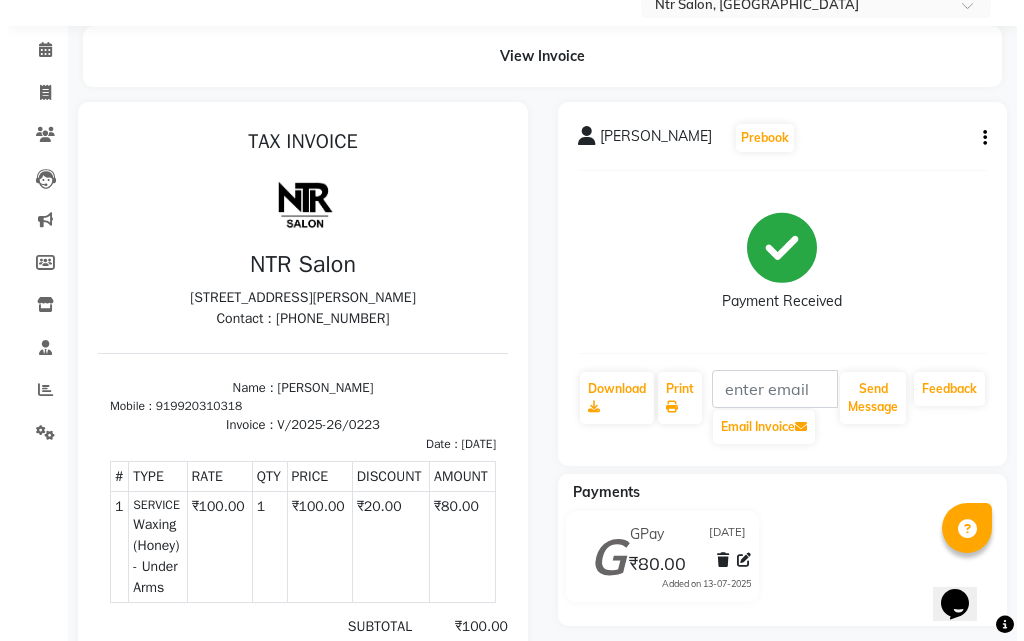 scroll, scrollTop: 0, scrollLeft: 0, axis: both 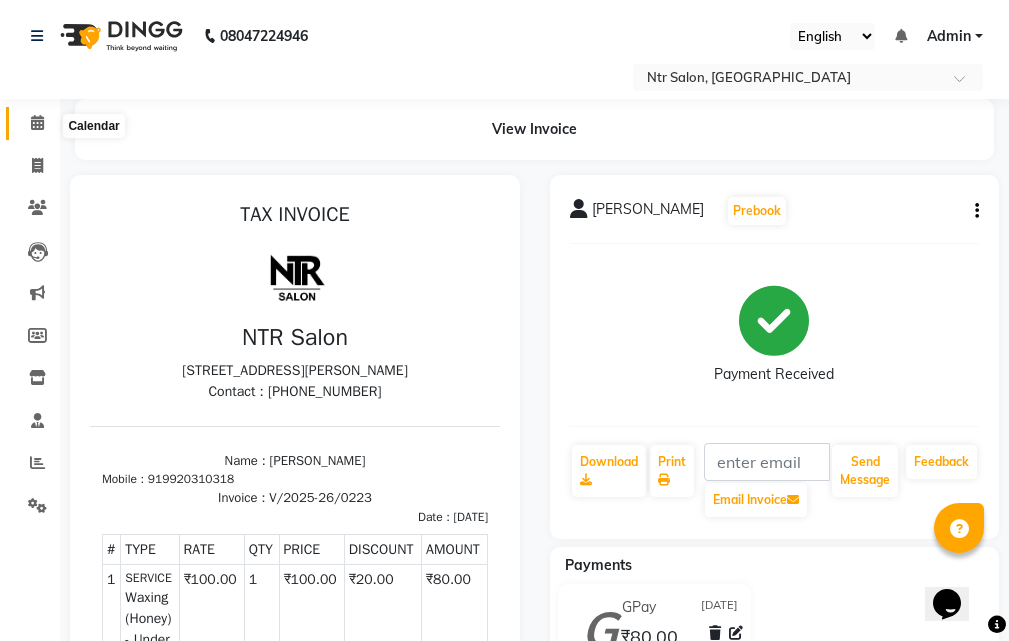 click 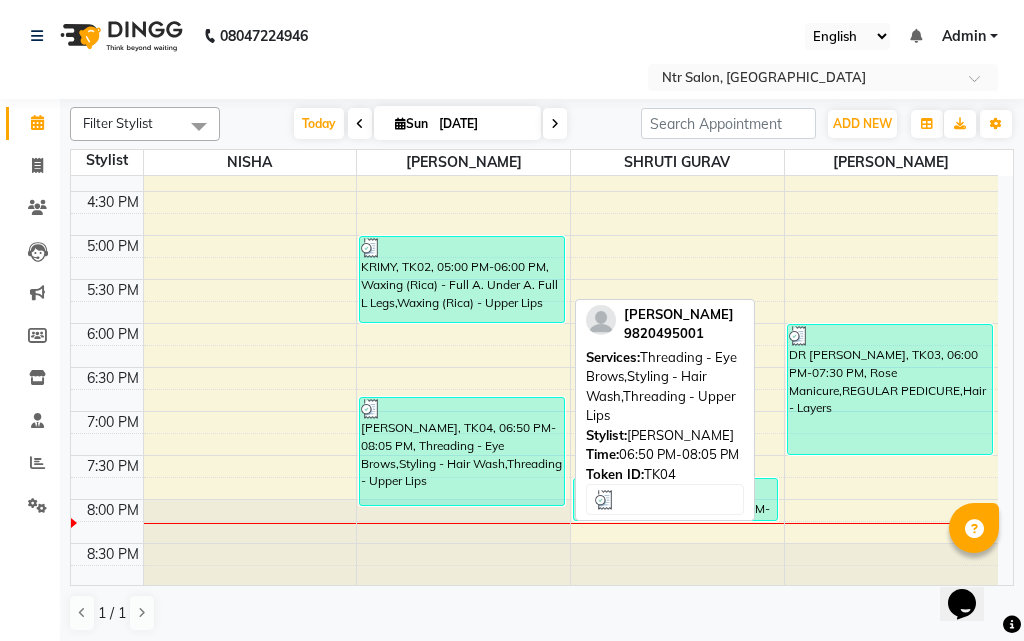 scroll, scrollTop: 646, scrollLeft: 0, axis: vertical 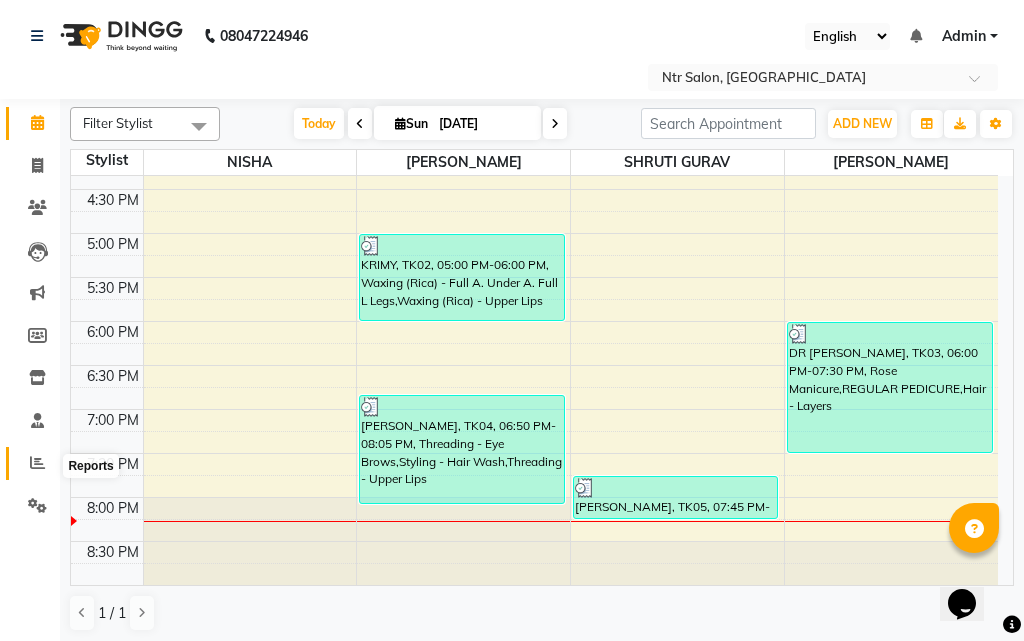 click 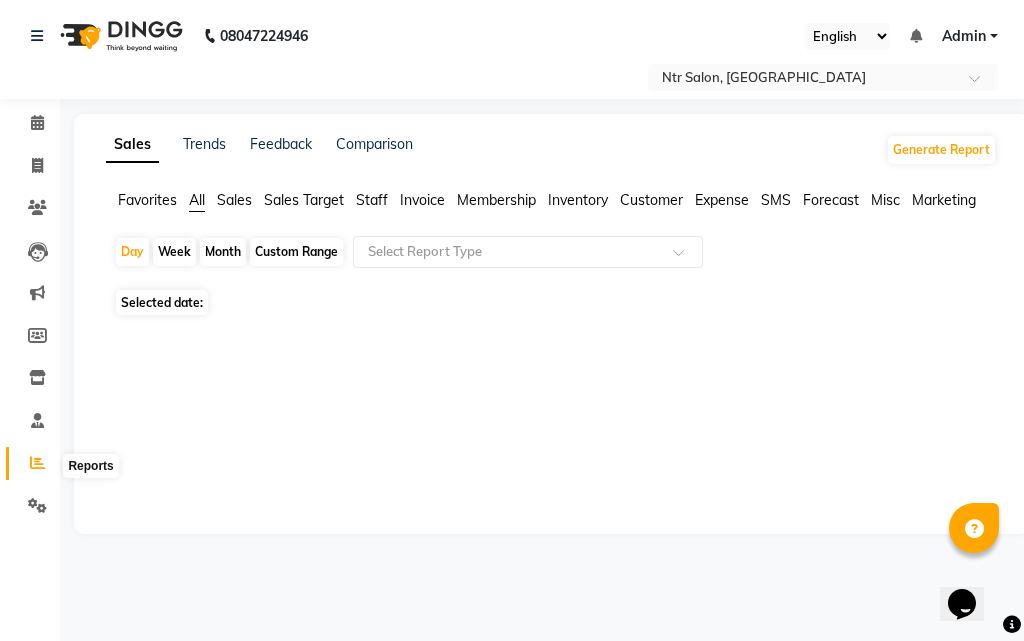 click 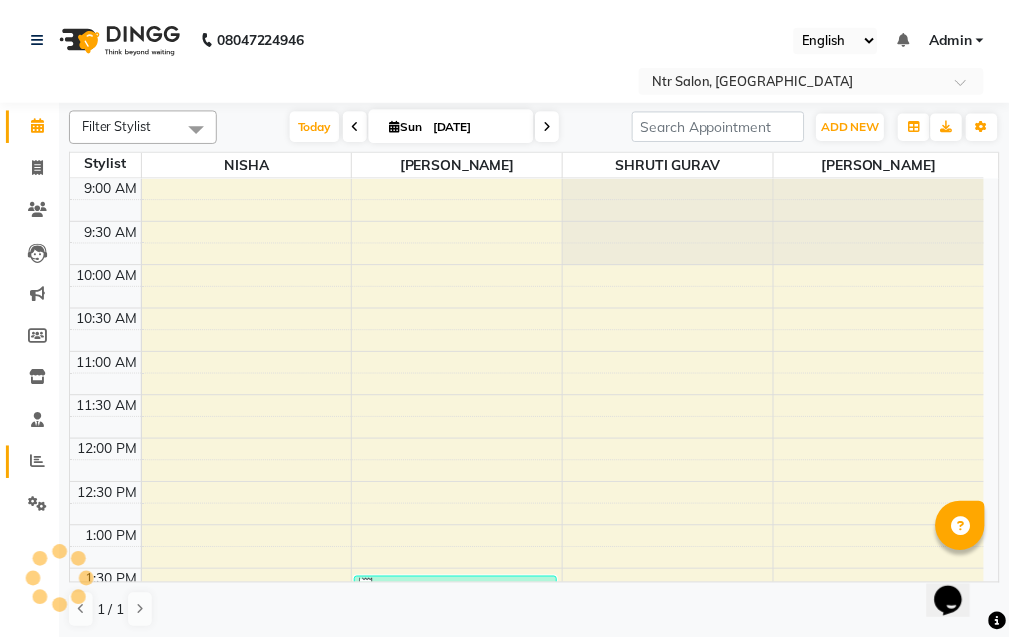 scroll, scrollTop: 0, scrollLeft: 0, axis: both 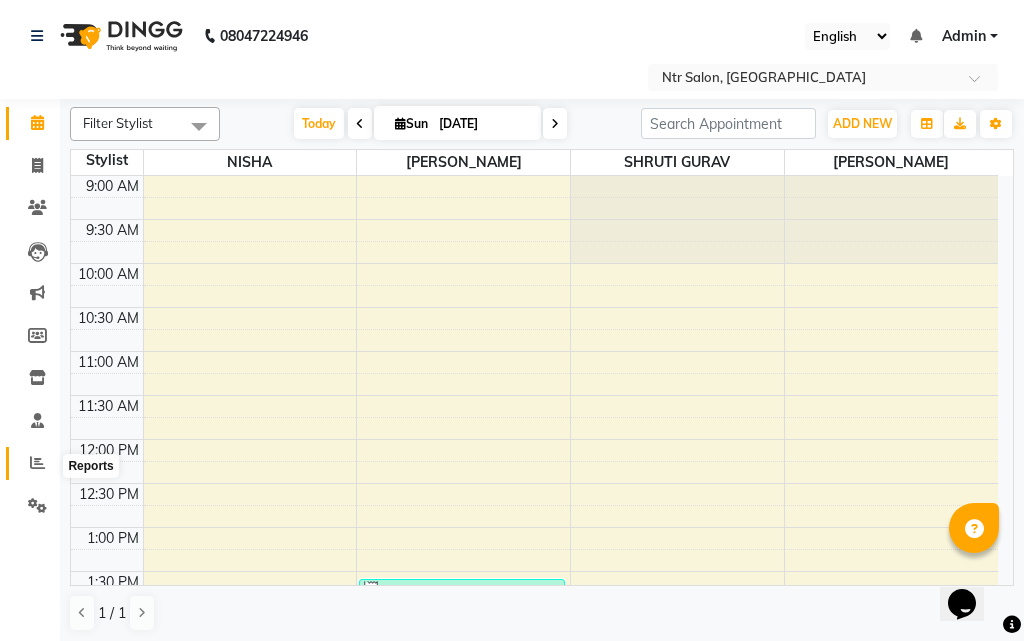 click 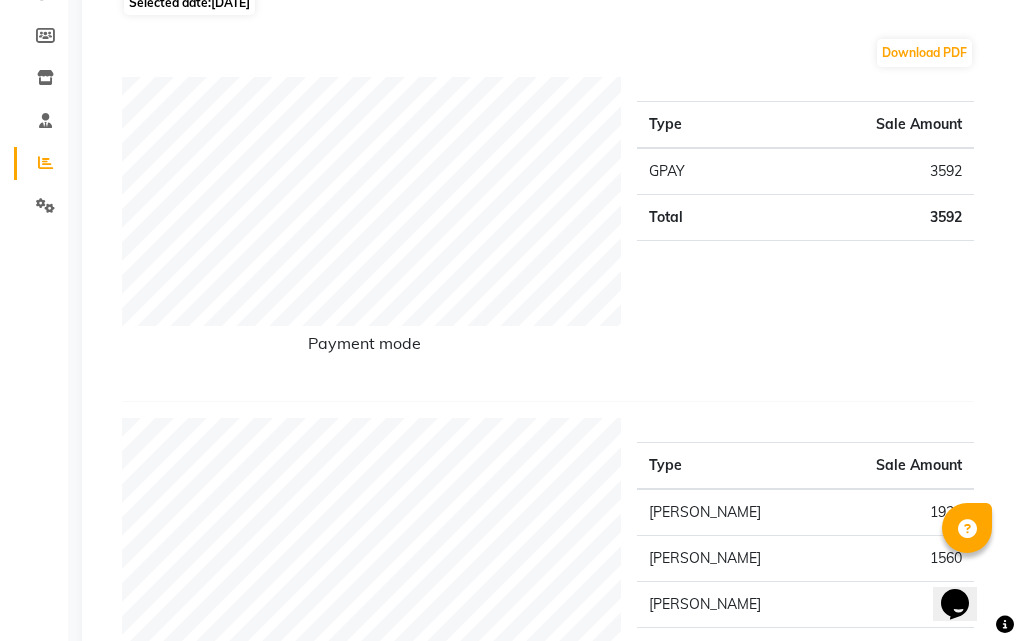 scroll, scrollTop: 0, scrollLeft: 0, axis: both 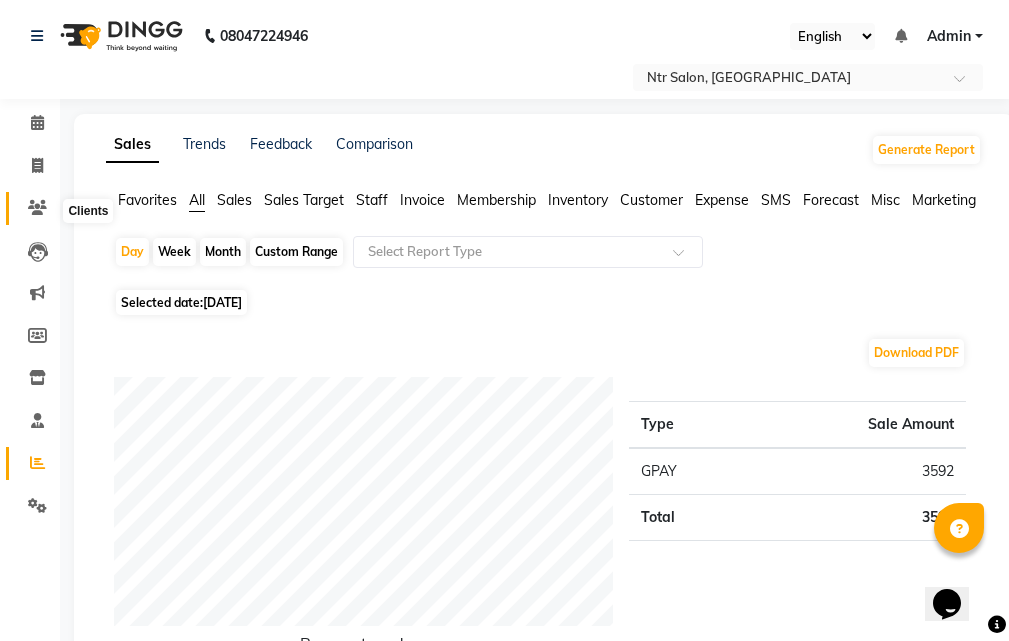 click 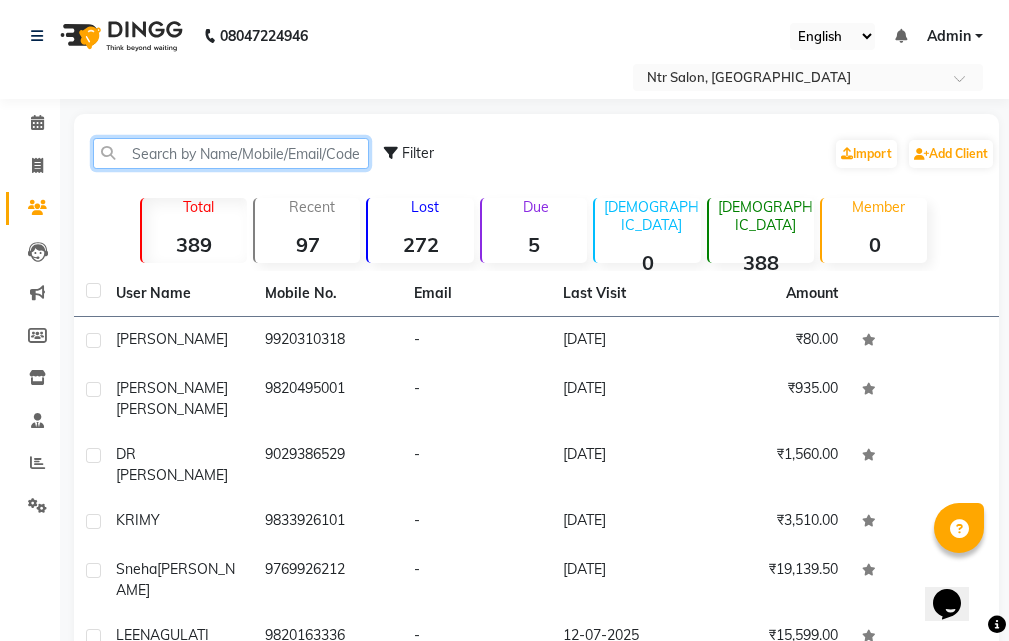 click 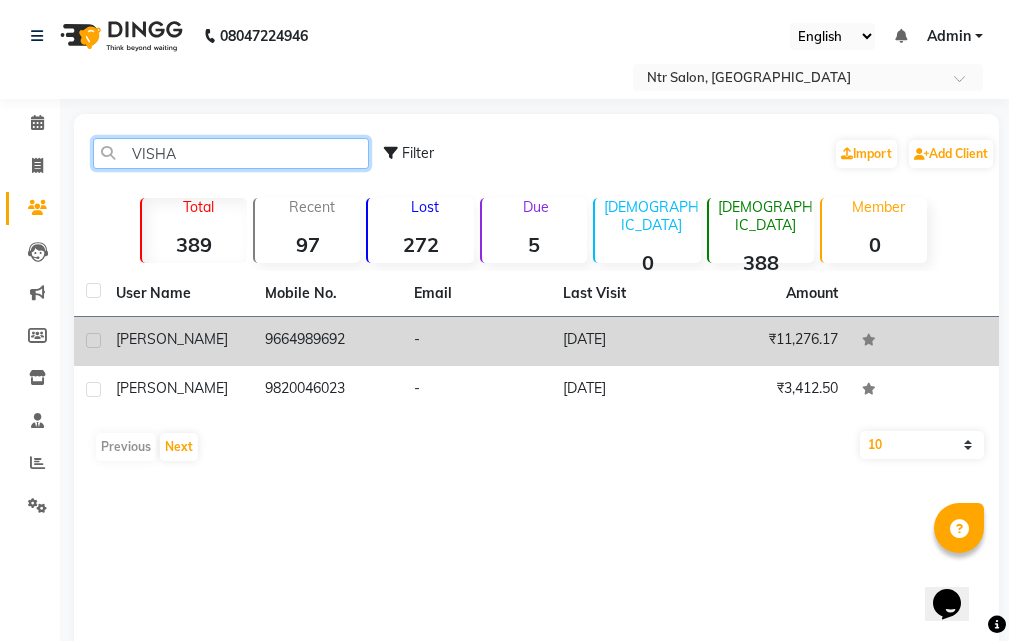 type on "VISHA" 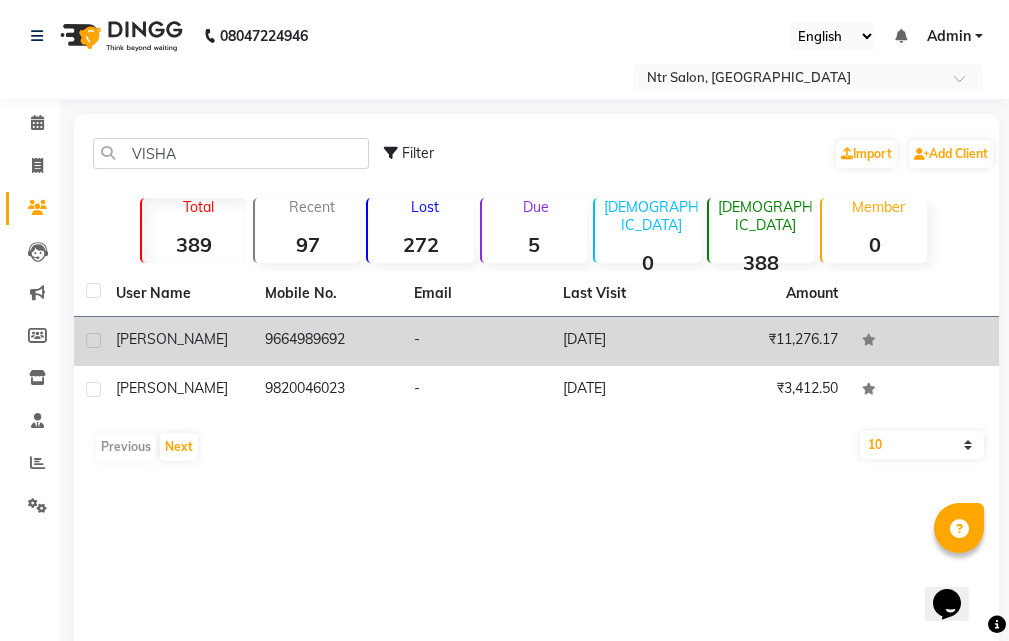click on "9664989692" 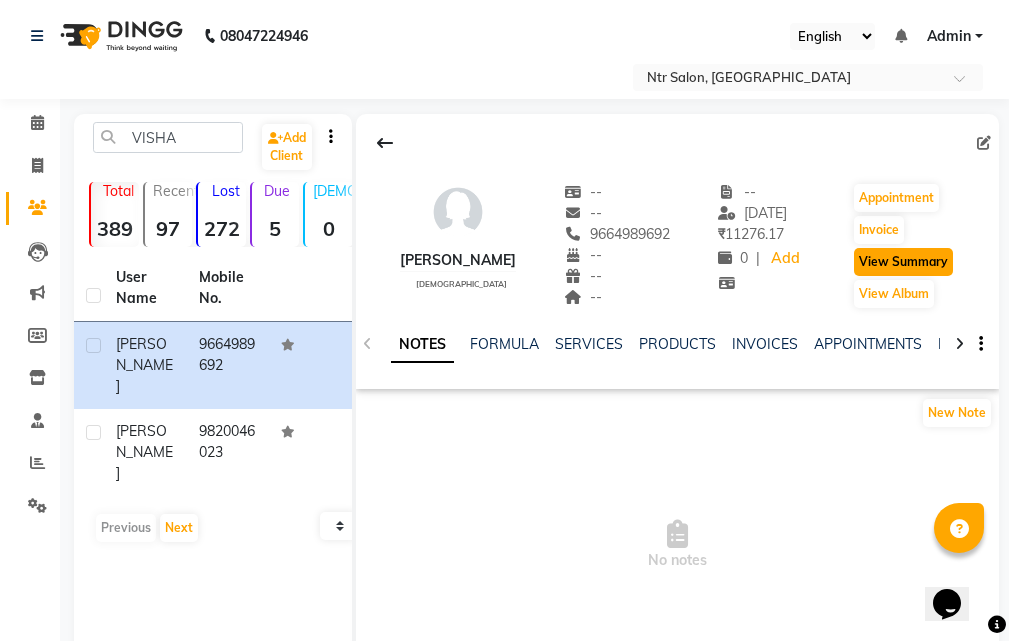 click on "View Summary" 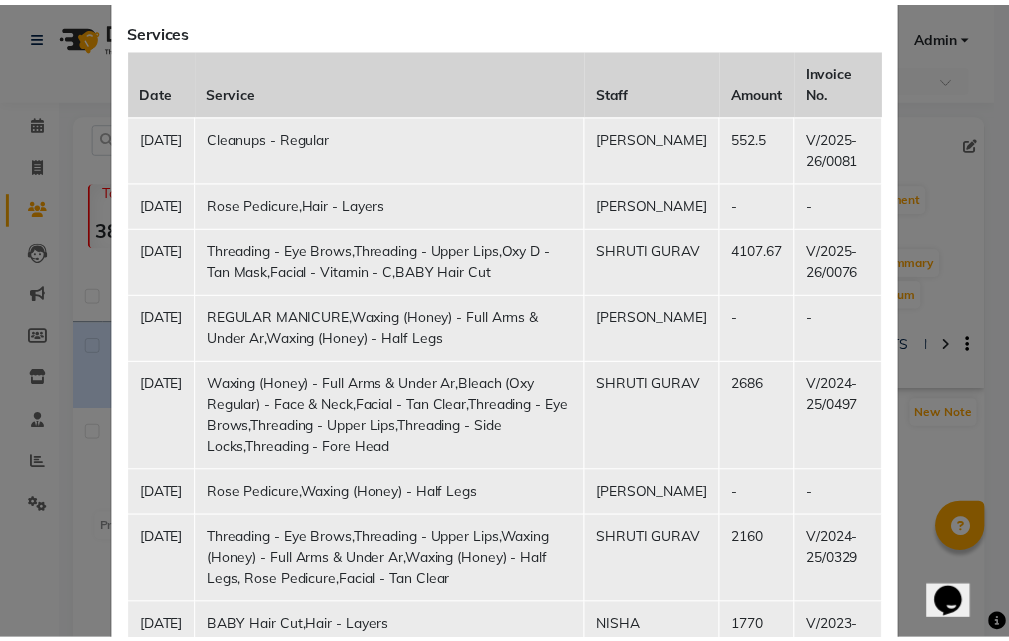 scroll, scrollTop: 0, scrollLeft: 0, axis: both 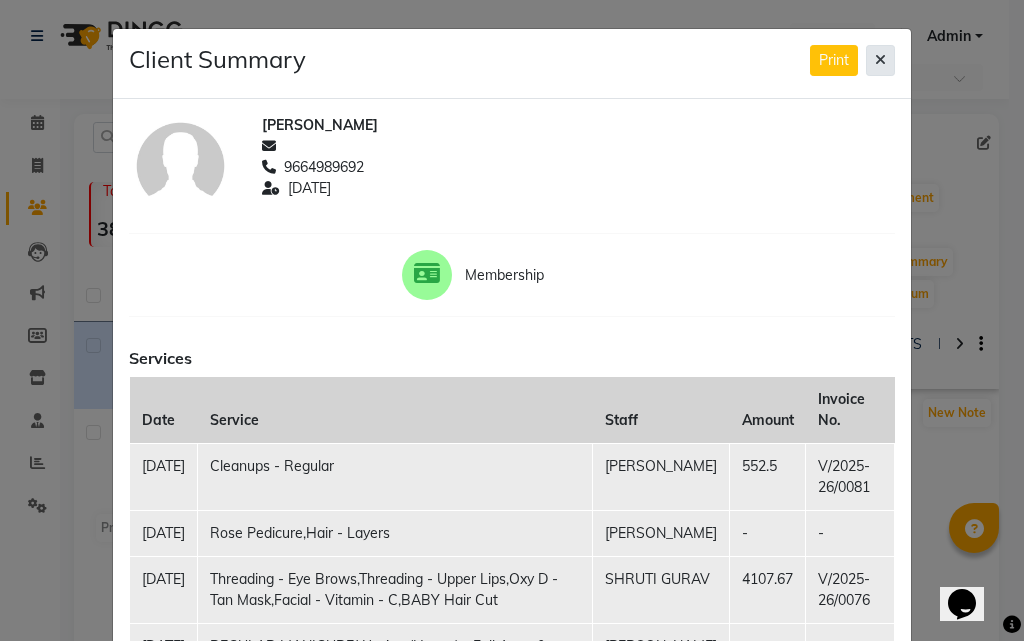 click 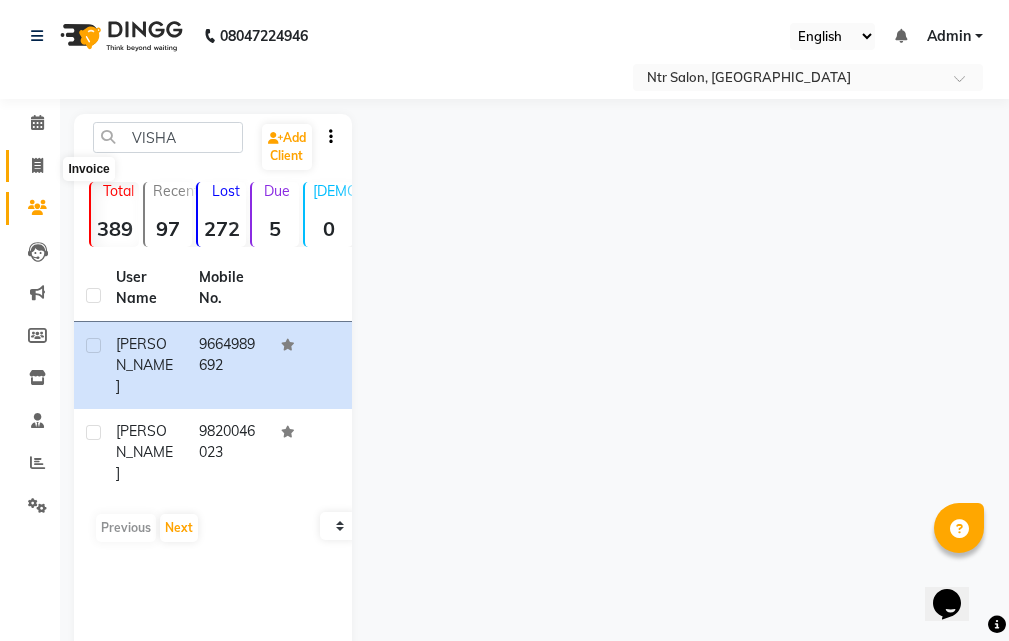 click 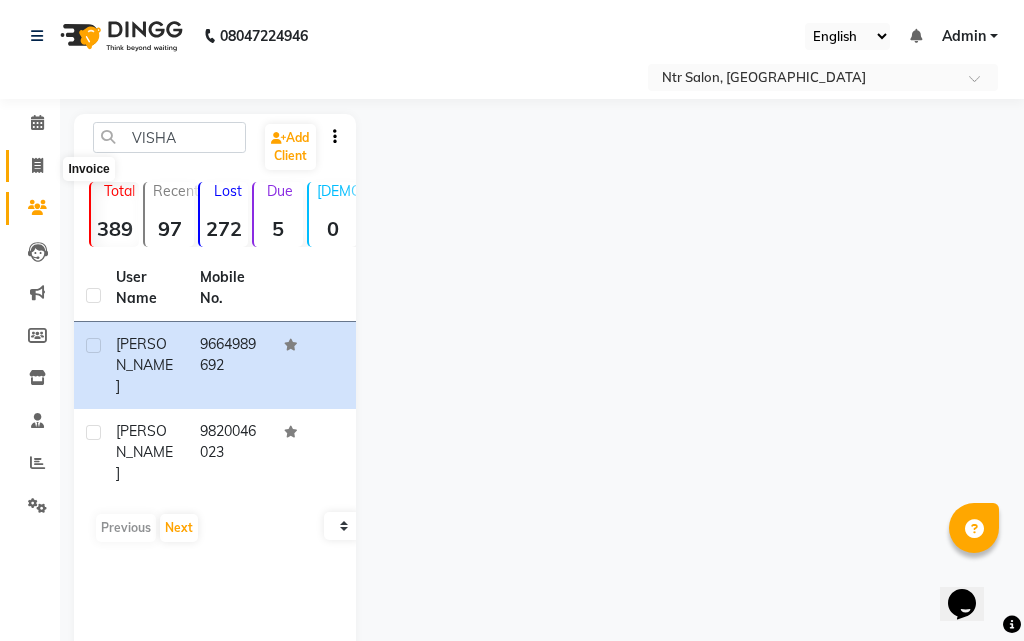 select on "5173" 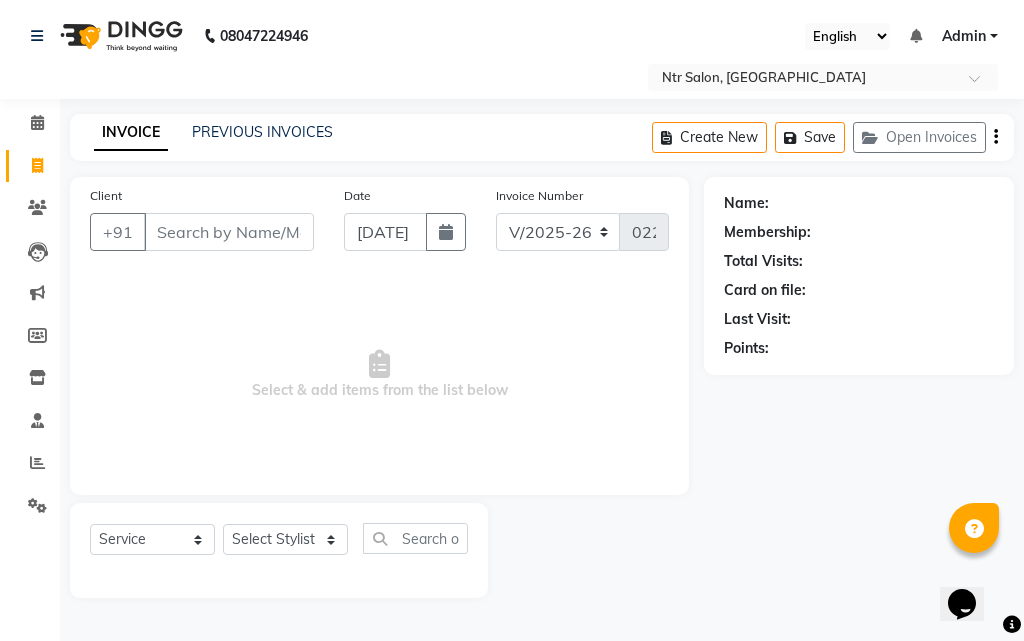click on "Client" at bounding box center (229, 232) 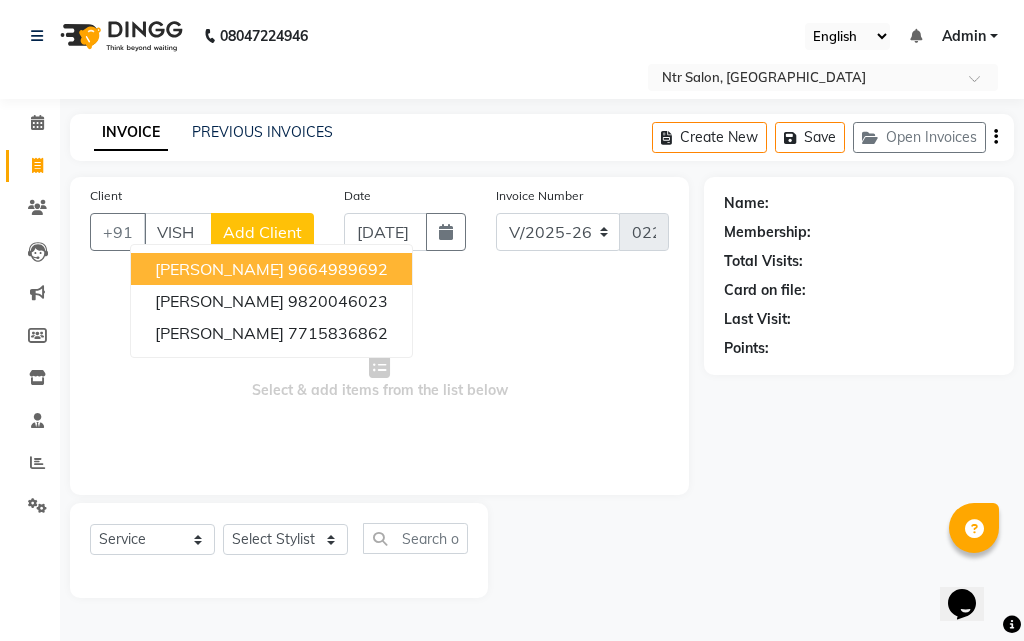 click on "[PERSON_NAME]" at bounding box center [219, 269] 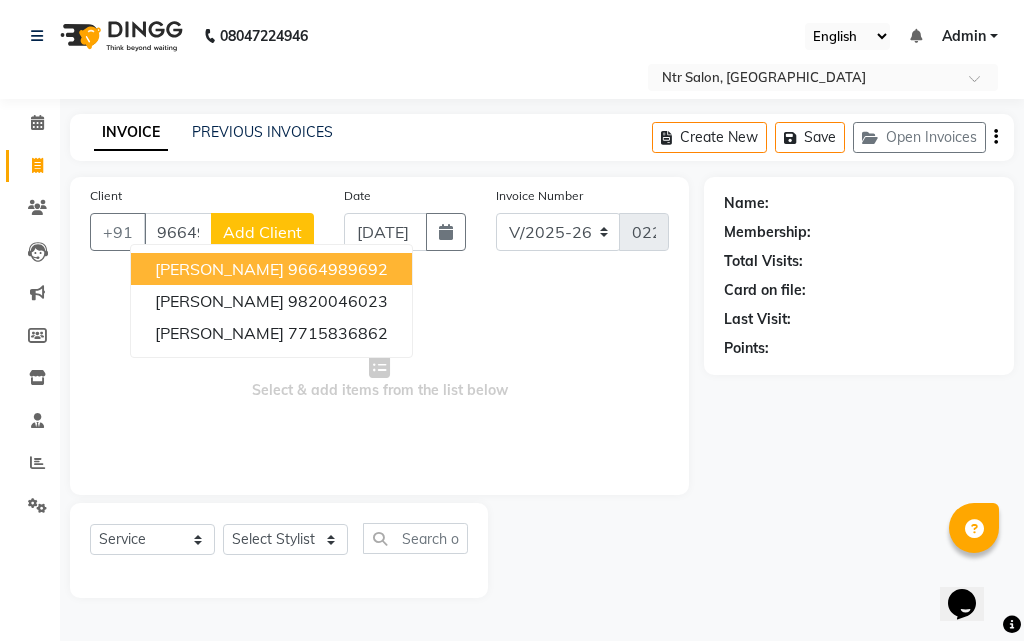 type on "9664989692" 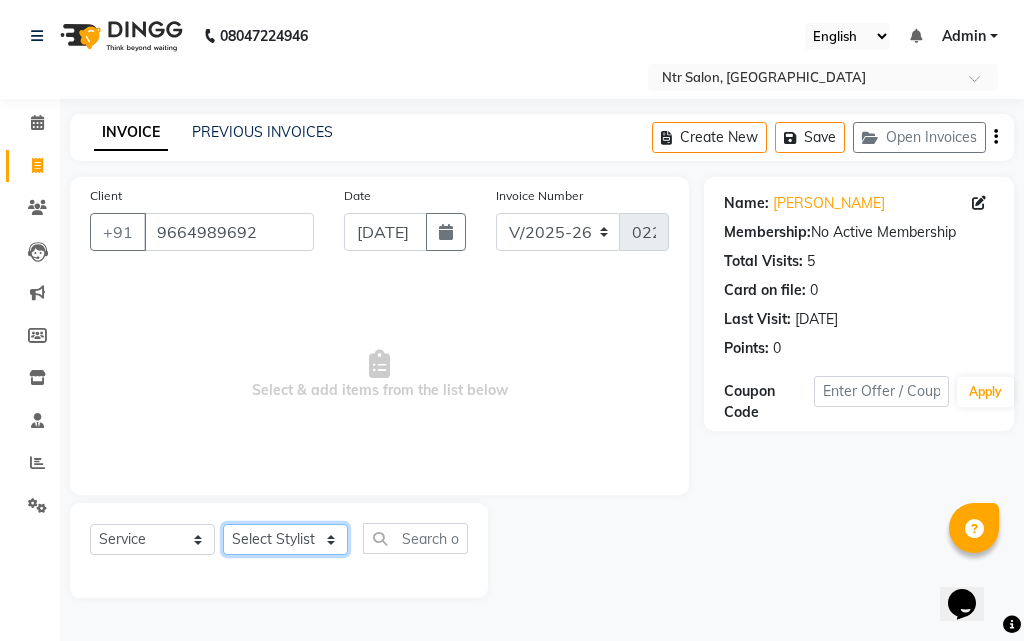 click on "Select Stylist [PERSON_NAME] NISHA [PERSON_NAME] SHRUTI GURAV" 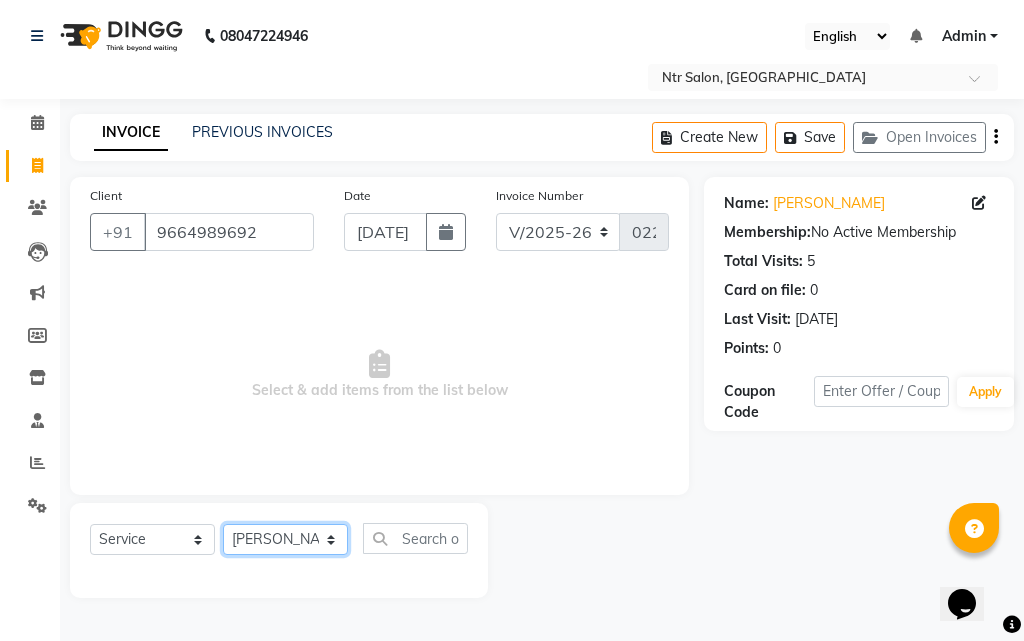 click on "Select Stylist [PERSON_NAME] NISHA [PERSON_NAME] SHRUTI GURAV" 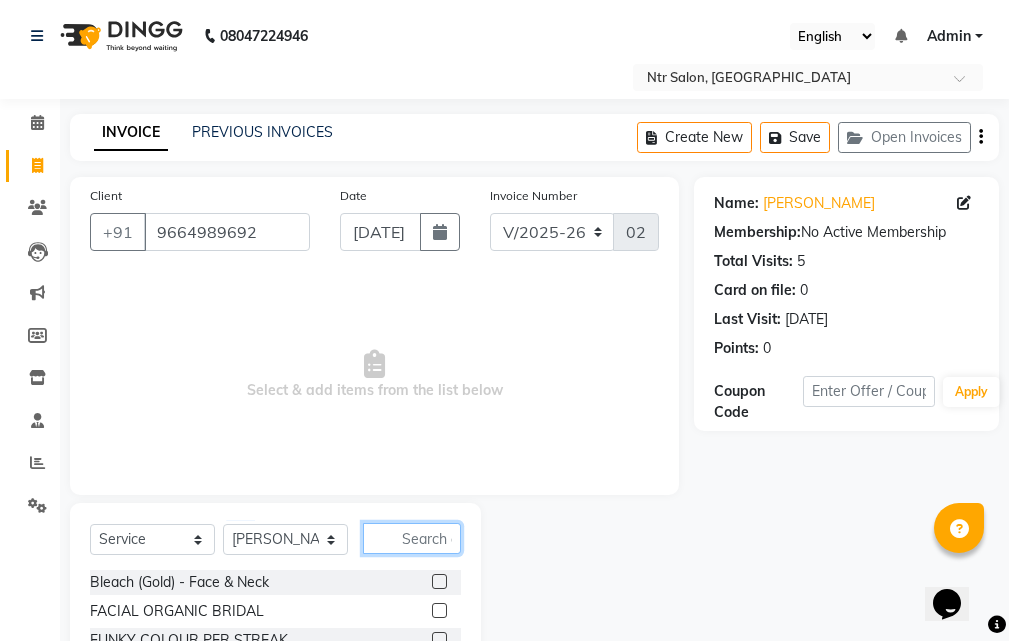 click 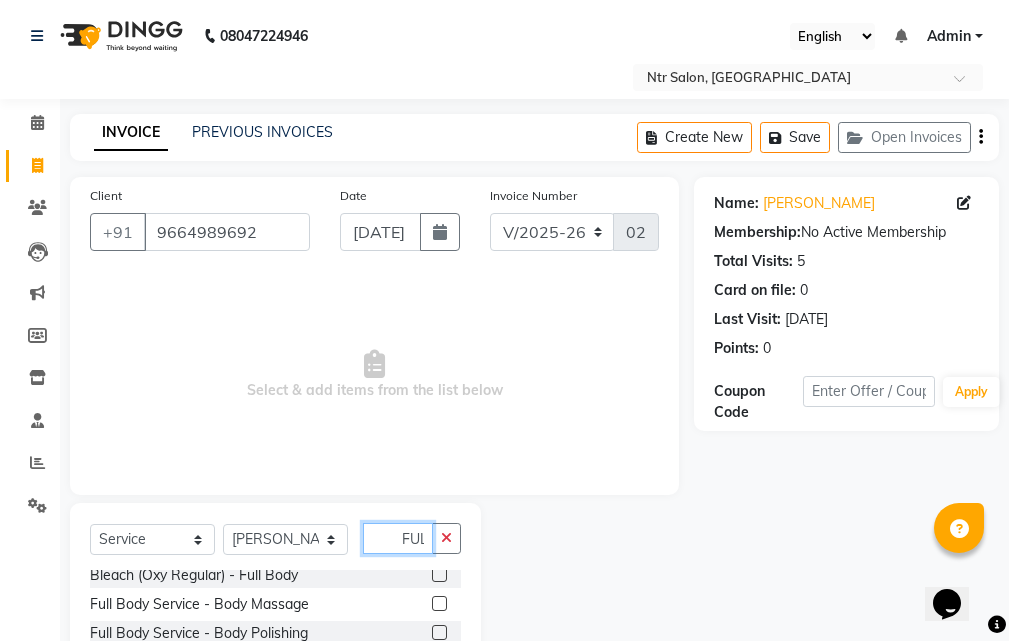 scroll, scrollTop: 100, scrollLeft: 0, axis: vertical 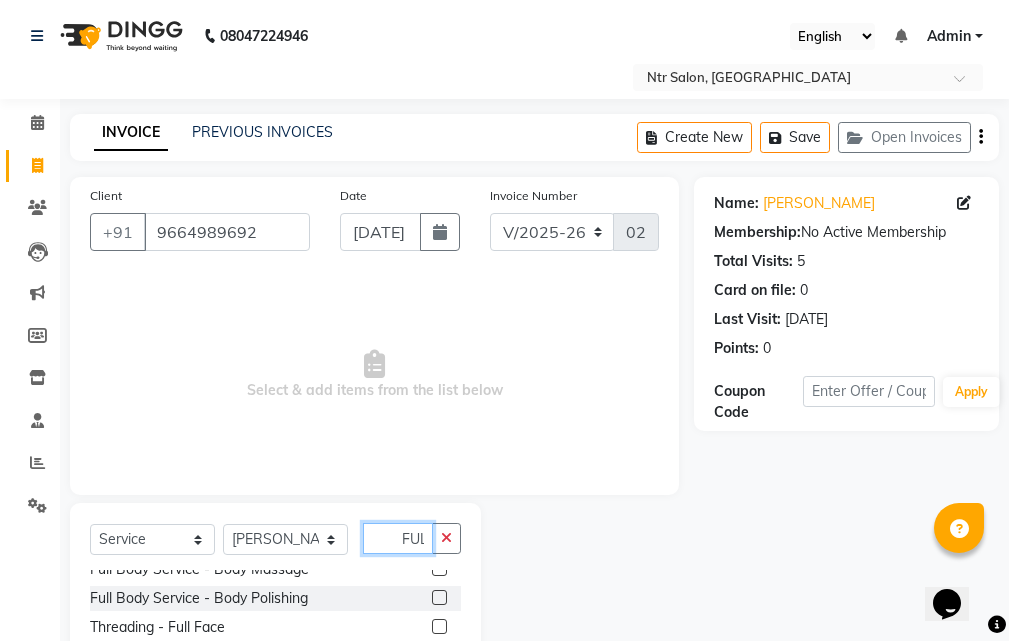 type on "FULL" 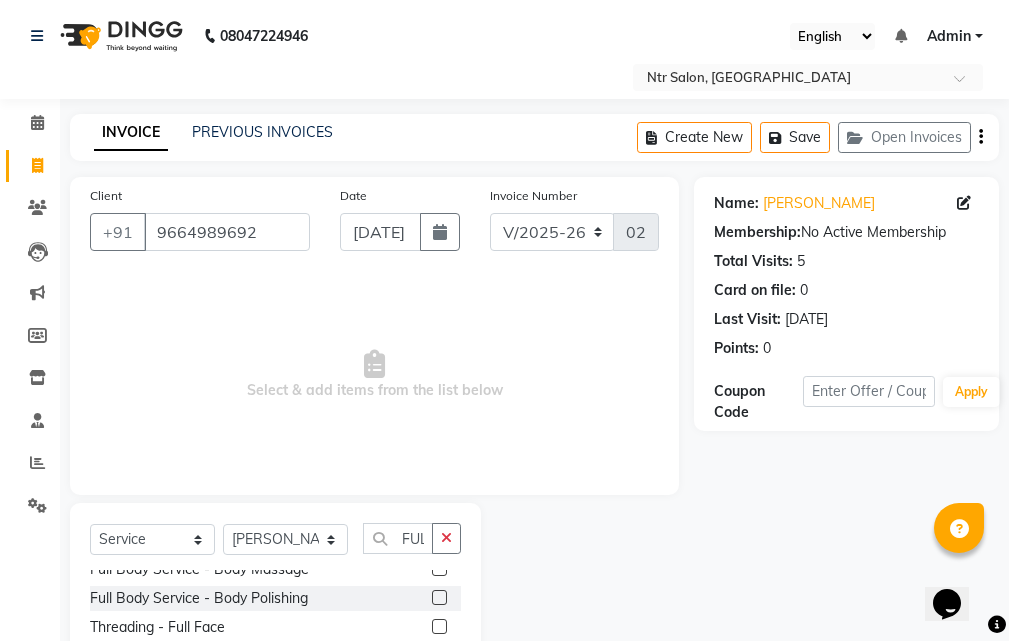 click 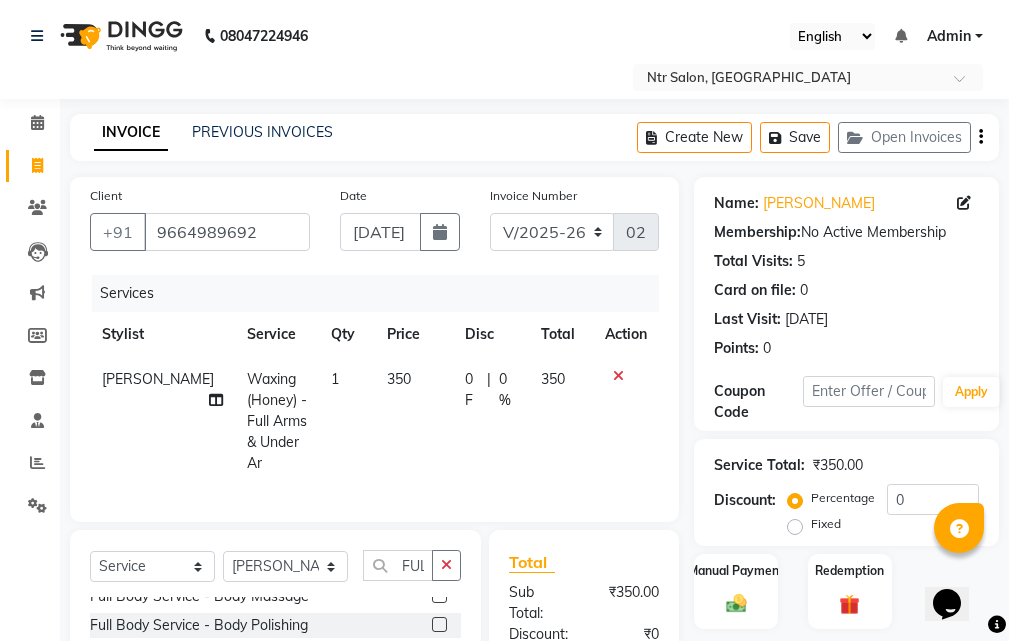 checkbox on "false" 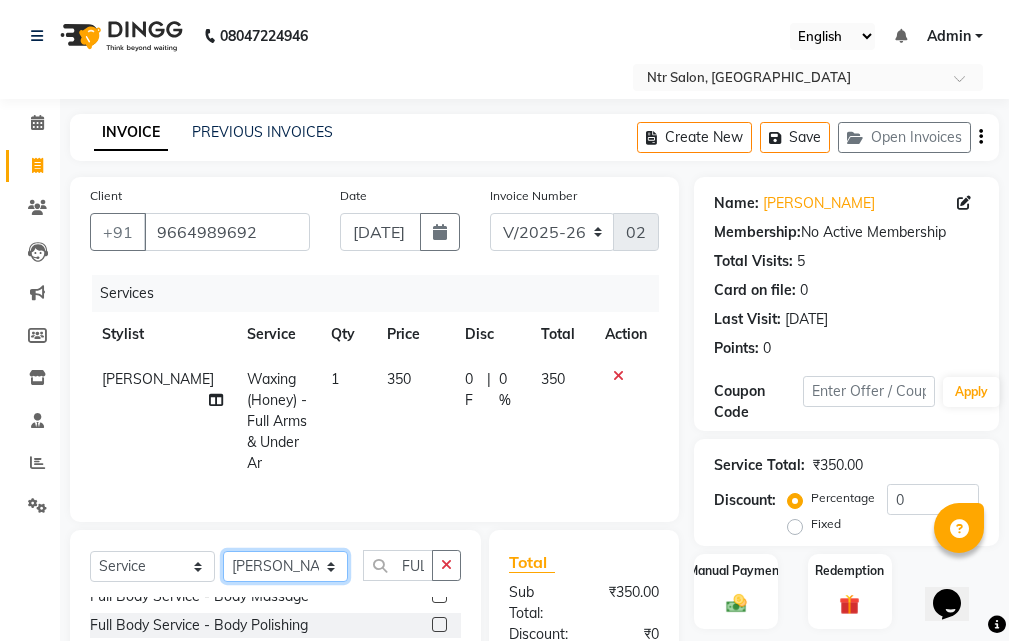 click on "Select Stylist [PERSON_NAME] NISHA [PERSON_NAME] SHRUTI GURAV" 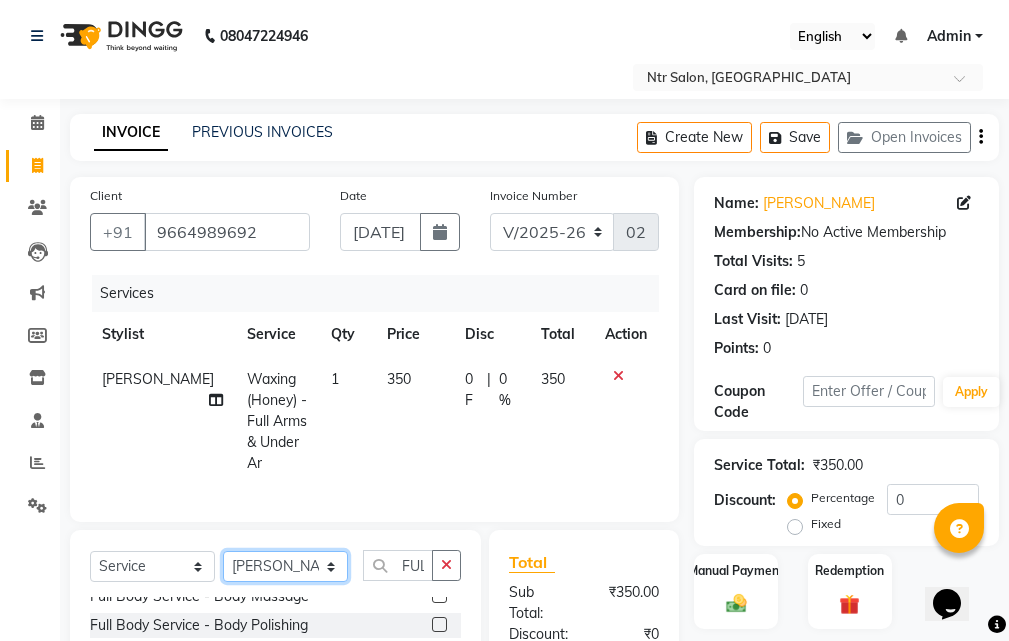 select on "41229" 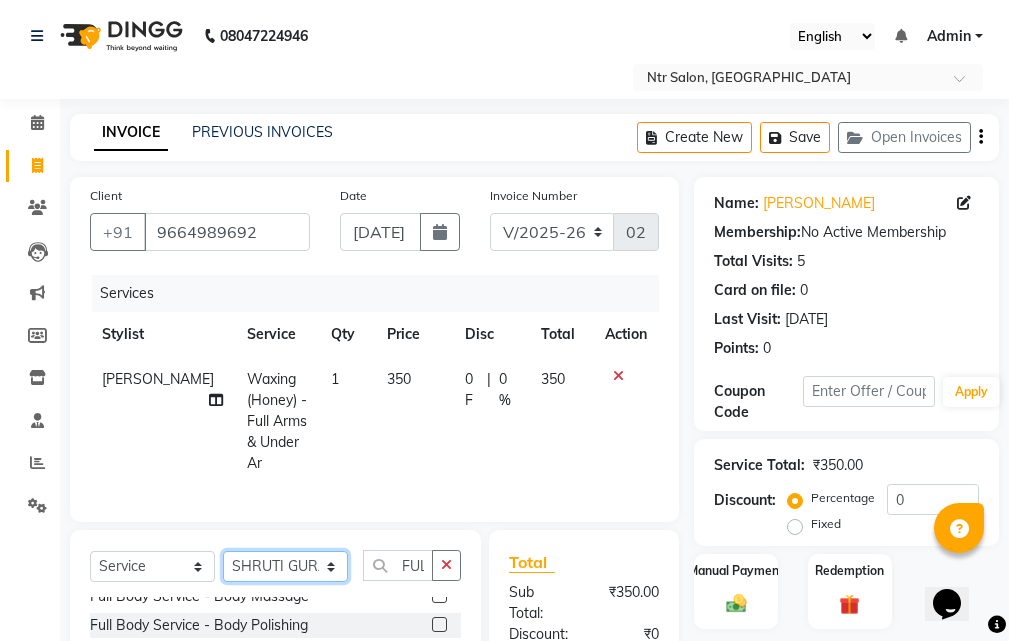 click on "Select Stylist [PERSON_NAME] NISHA [PERSON_NAME] SHRUTI GURAV" 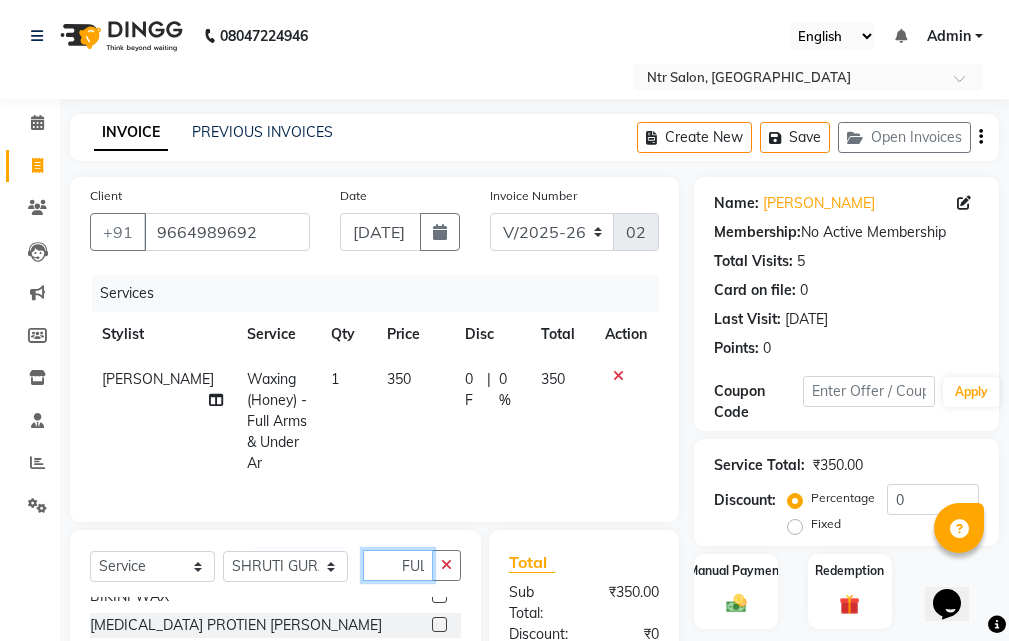 click on "FULL" 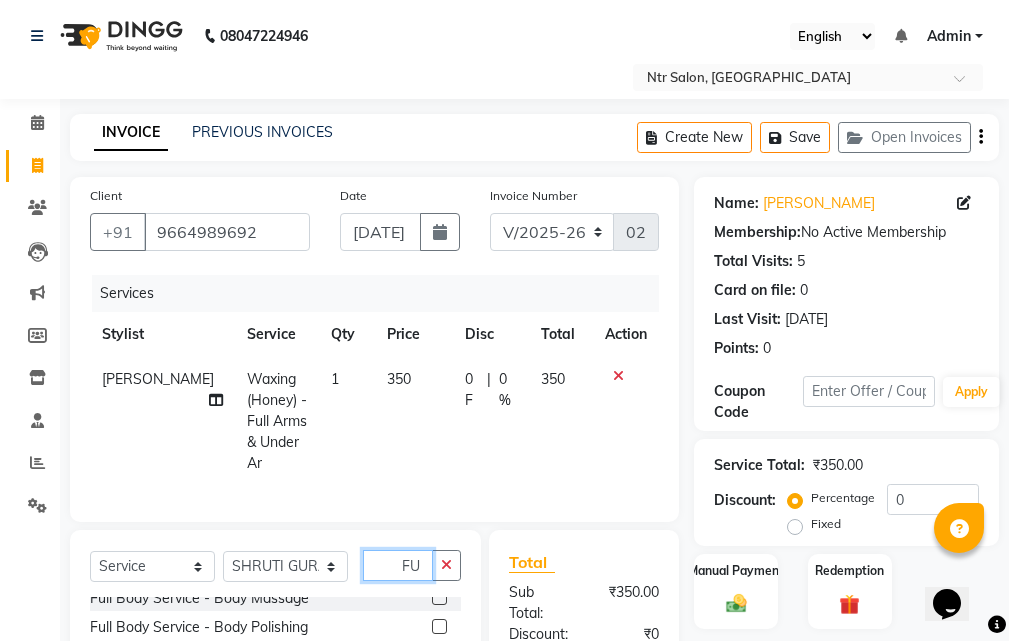 type on "F" 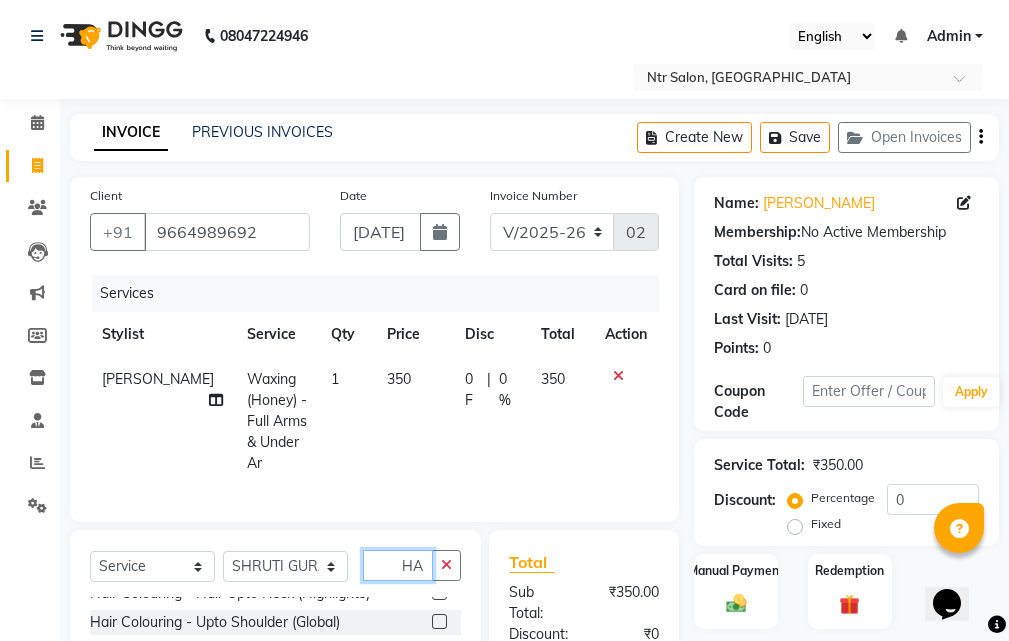 scroll, scrollTop: 0, scrollLeft: 0, axis: both 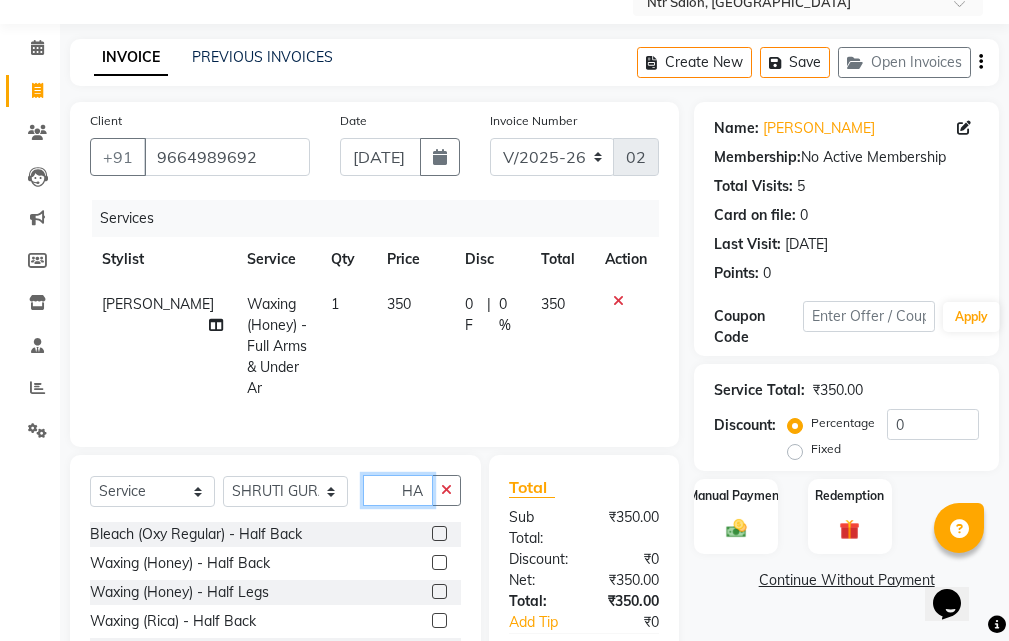type on "HALF" 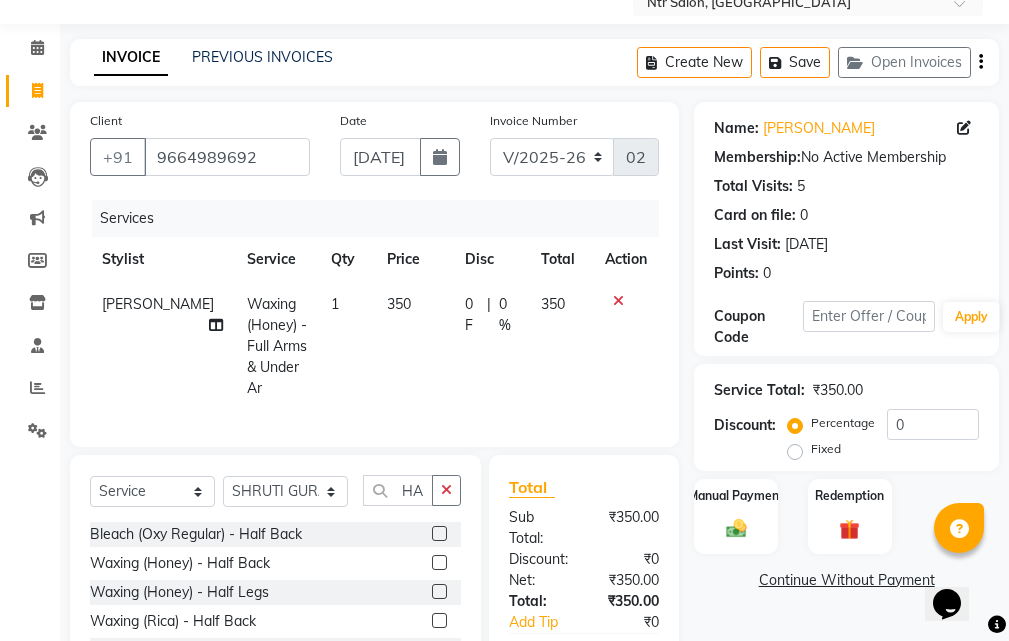 click 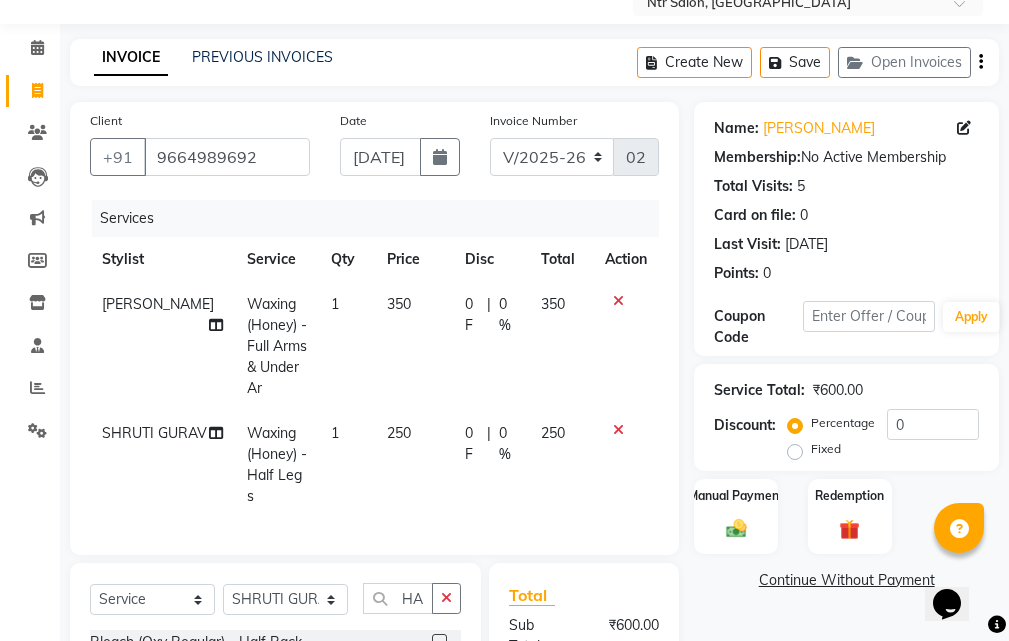 checkbox on "false" 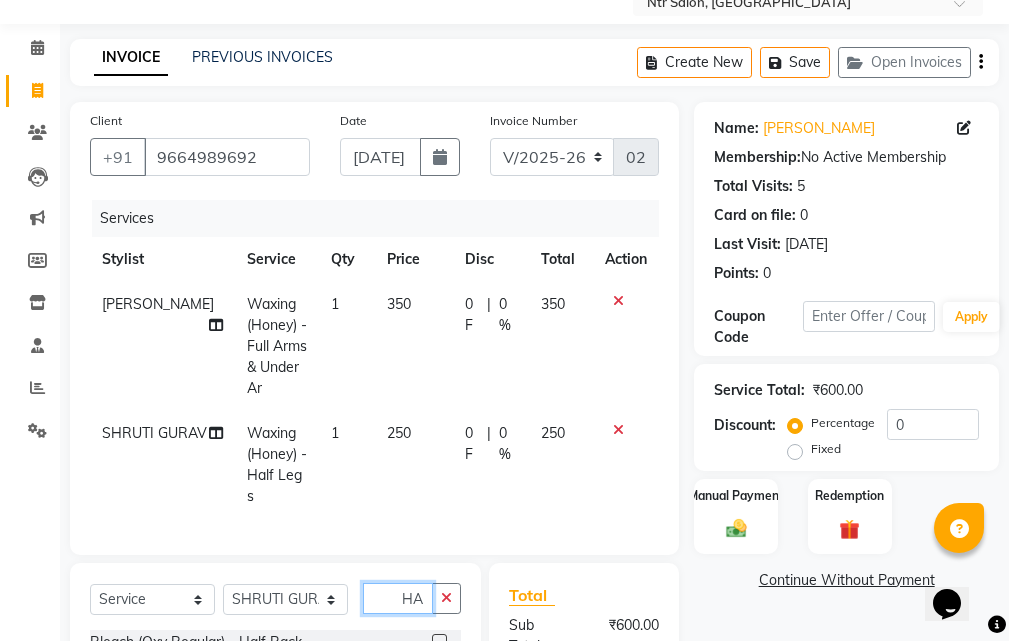 click on "HALF" 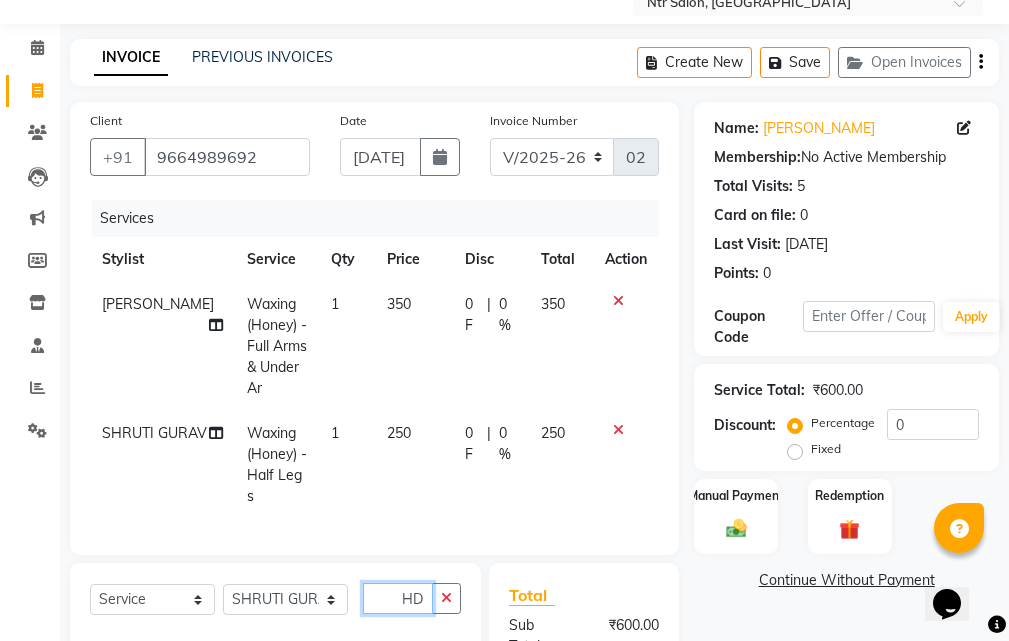 type on "H" 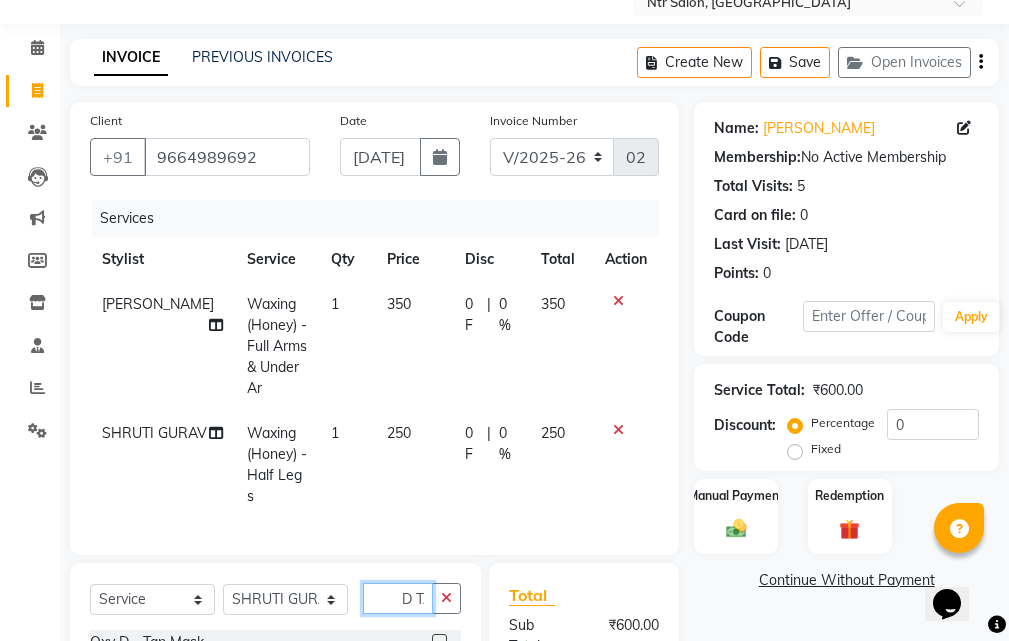 type on "D TAN" 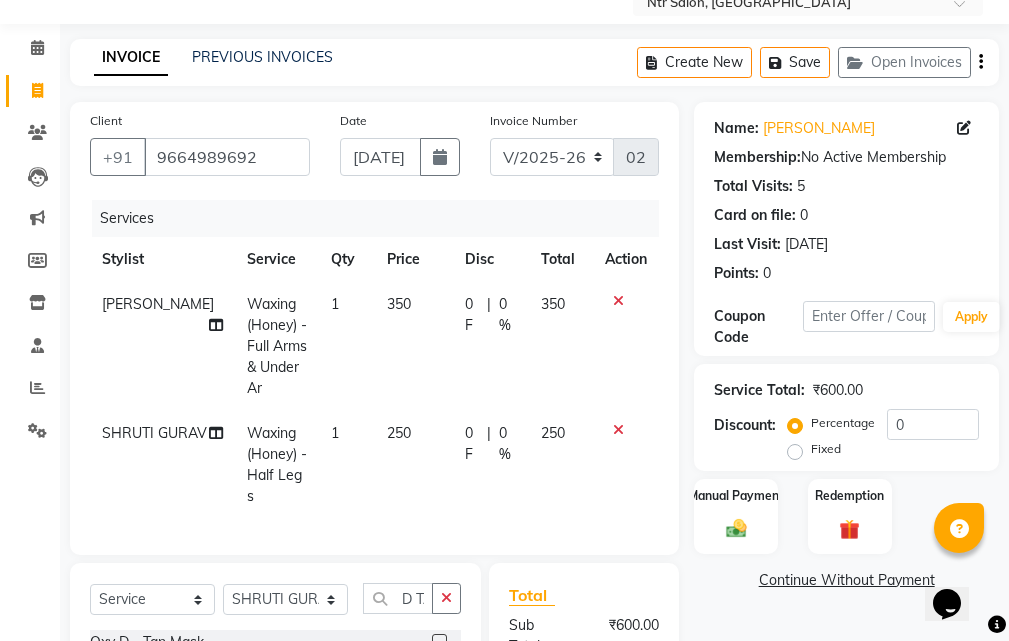 click 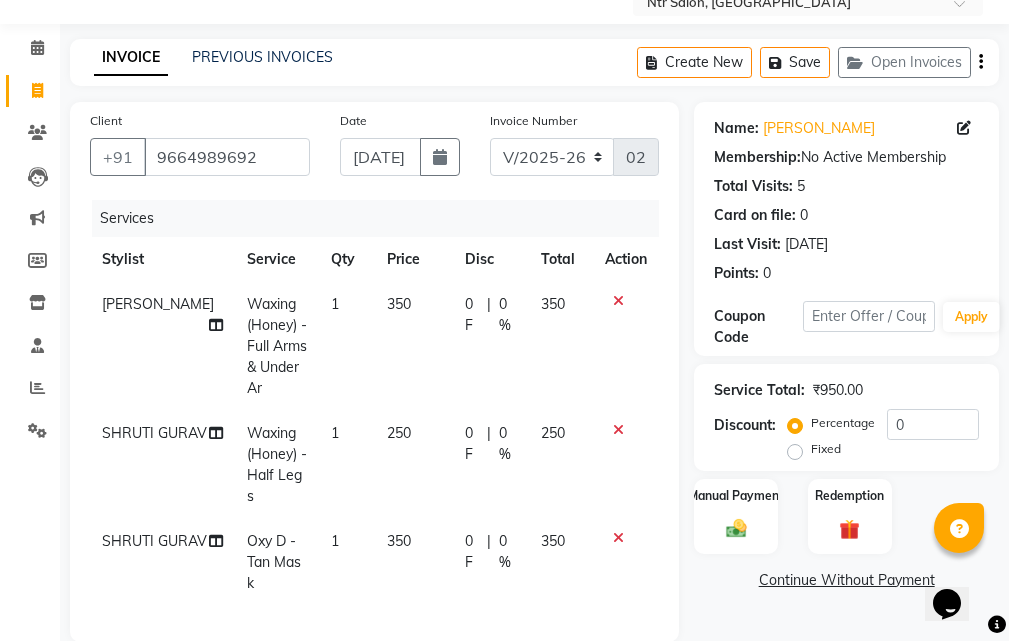 checkbox on "false" 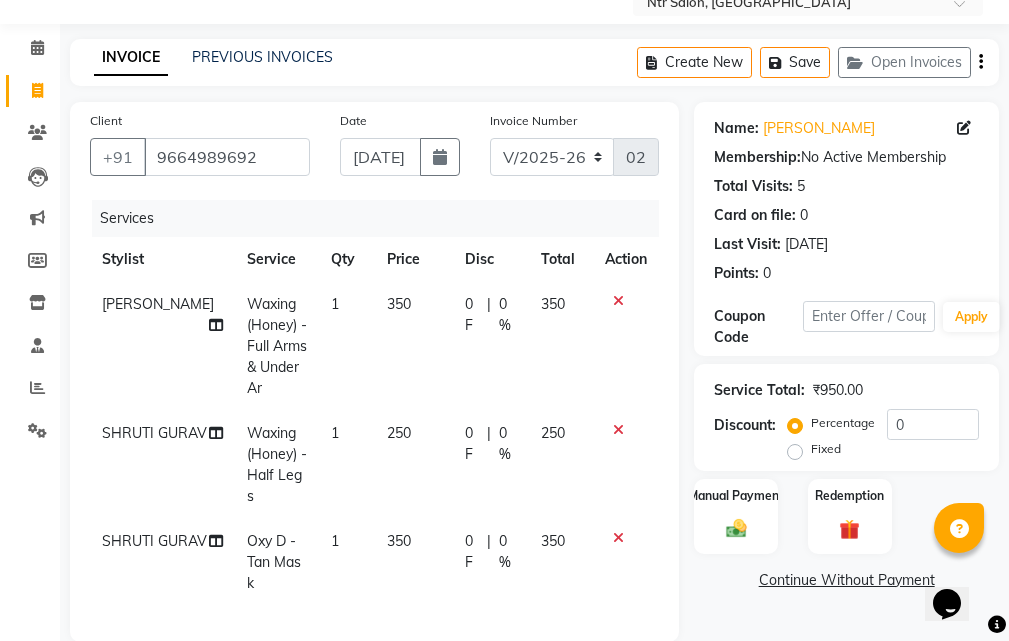 type on "D" 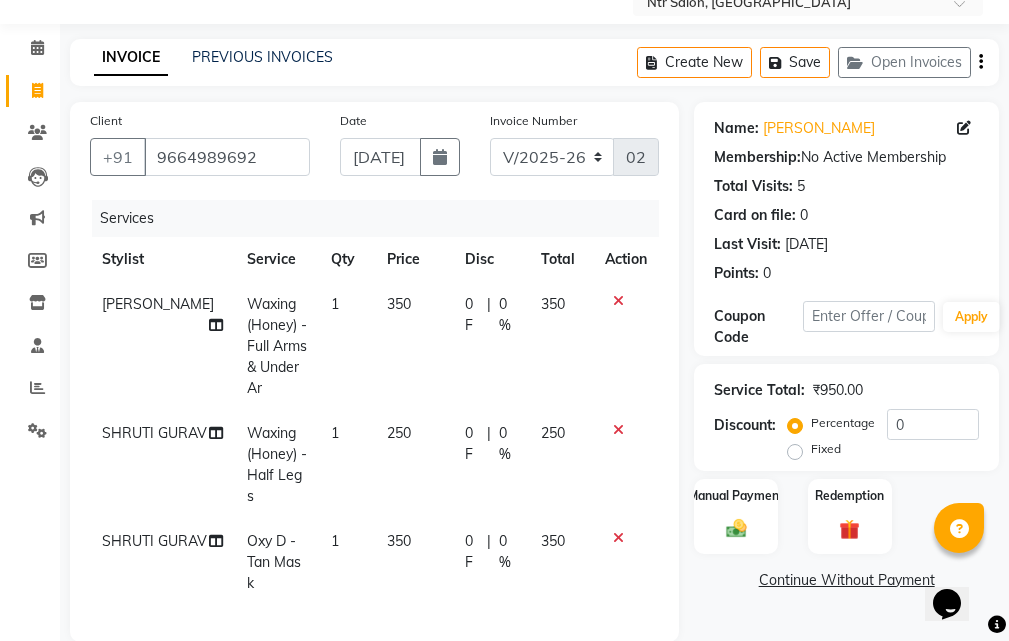 click 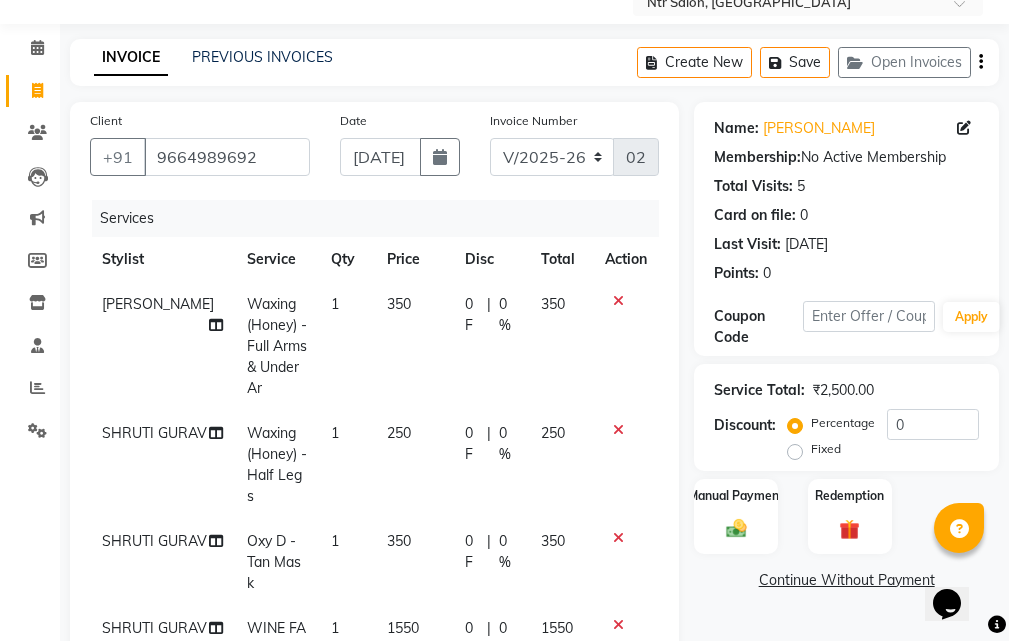checkbox on "false" 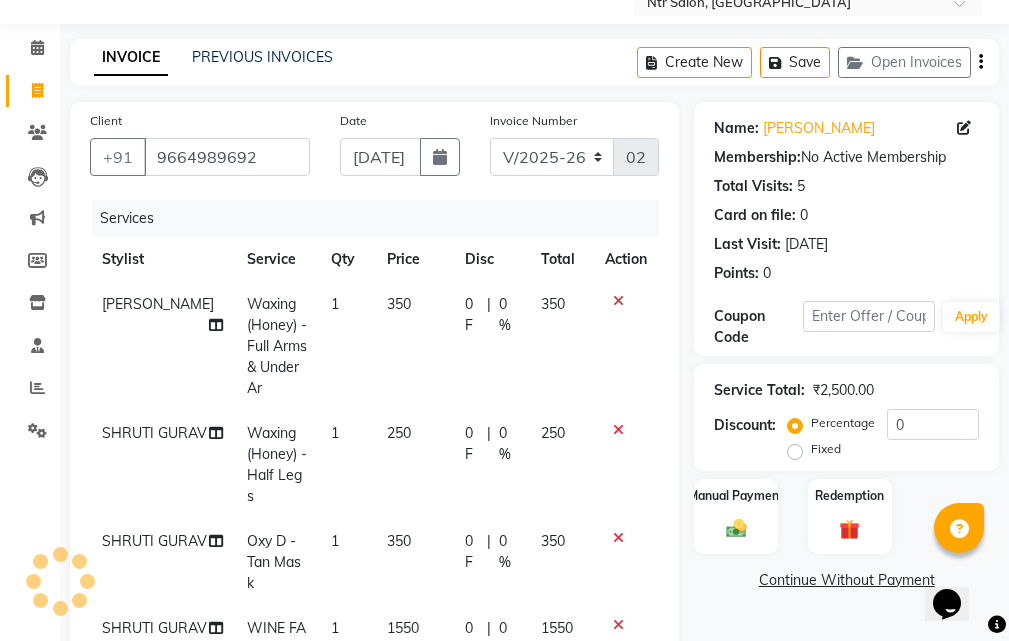 click on "WINE" 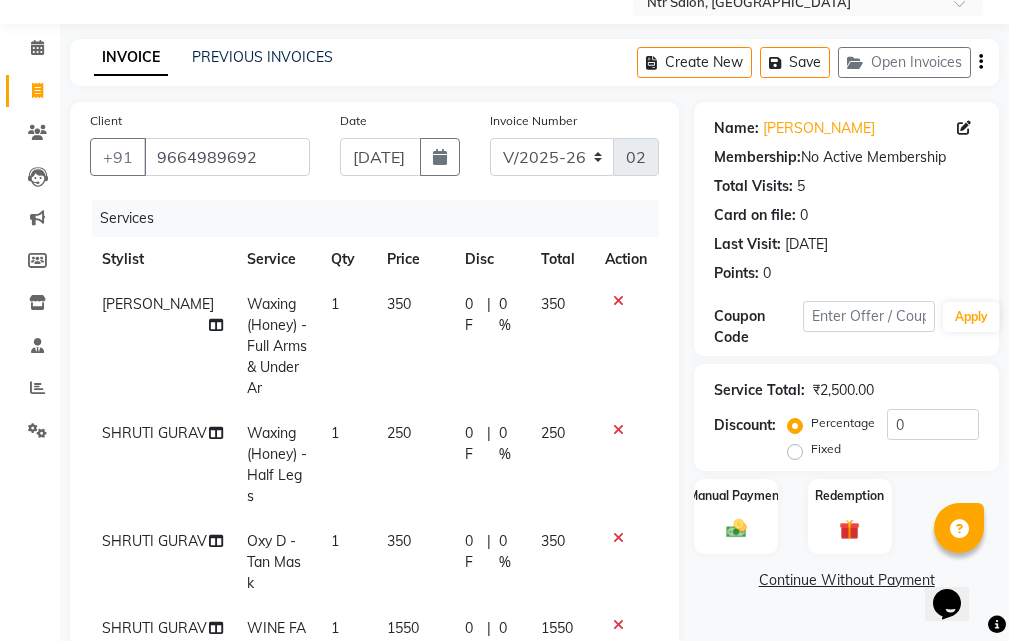 type on "W" 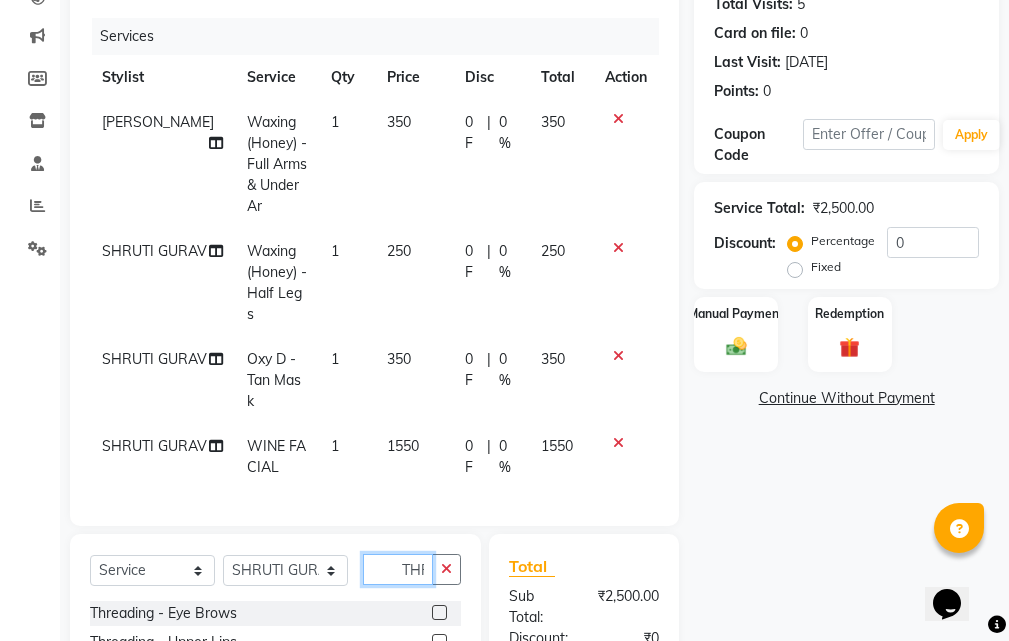 scroll, scrollTop: 275, scrollLeft: 0, axis: vertical 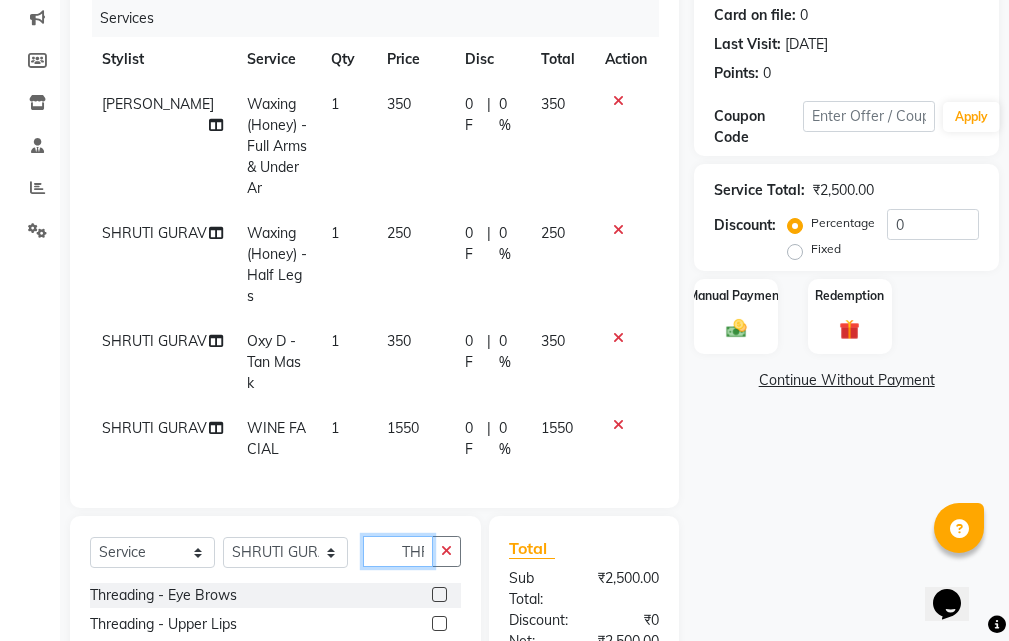 type on "THREA" 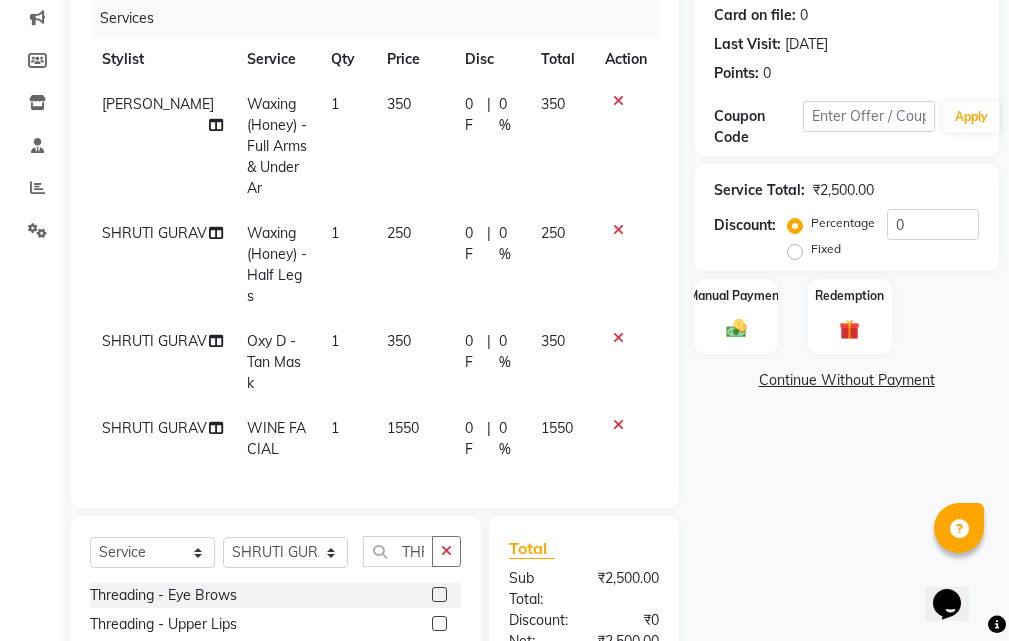 click 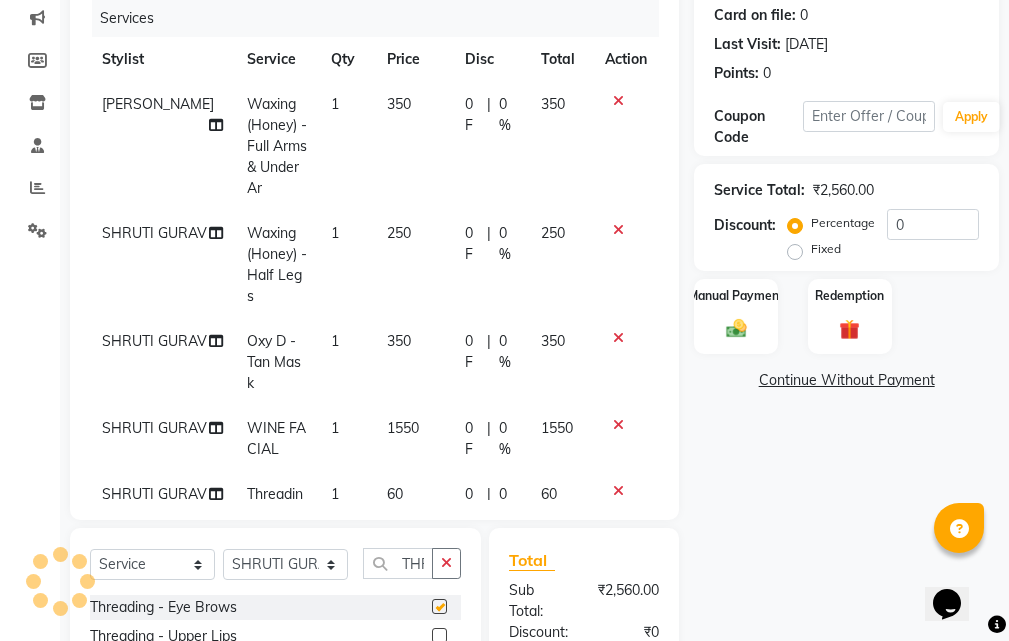 checkbox on "false" 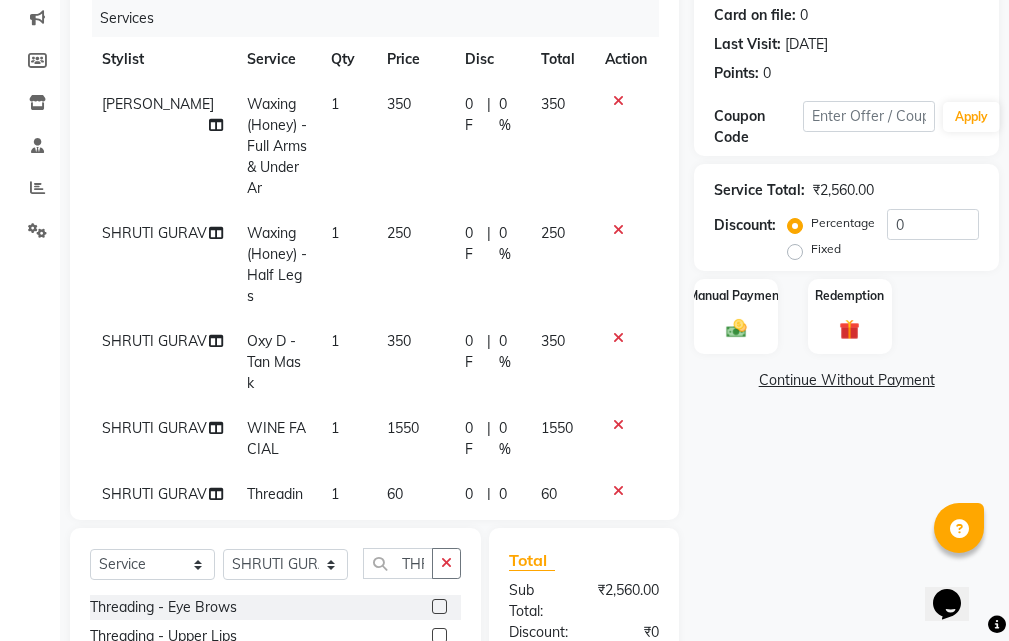 click 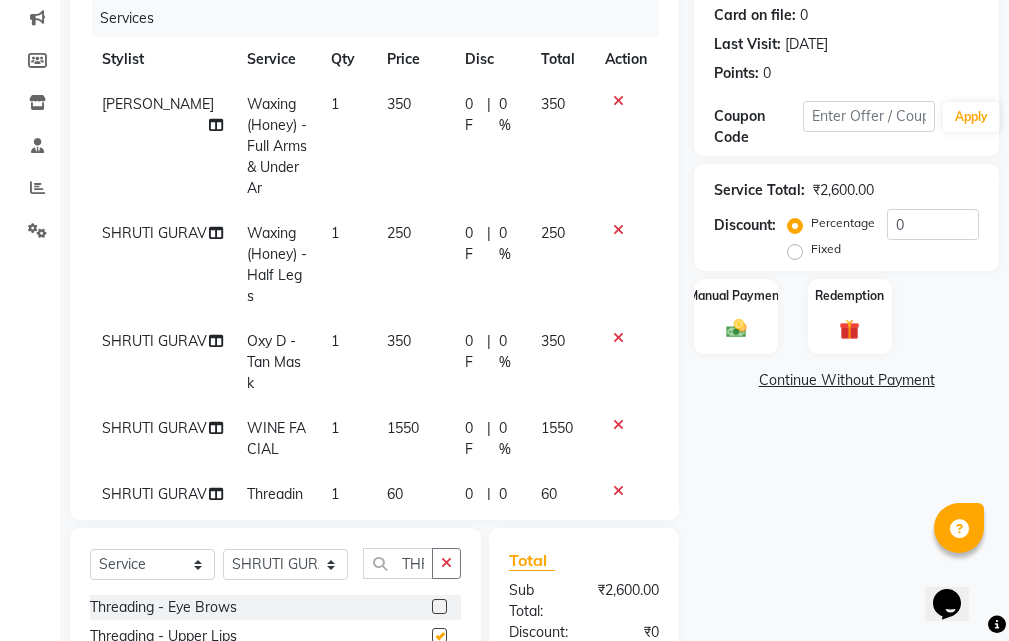 checkbox on "false" 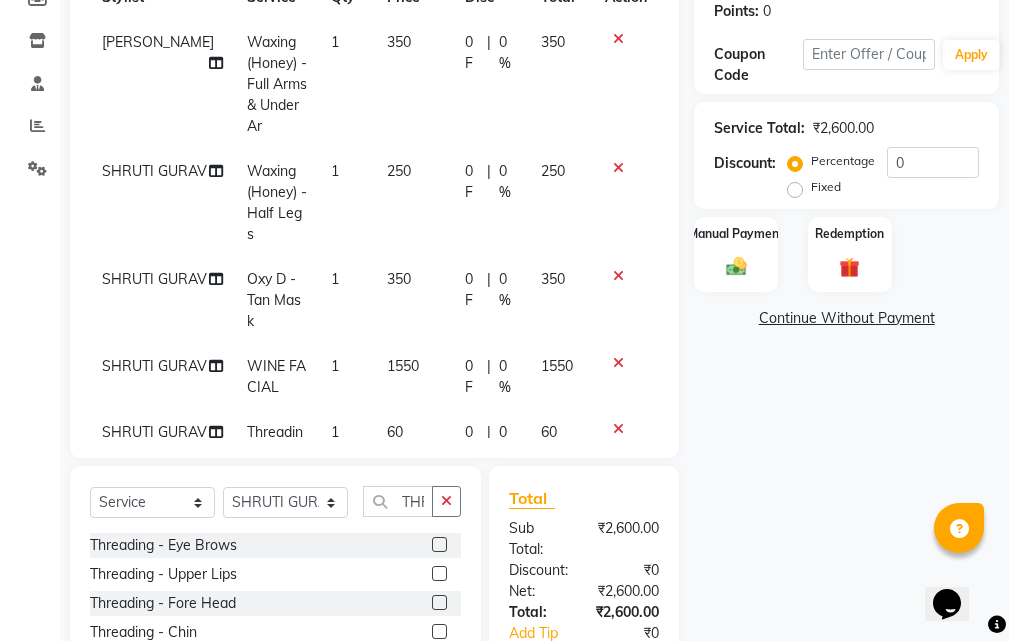 scroll, scrollTop: 408, scrollLeft: 0, axis: vertical 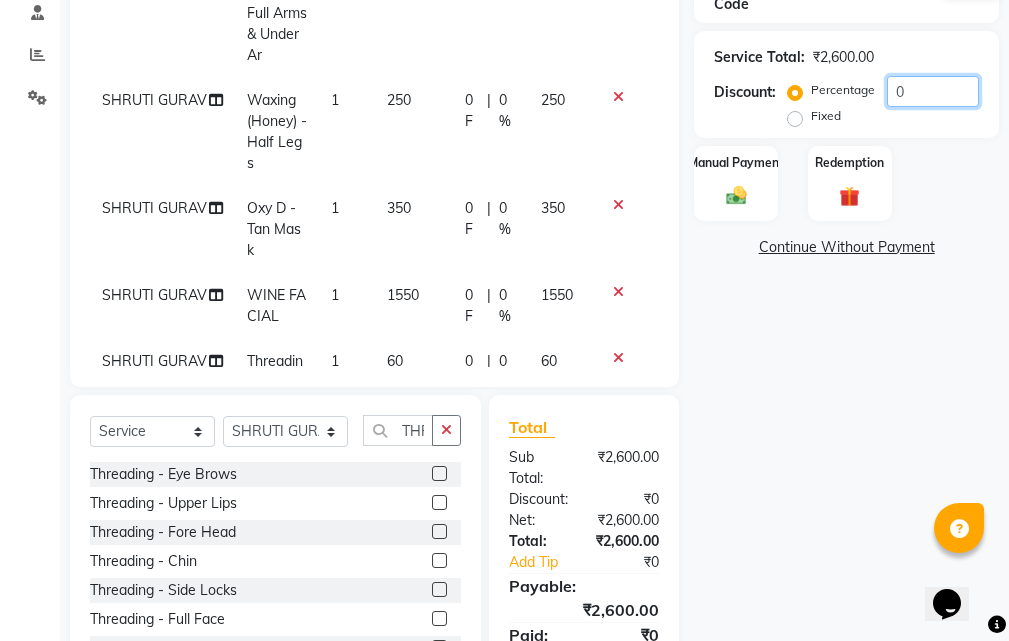 click on "0" 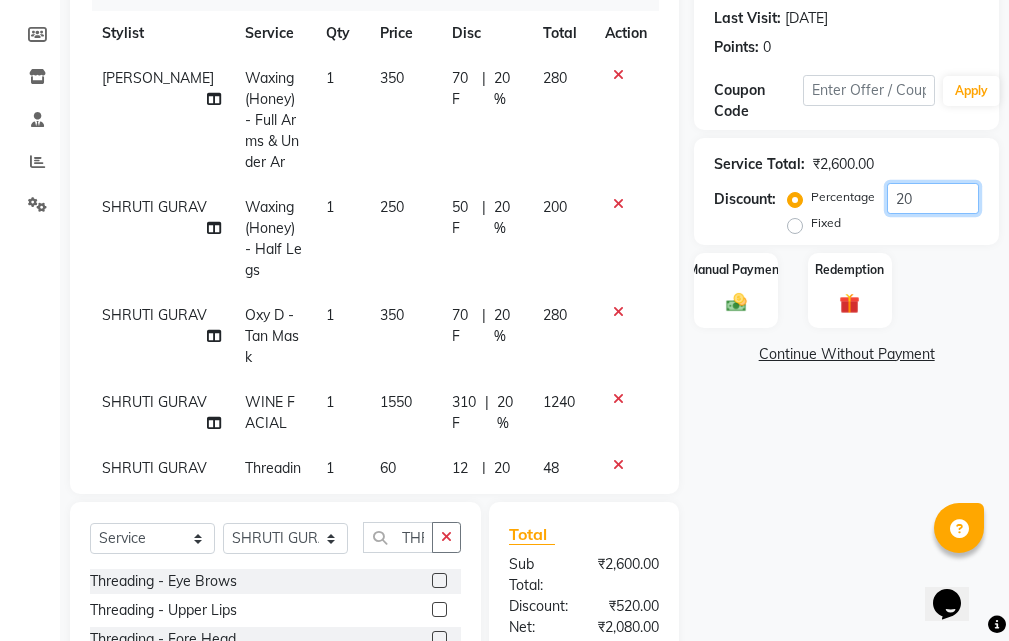 scroll, scrollTop: 408, scrollLeft: 0, axis: vertical 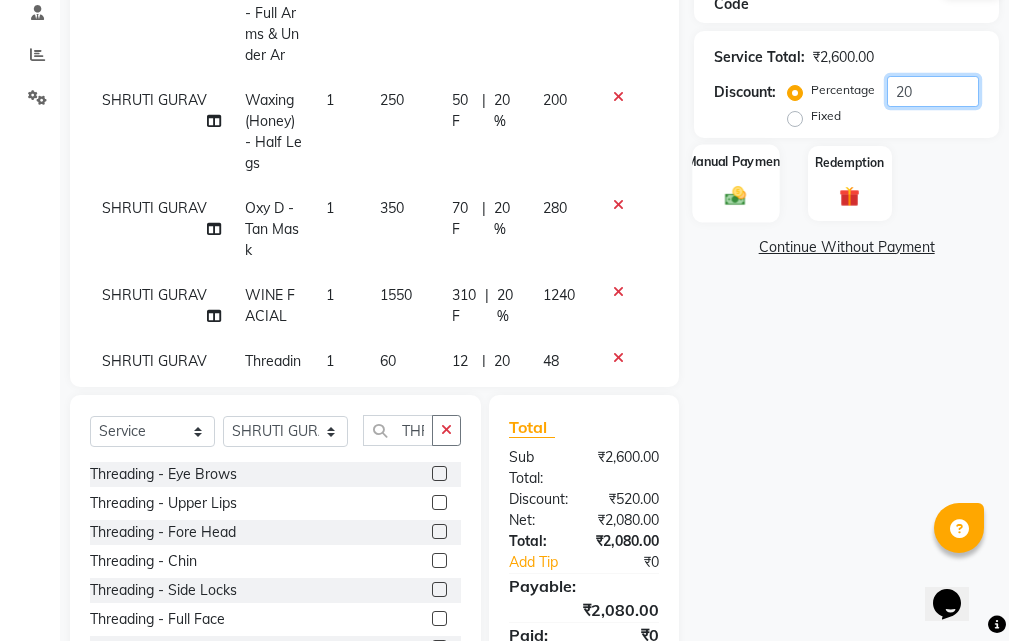 type on "20" 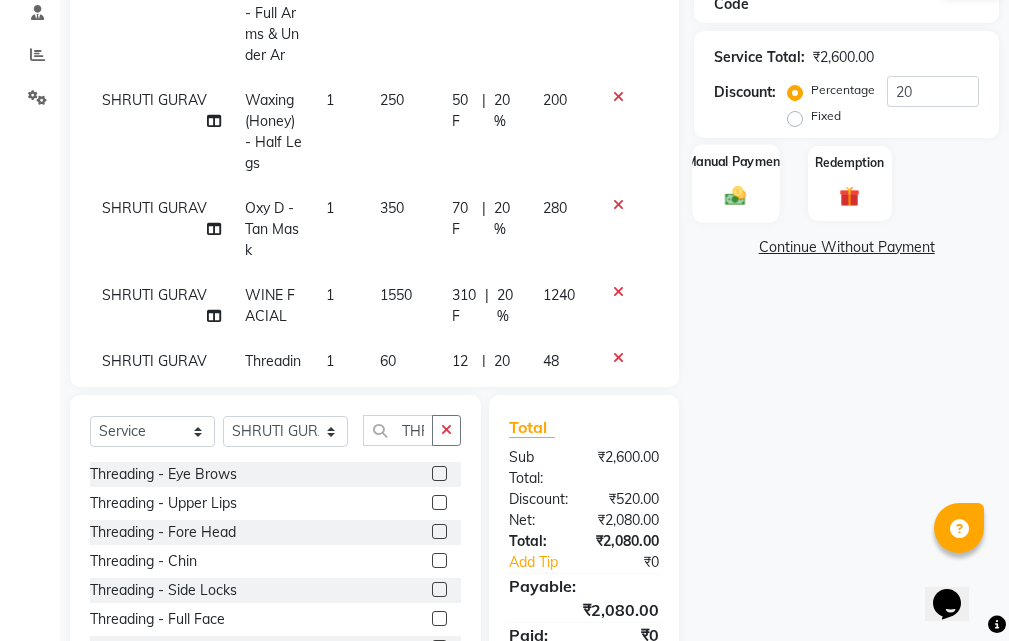 click 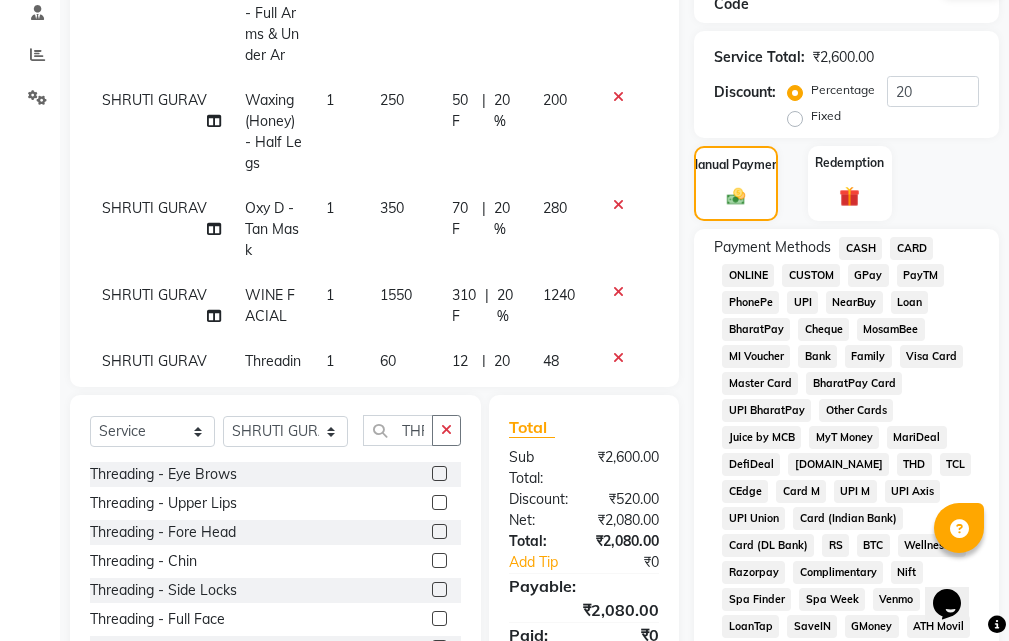 click on "GPay" 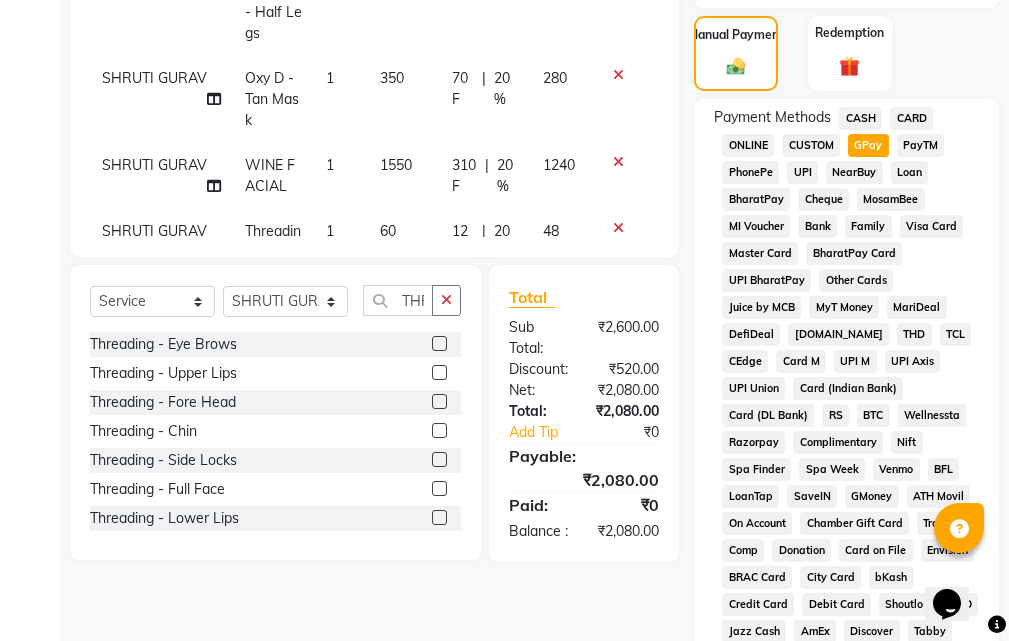 scroll, scrollTop: 908, scrollLeft: 0, axis: vertical 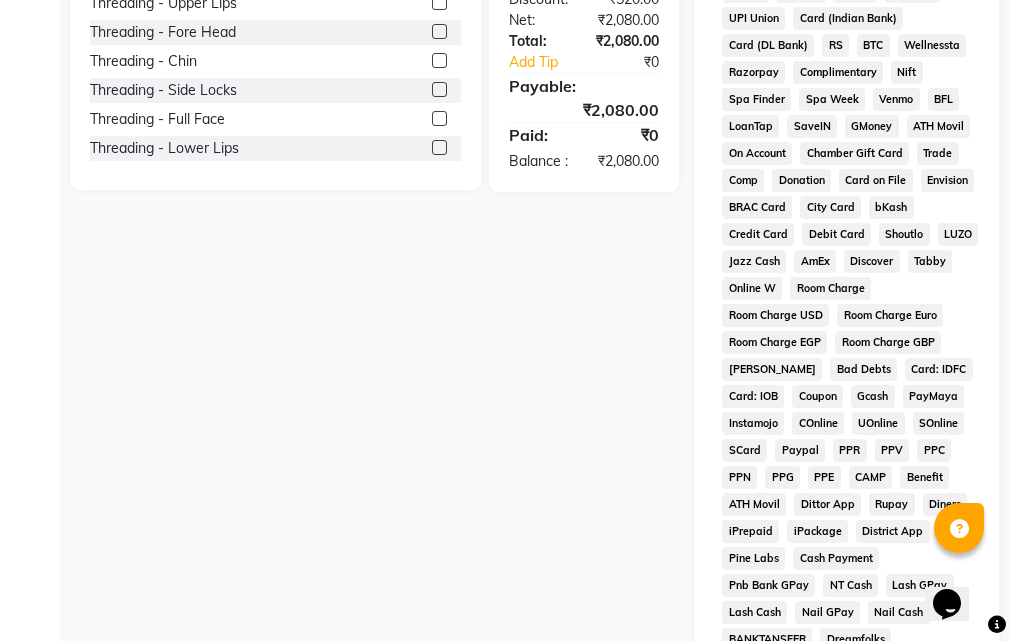 click on "Add Payment" 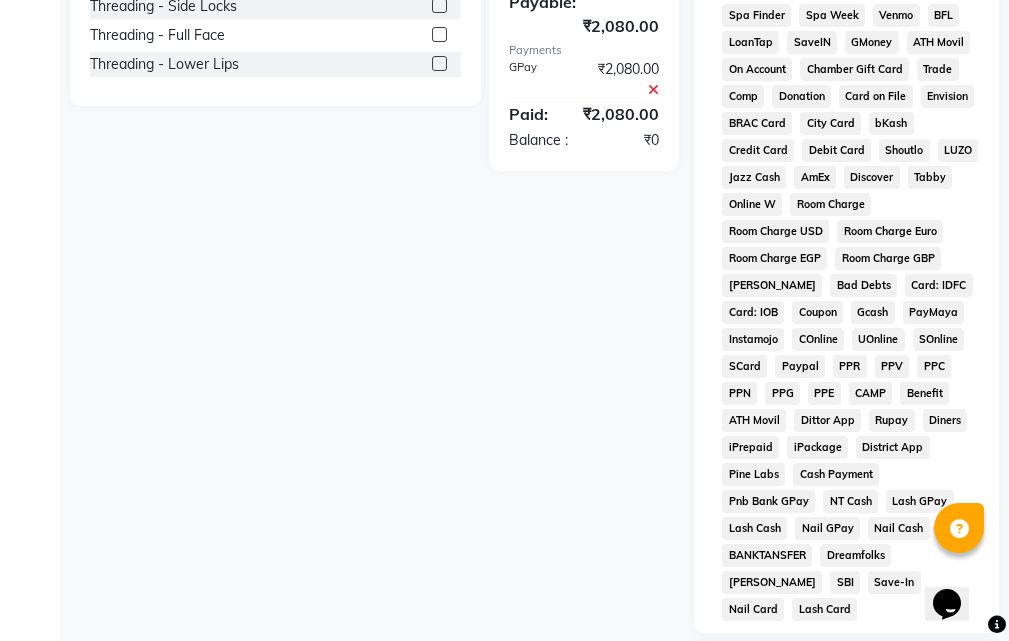 scroll, scrollTop: 995, scrollLeft: 0, axis: vertical 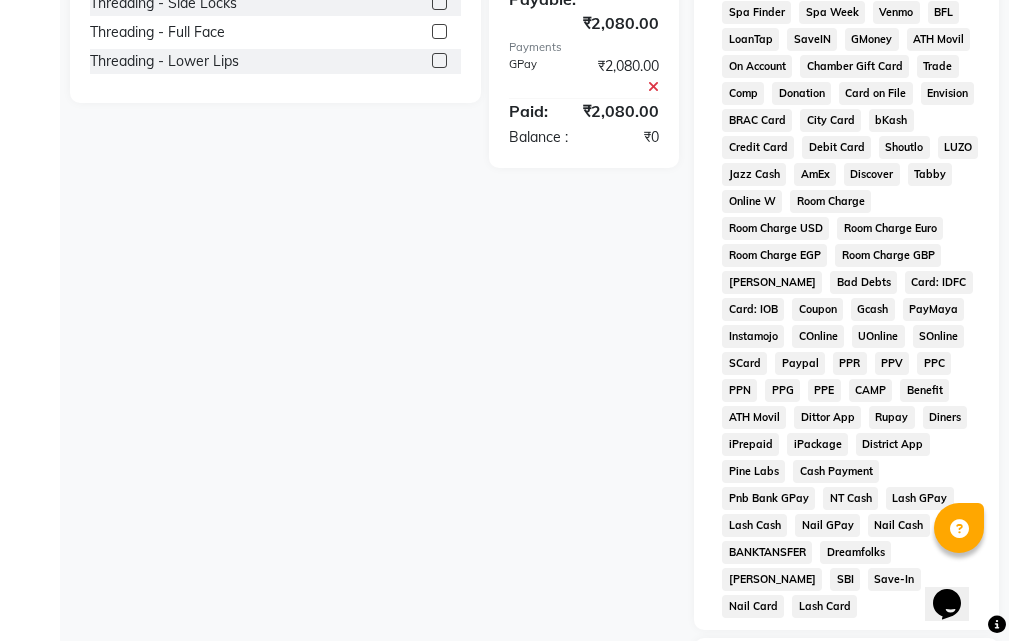 click on "Checkout" 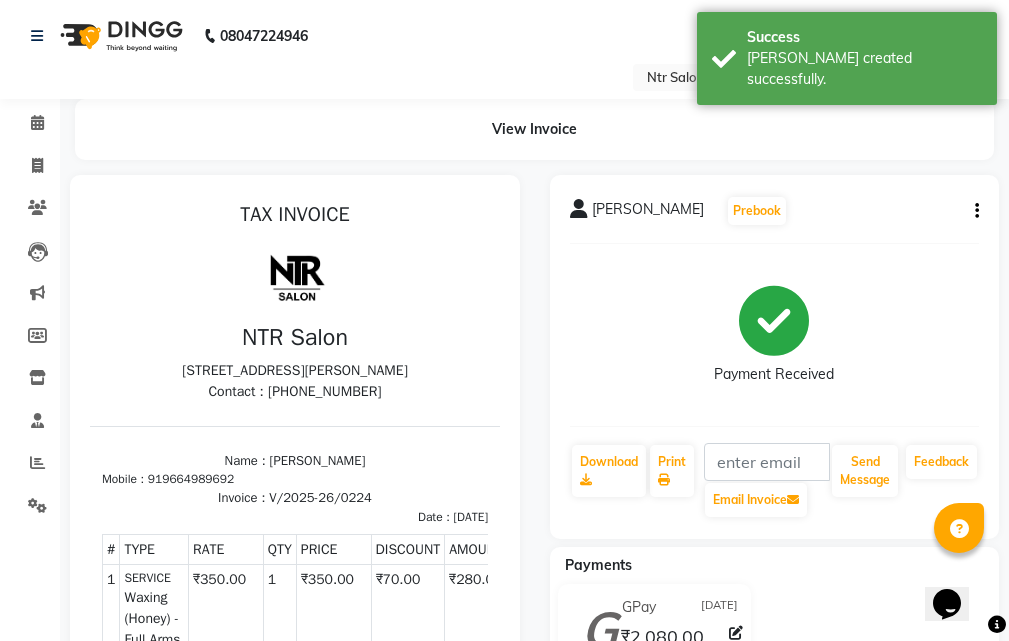 scroll, scrollTop: 0, scrollLeft: 0, axis: both 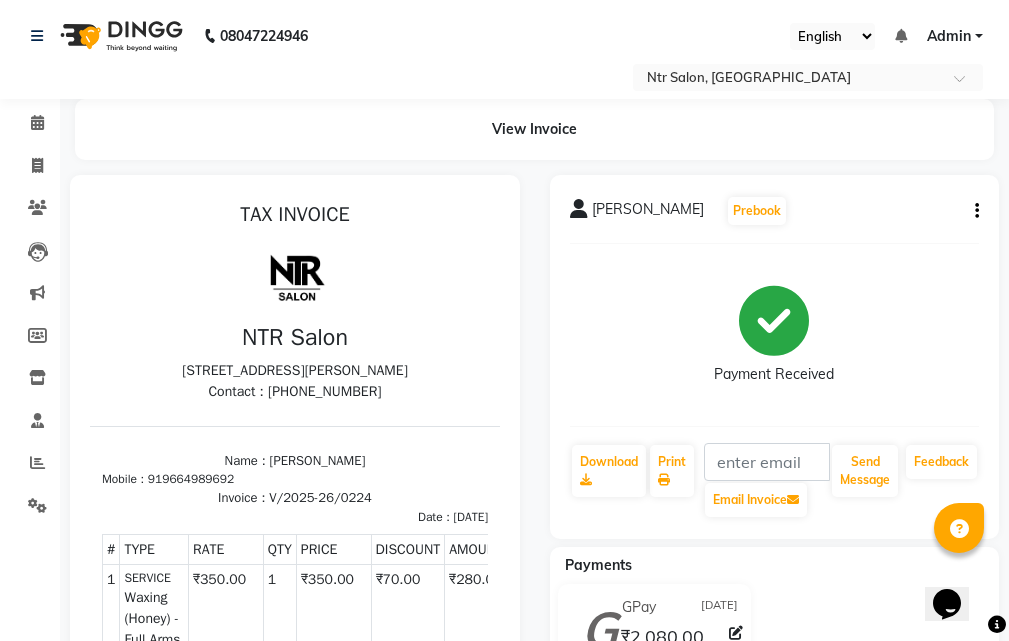 select on "5173" 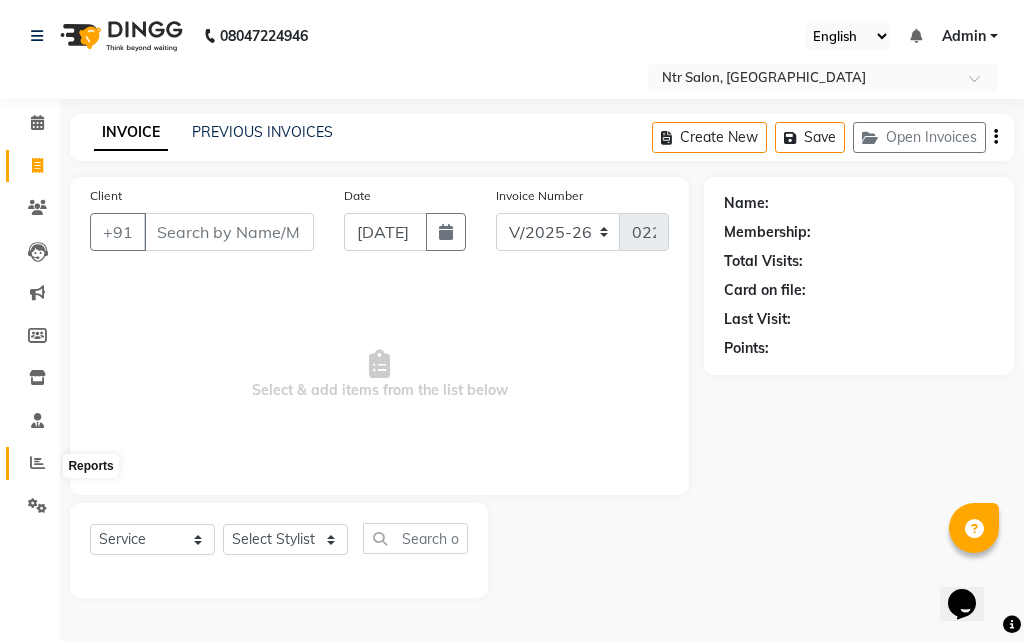 click 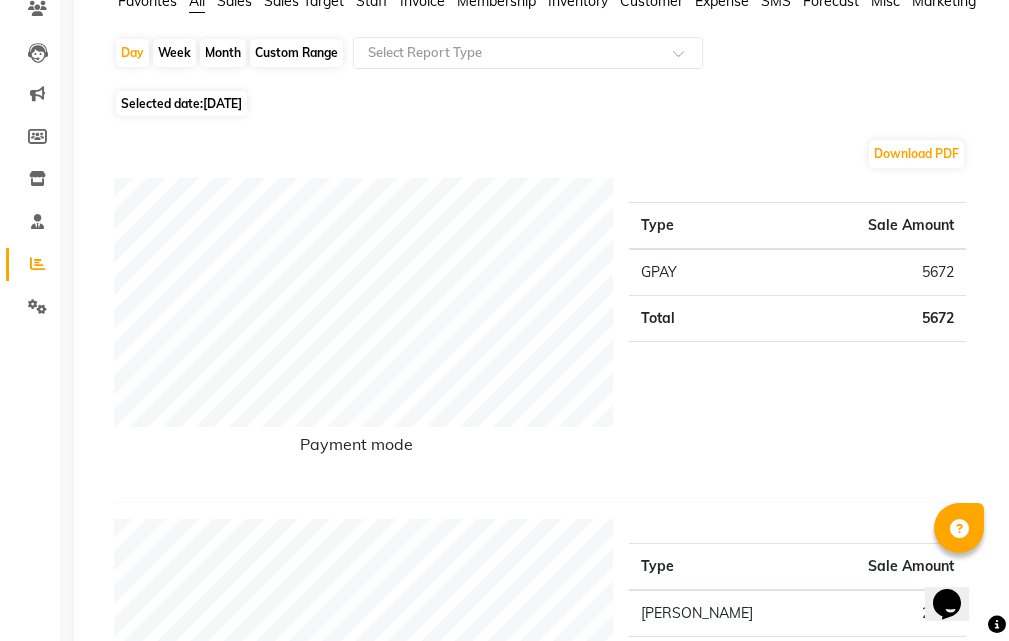 scroll, scrollTop: 100, scrollLeft: 0, axis: vertical 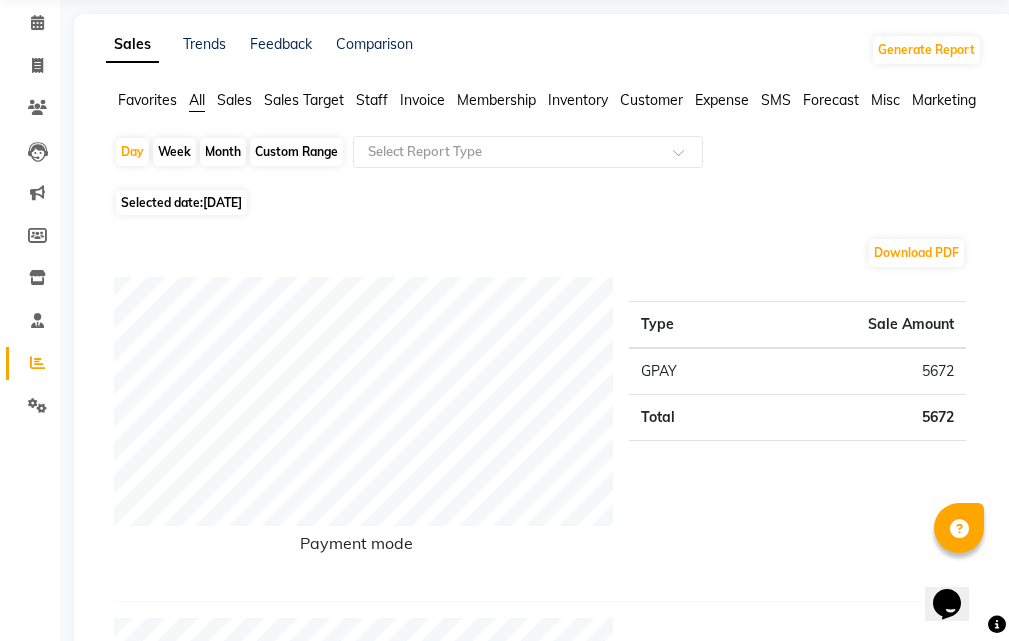 select on "5173" 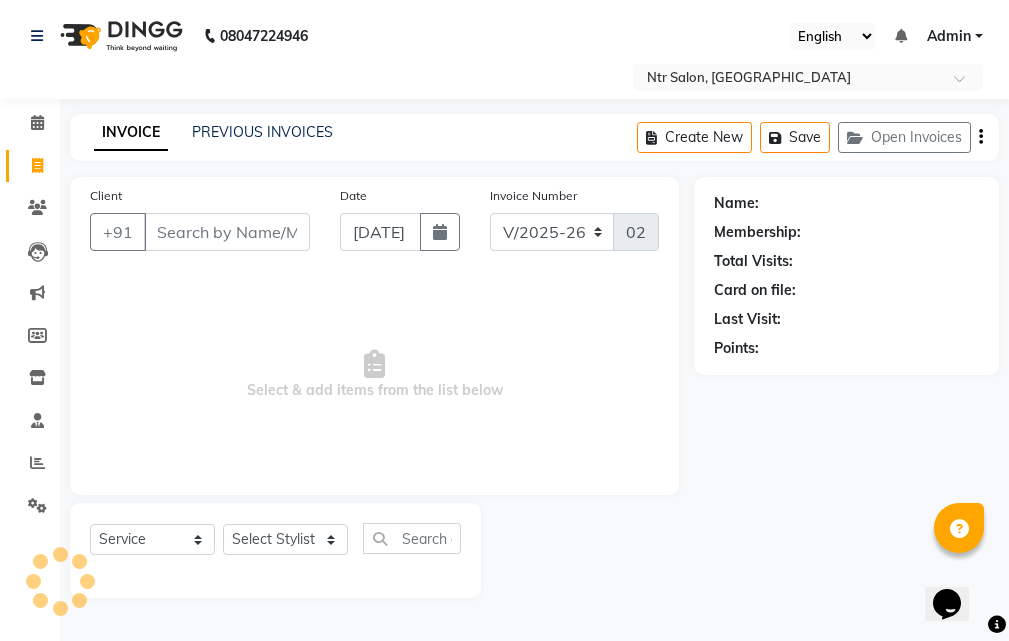 scroll, scrollTop: 0, scrollLeft: 0, axis: both 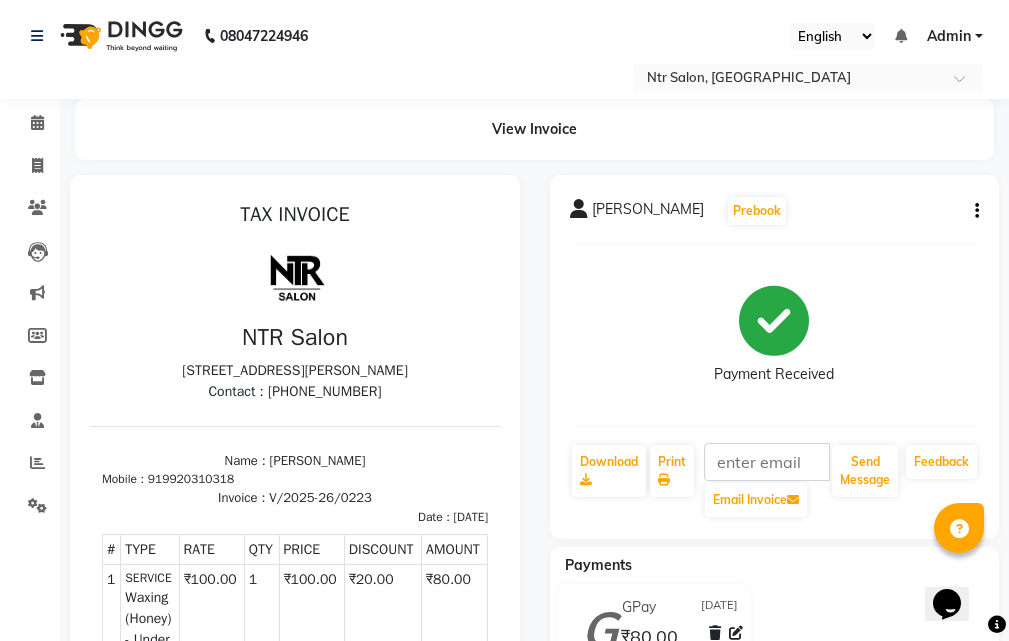 select on "service" 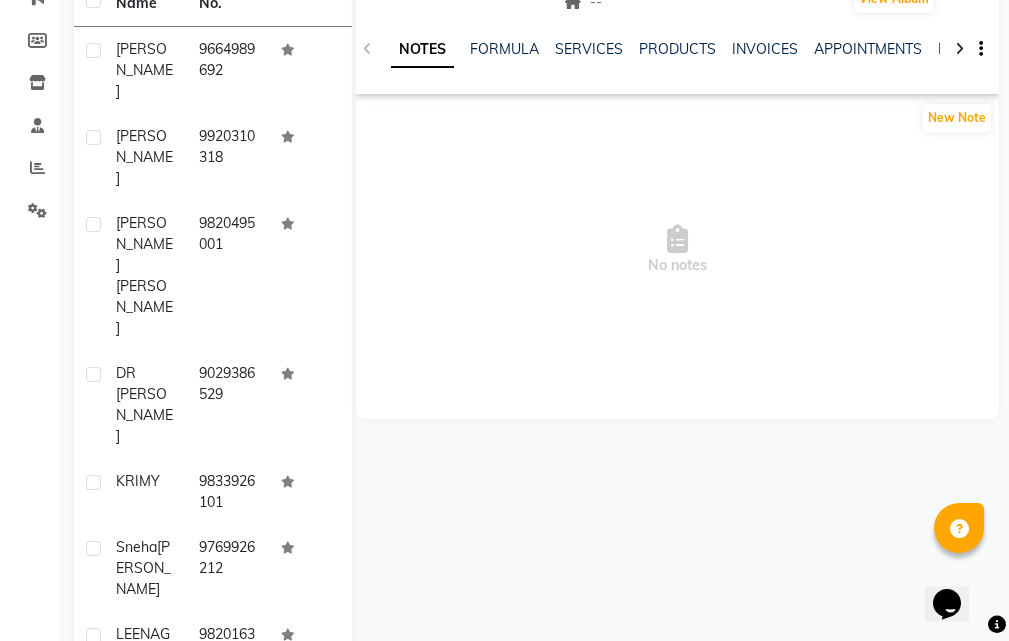 scroll, scrollTop: 331, scrollLeft: 0, axis: vertical 